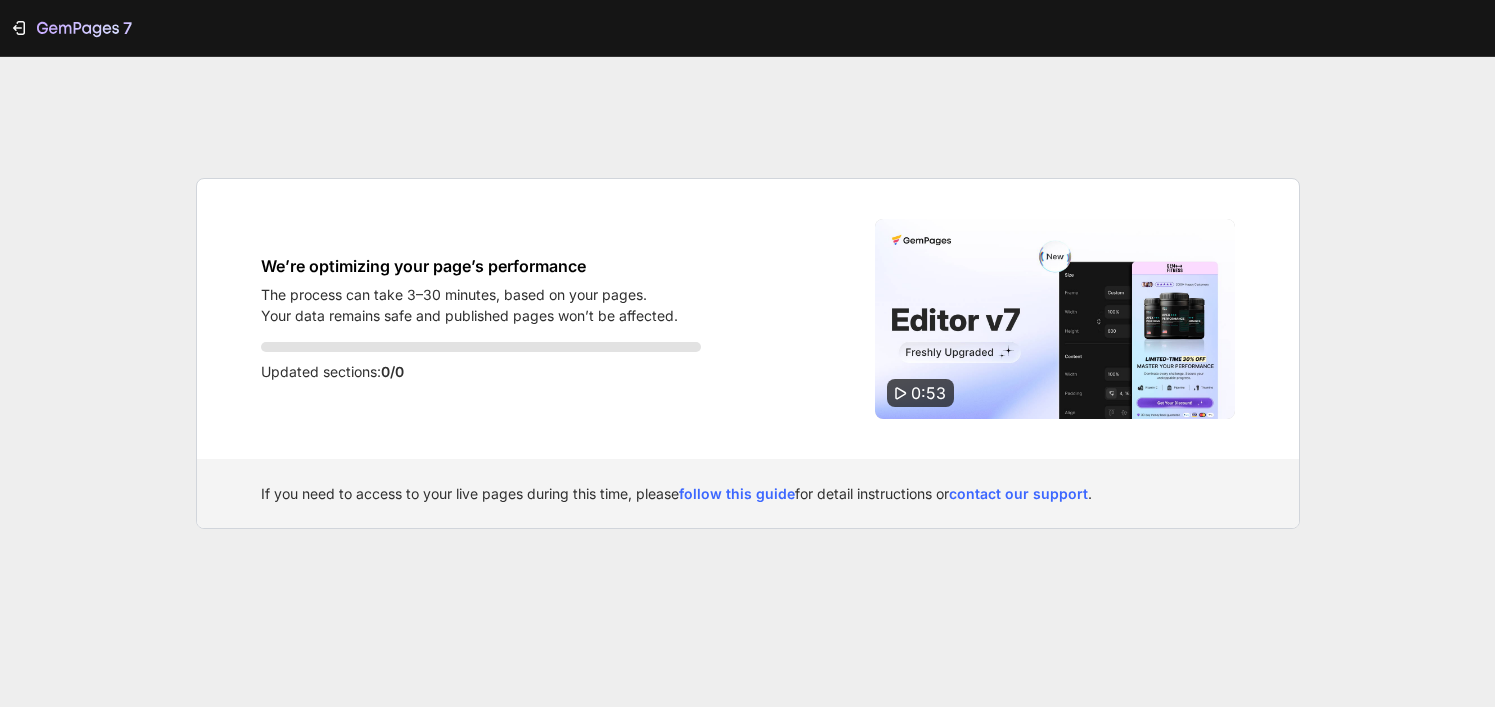 scroll, scrollTop: 0, scrollLeft: 0, axis: both 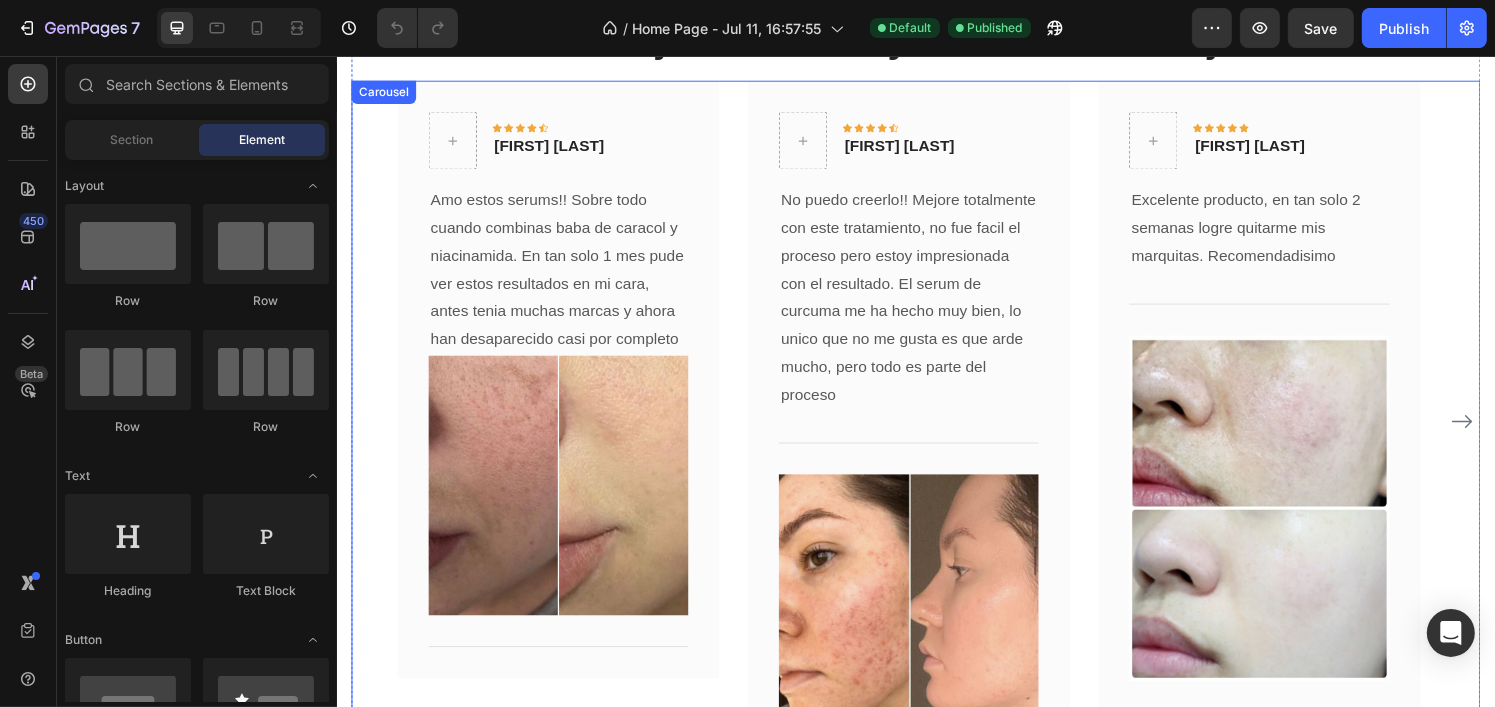 click at bounding box center (1502, 435) 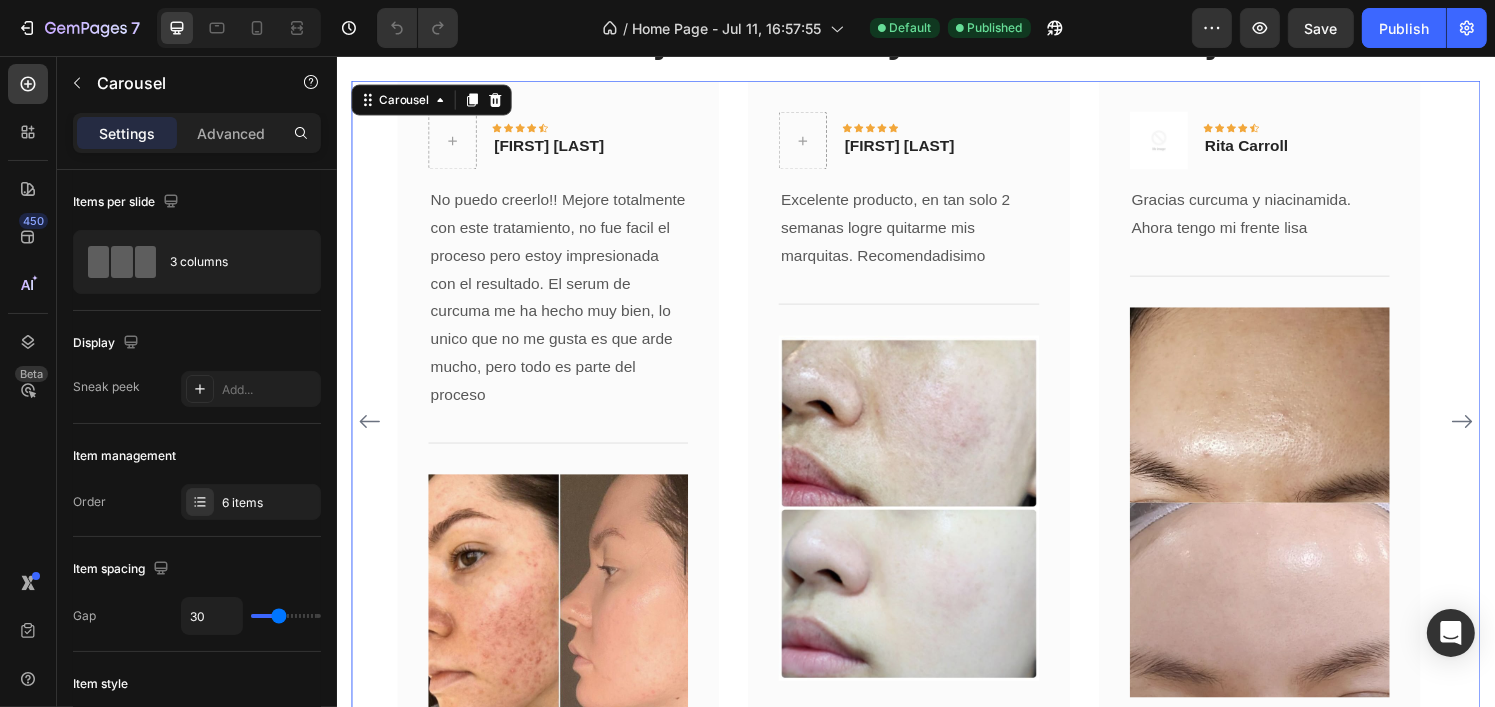 click at bounding box center (1502, 435) 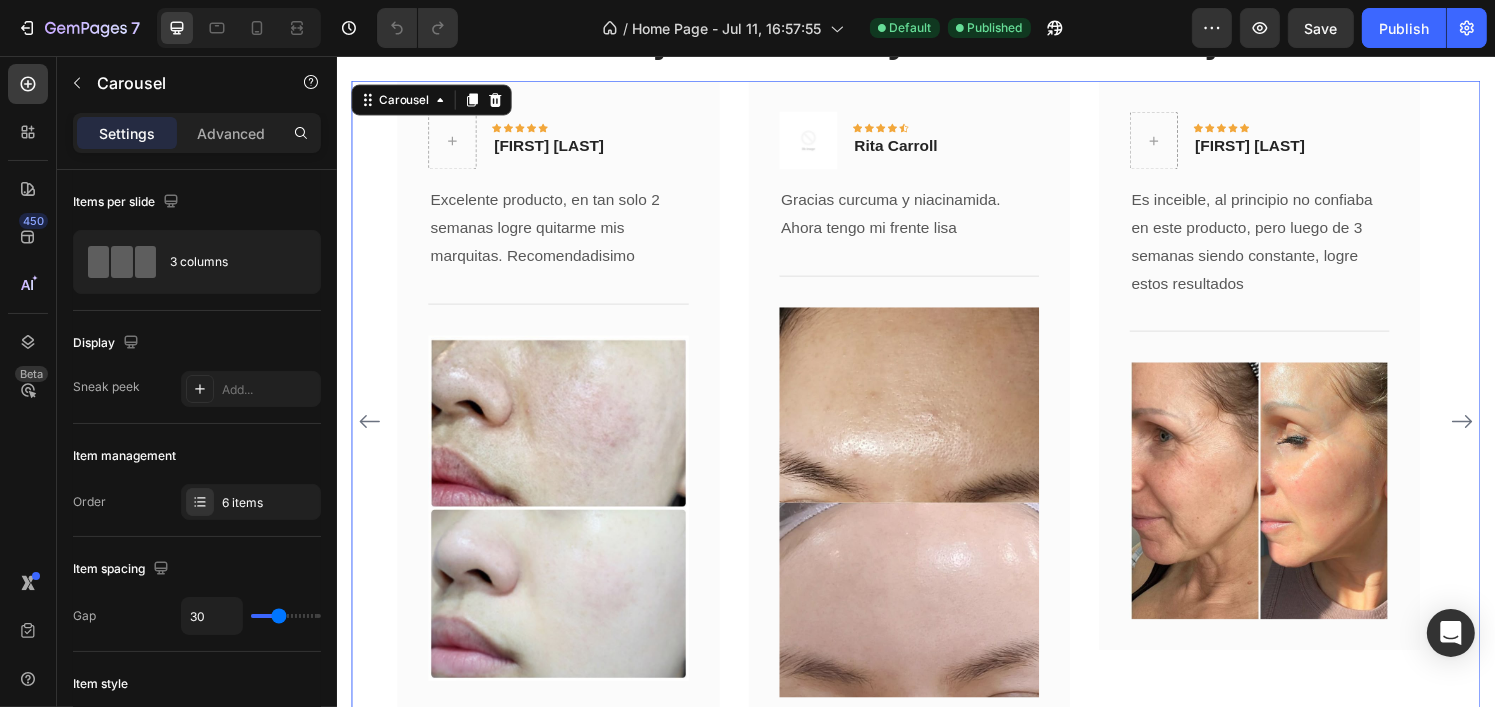 click at bounding box center [1502, 435] 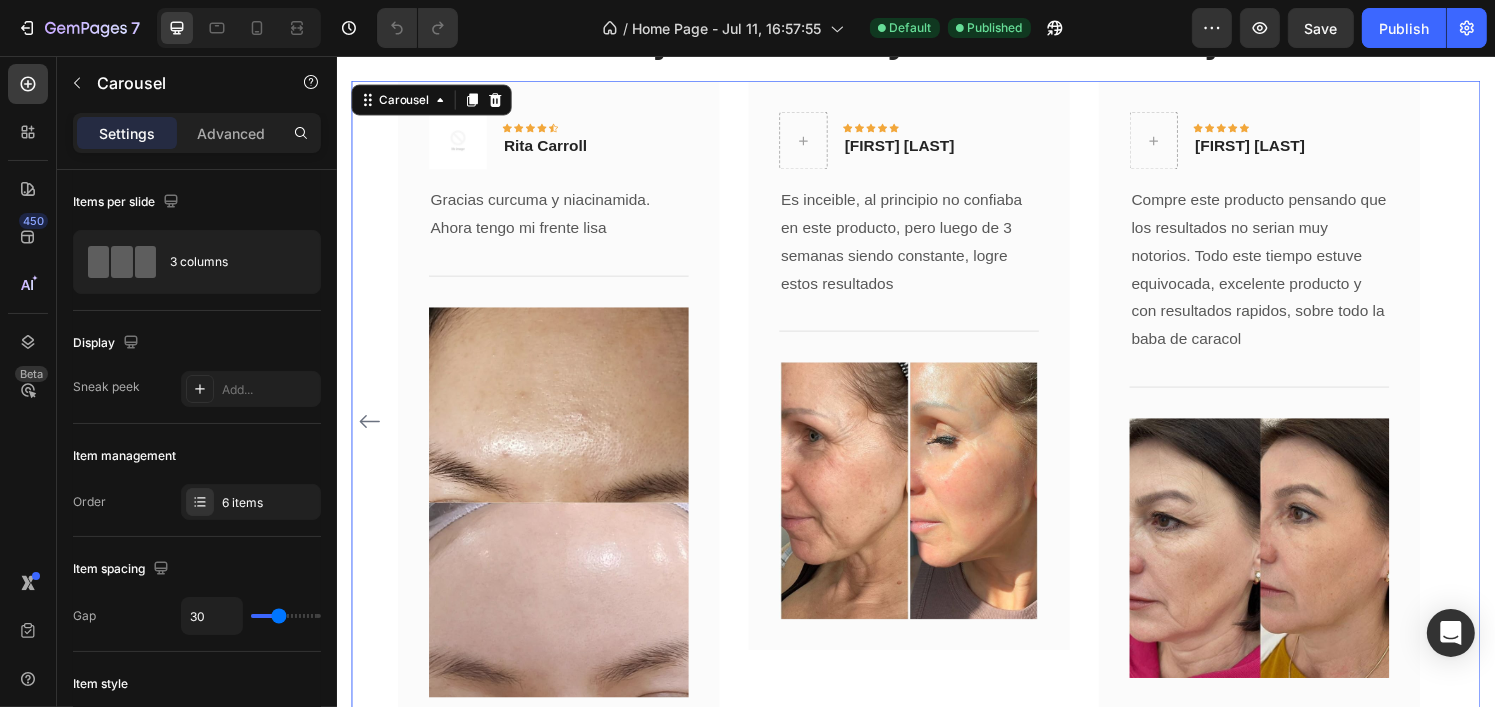 click on "Icon
Icon
Icon
Icon
Icon Row Valeria Brito Text block Row Amo estos serums!! Sobre todo cuando combinas baba de caracol y niacinamida. En tan solo 1 mes pude ver estos resultados en mi cara, antes tenia muchas marcas y ahora han desaparecido casi por completo Text block Image                Title Line Row
Icon
Icon
Icon
Icon
Icon Row  Valentina Ramirez Text block Row No puedo creerlo!! Mejore totalmente con este tratamiento, no fue facil el proceso pero estoy impresionada con el resultado. El serum de curcuma me ha hecho muy bien, lo unico que no me gusta es que arde mucho, pero todo es parte del proceso Text block                Title Line Image Row
Icon
Icon
Icon
Icon
Icon Row Ximena Lopez Text block" at bounding box center (936, 435) 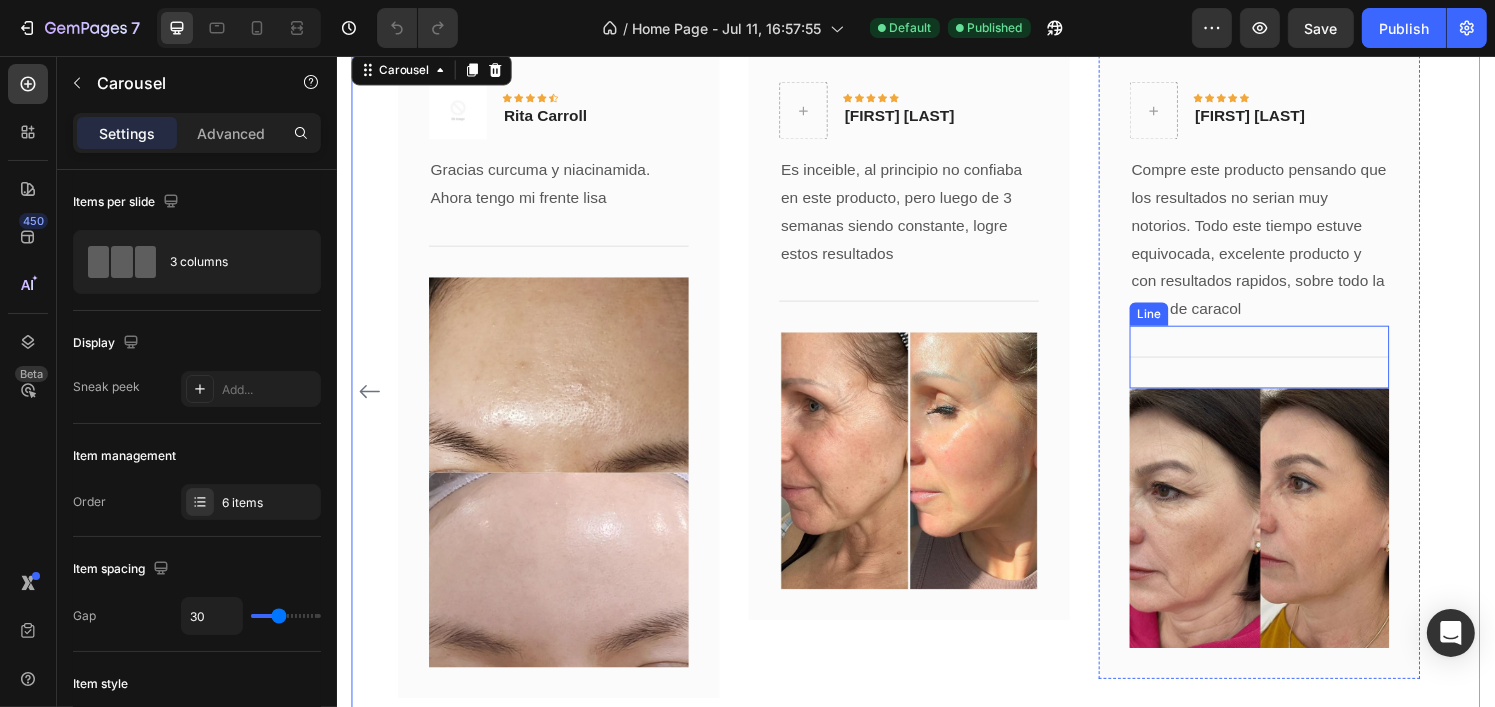 scroll, scrollTop: 2825, scrollLeft: 0, axis: vertical 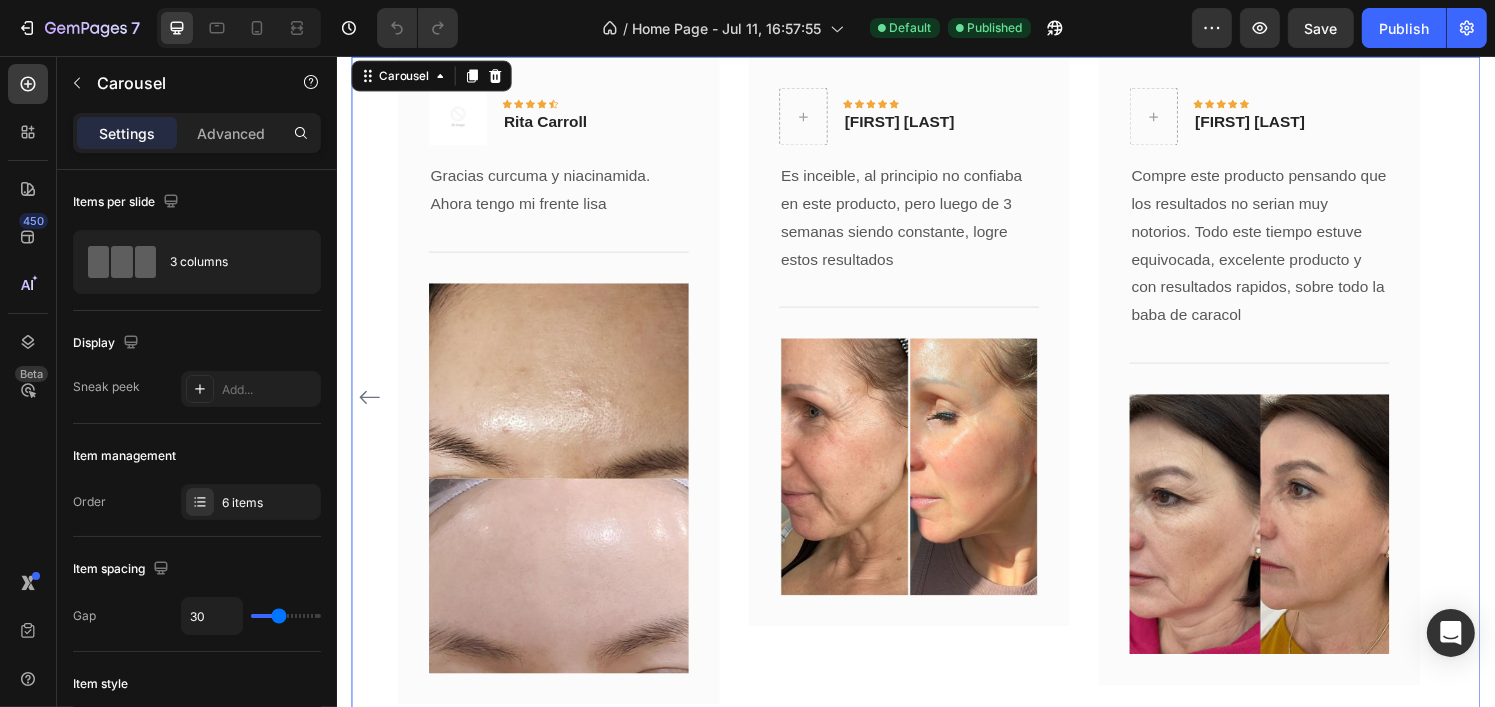 click on "Icon
Icon
Icon
Icon
Icon Row Valeria Brito Text block Row Amo estos serums!! Sobre todo cuando combinas baba de caracol y niacinamida. En tan solo 1 mes pude ver estos resultados en mi cara, antes tenia muchas marcas y ahora han desaparecido casi por completo Text block Image                Title Line Row
Icon
Icon
Icon
Icon
Icon Row  Valentina Ramirez Text block Row No puedo creerlo!! Mejore totalmente con este tratamiento, no fue facil el proceso pero estoy impresionada con el resultado. El serum de curcuma me ha hecho muy bien, lo unico que no me gusta es que arde mucho, pero todo es parte del proceso Text block                Title Line Image Row
Icon
Icon
Icon
Icon
Icon Row Ximena Lopez Text block" at bounding box center (936, 410) 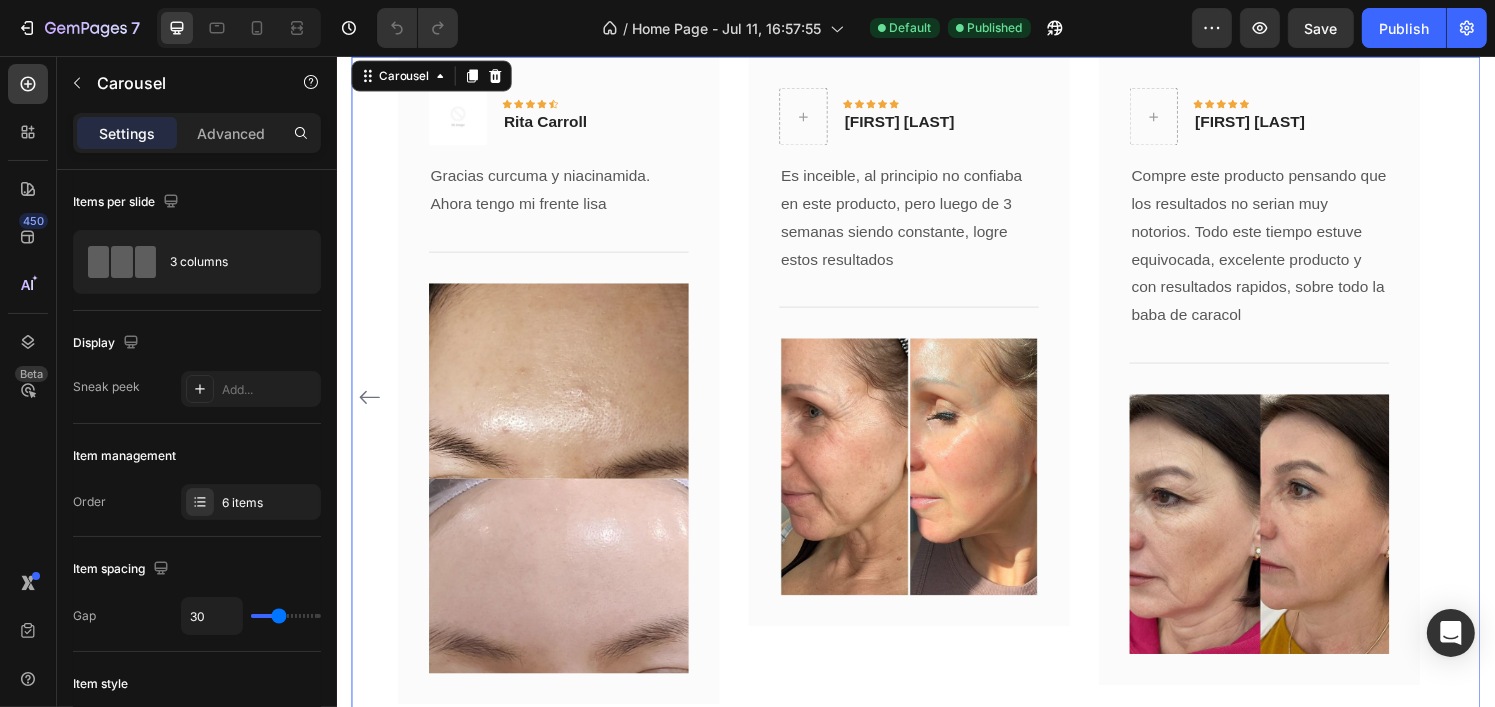 click 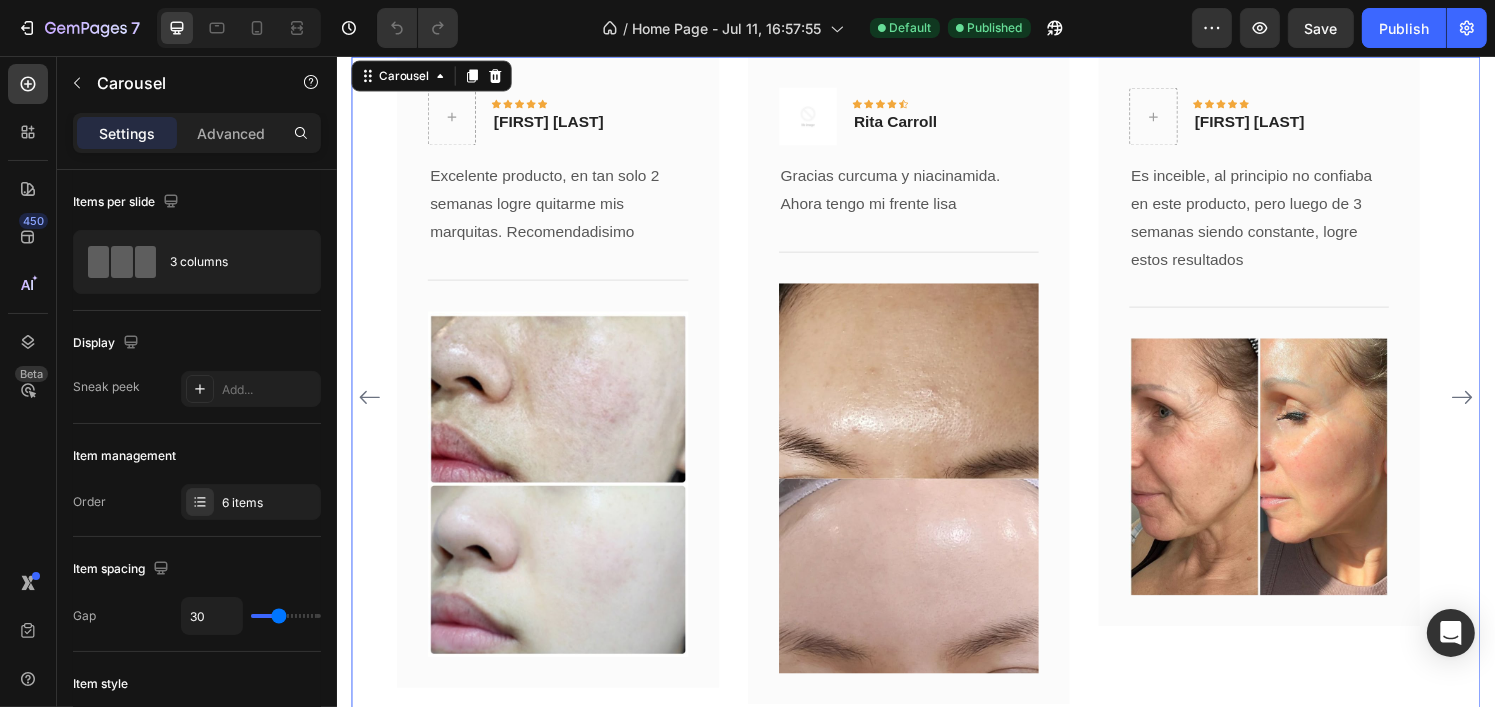 click 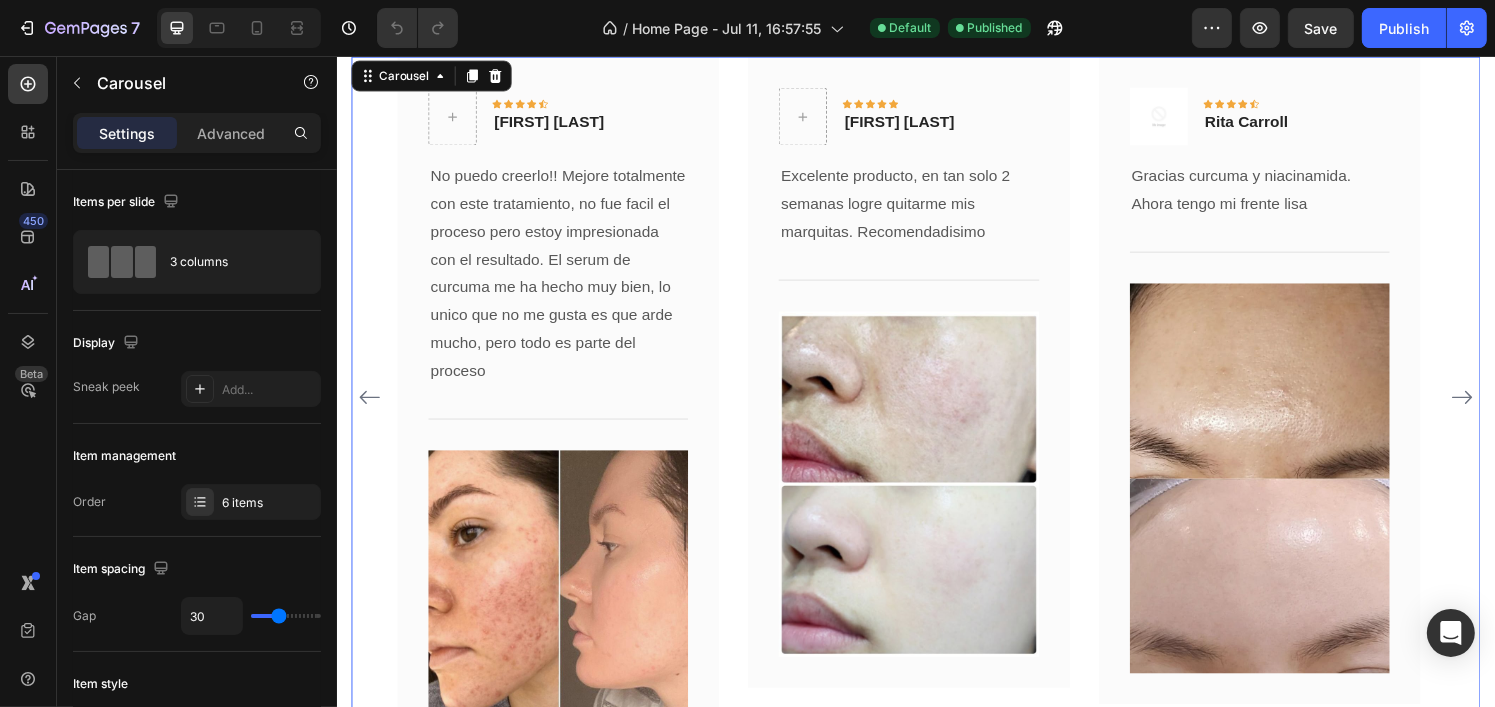 click 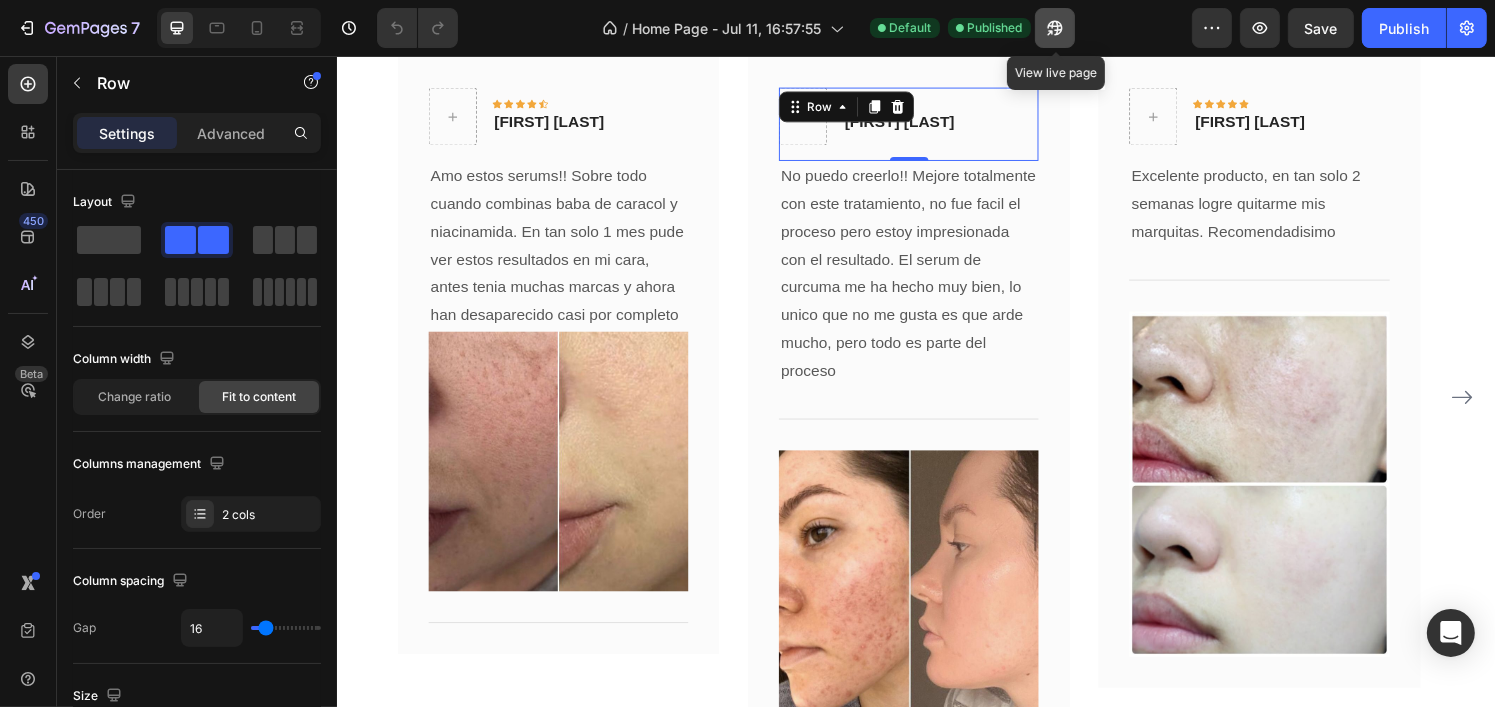 click 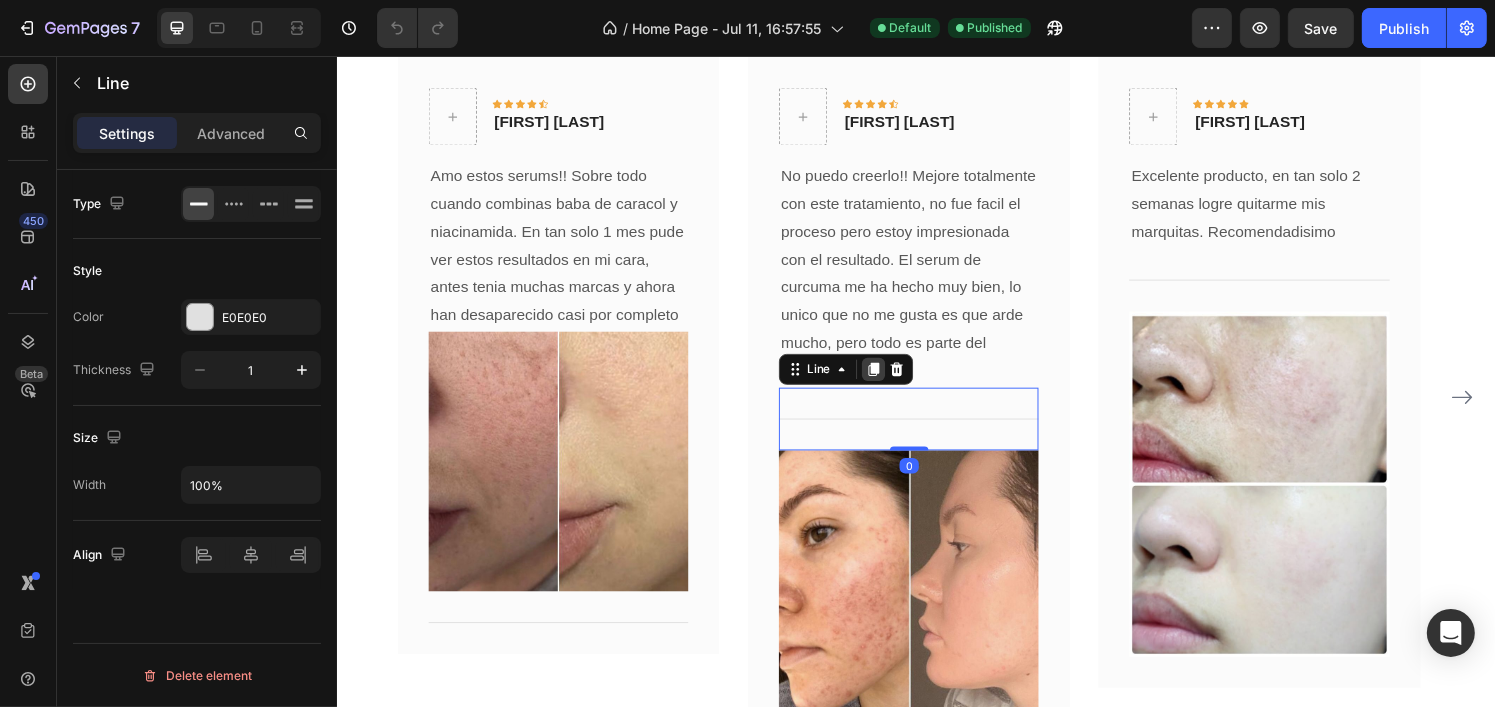 click 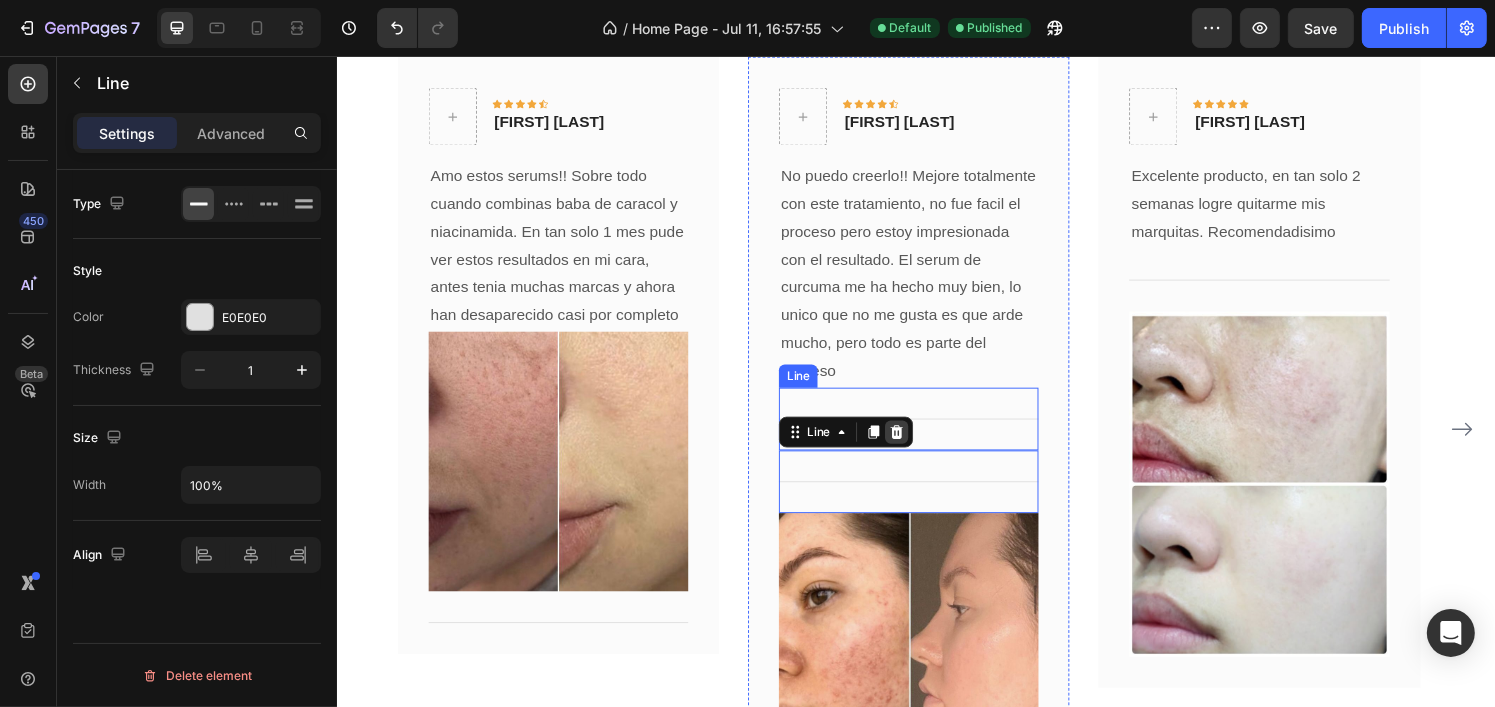 scroll, scrollTop: 2857, scrollLeft: 0, axis: vertical 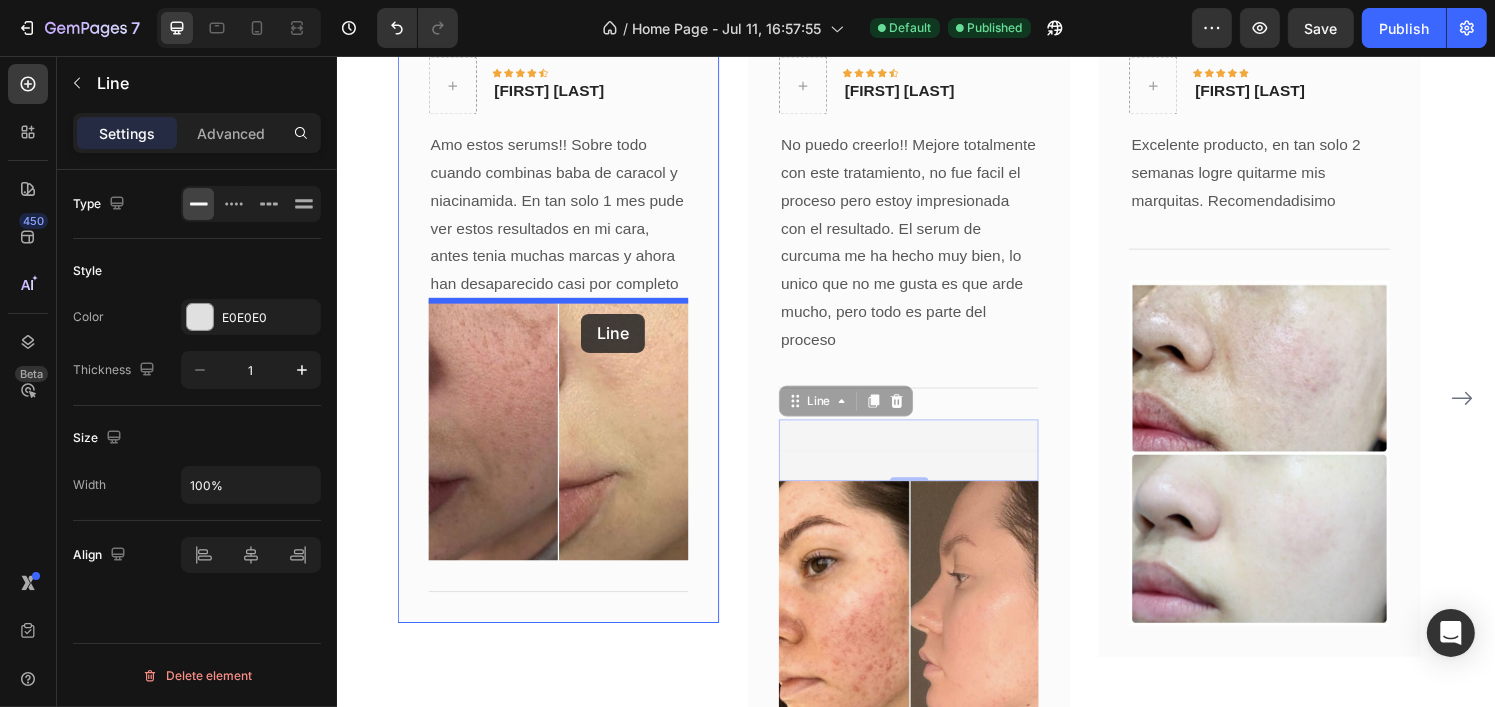 drag, startPoint x: 857, startPoint y: 417, endPoint x: 590, endPoint y: 320, distance: 284.07394 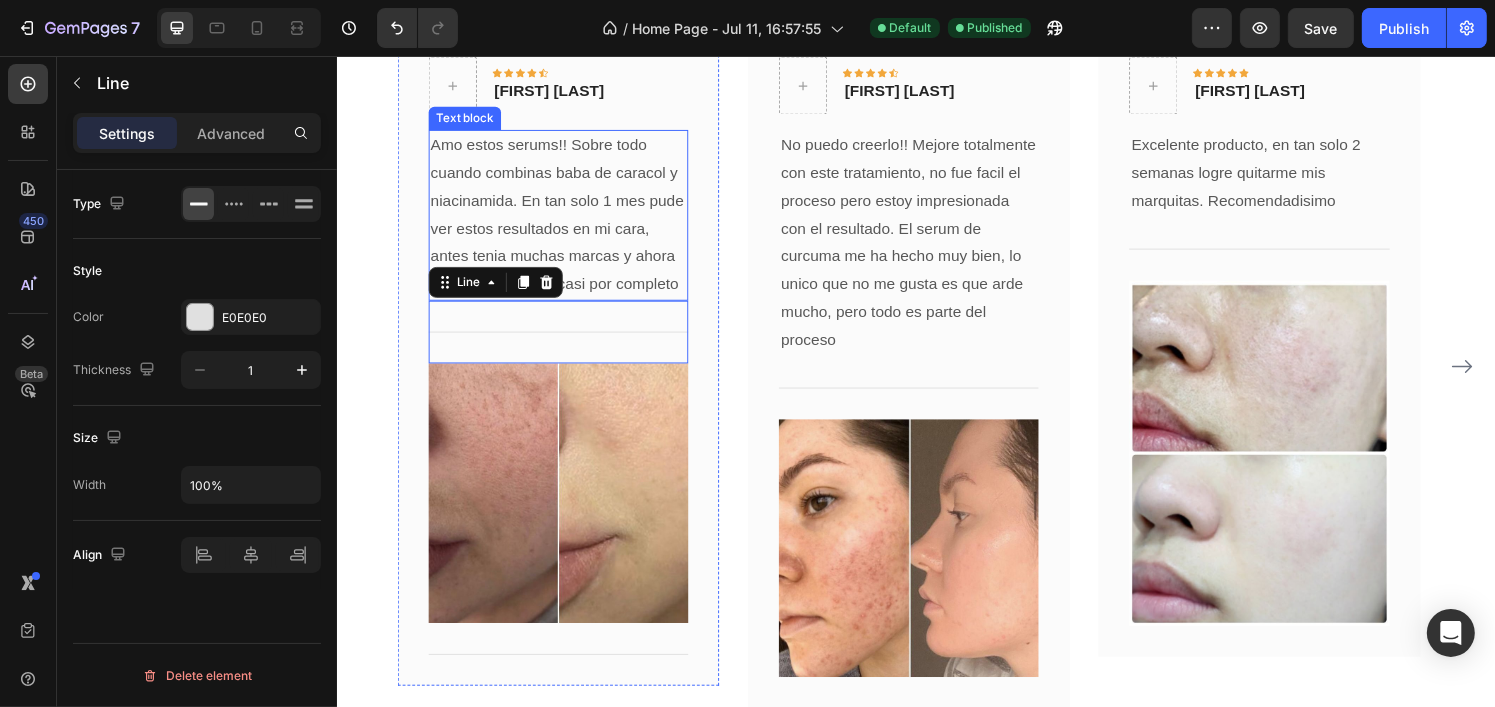 scroll, scrollTop: 2825, scrollLeft: 0, axis: vertical 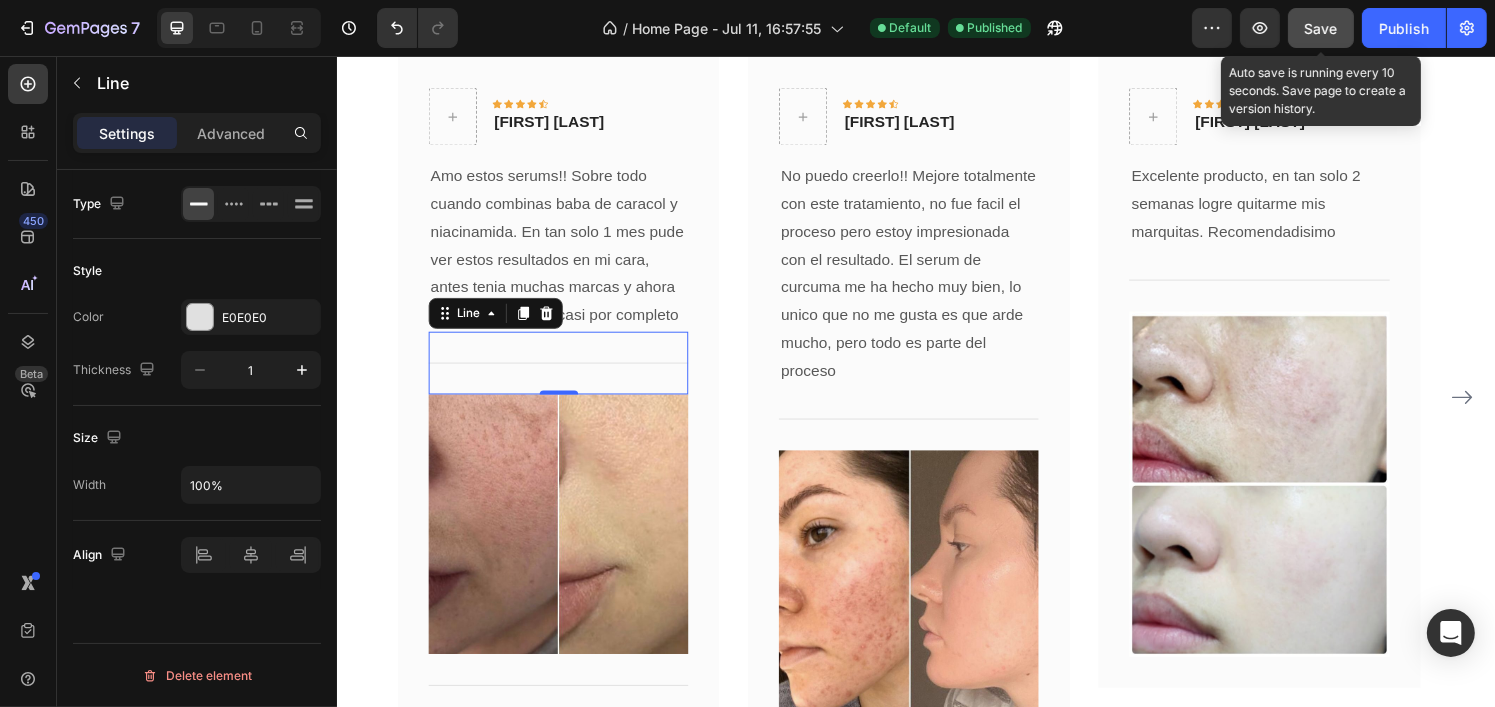 click on "Save" 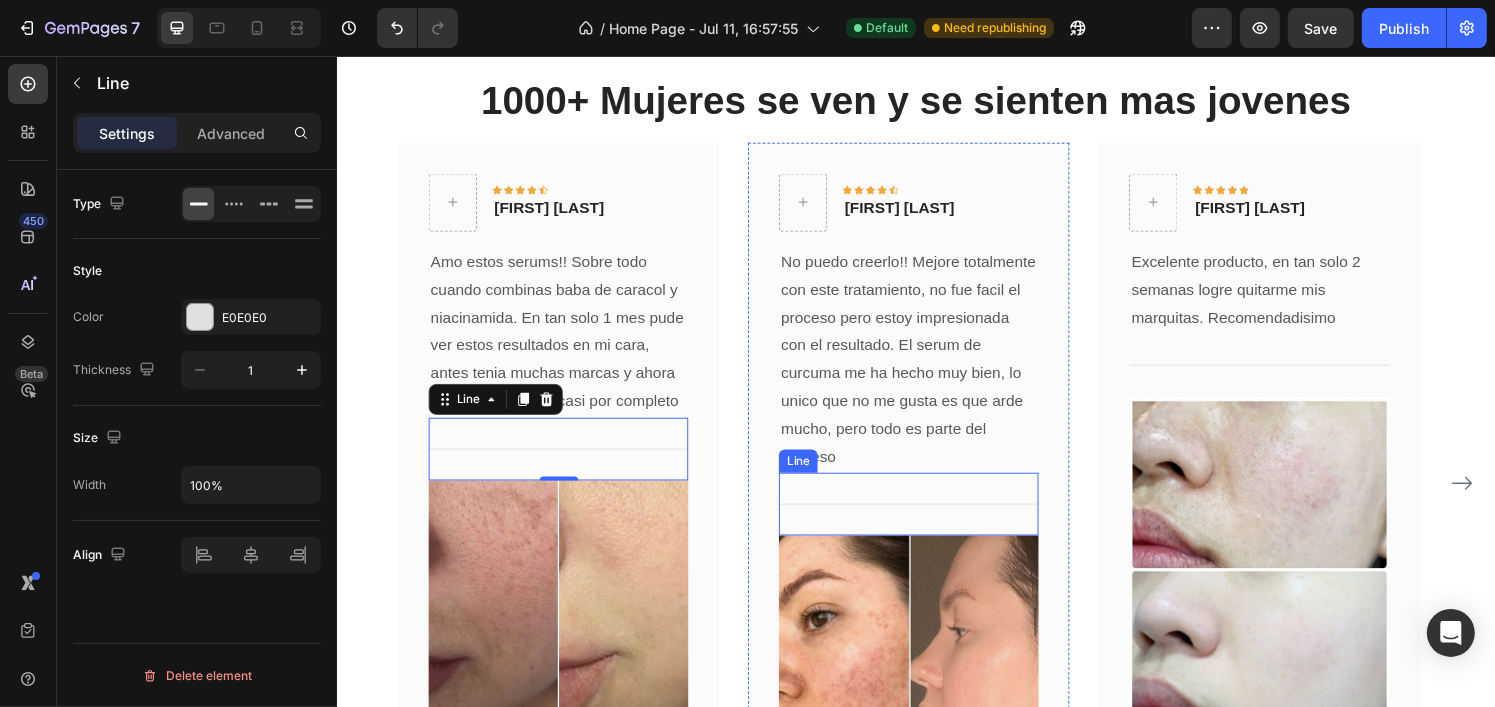 scroll, scrollTop: 2505, scrollLeft: 0, axis: vertical 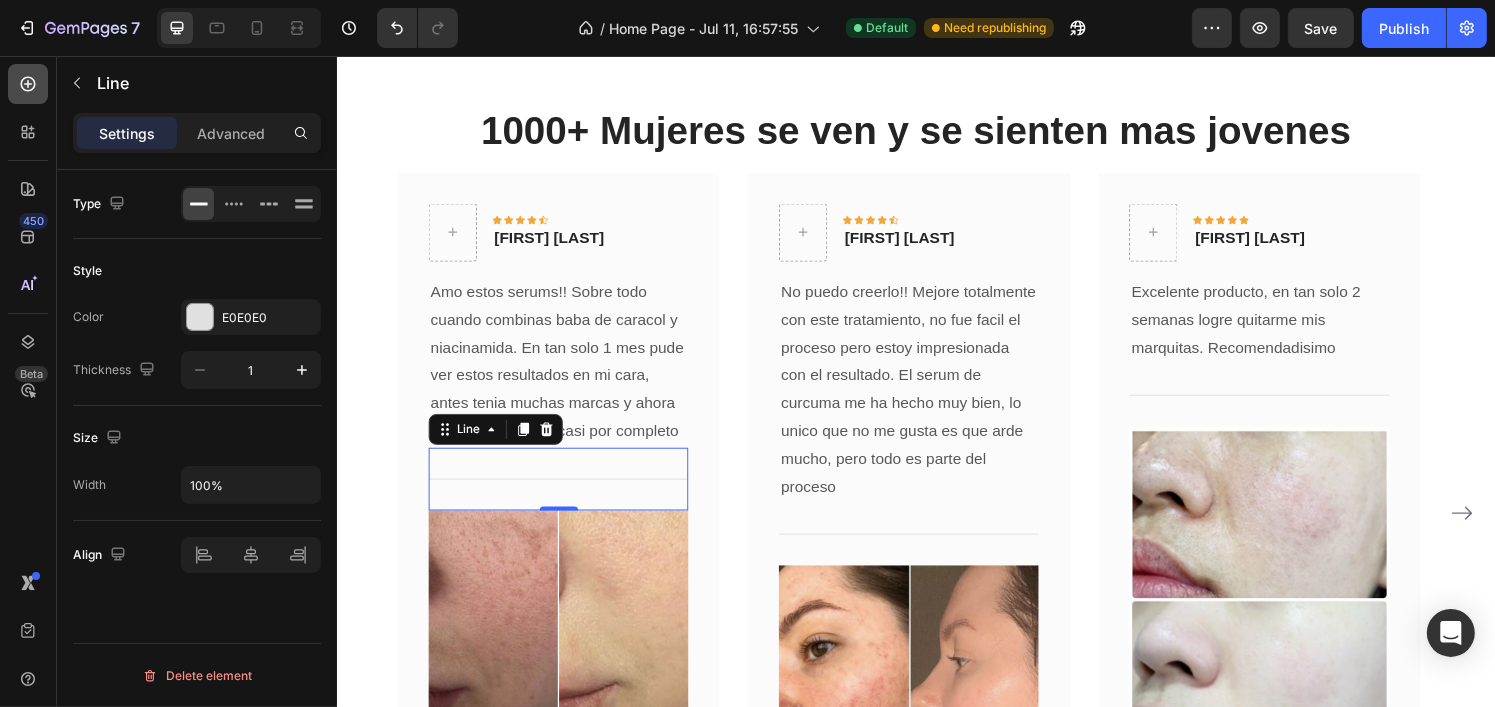 click 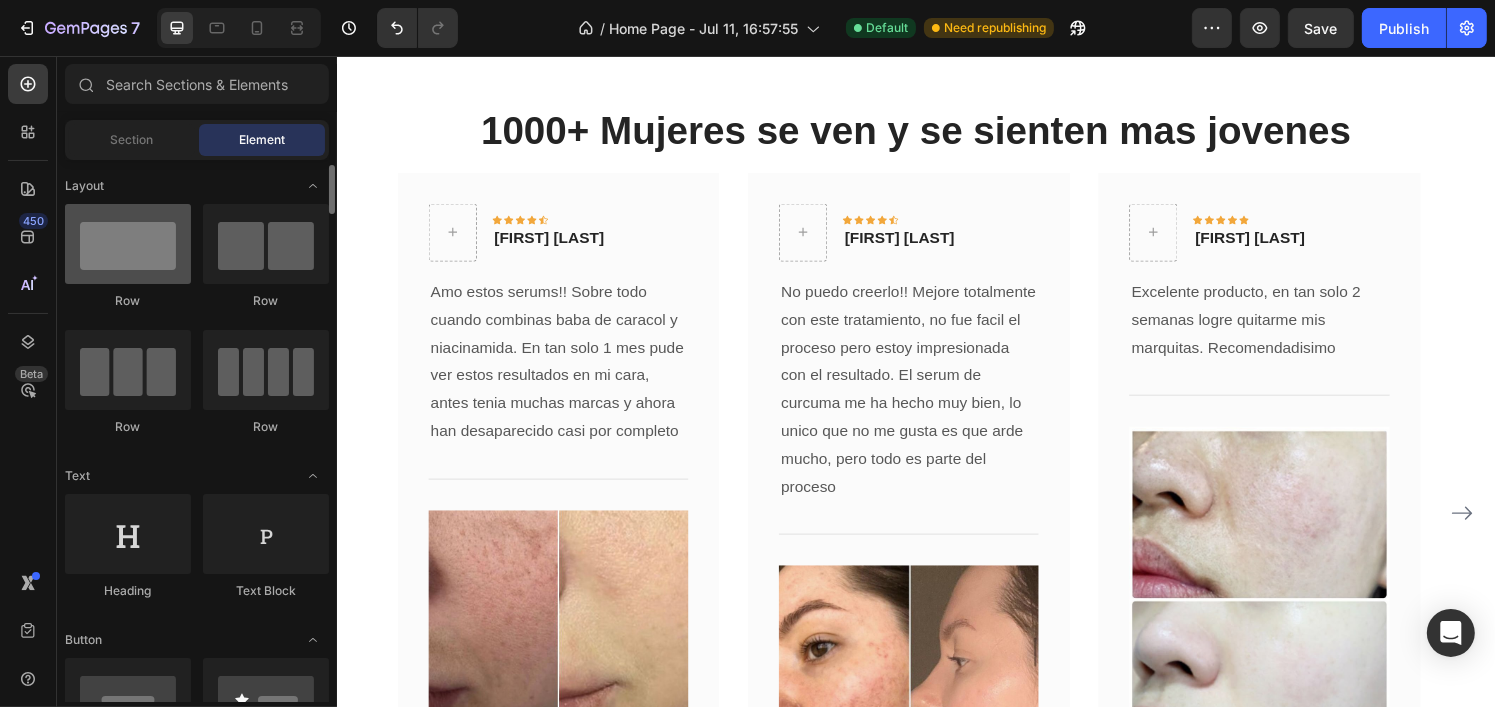 scroll, scrollTop: 11, scrollLeft: 0, axis: vertical 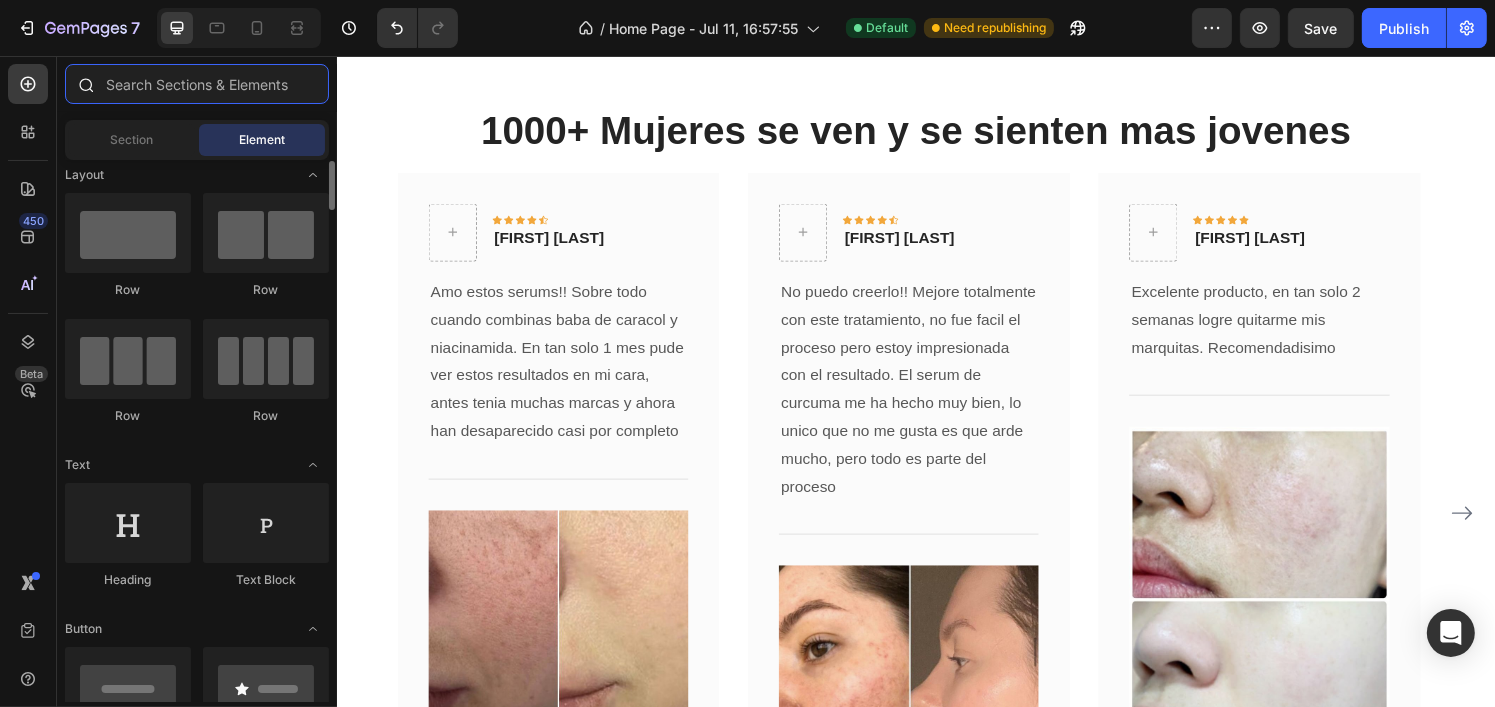 click at bounding box center [197, 84] 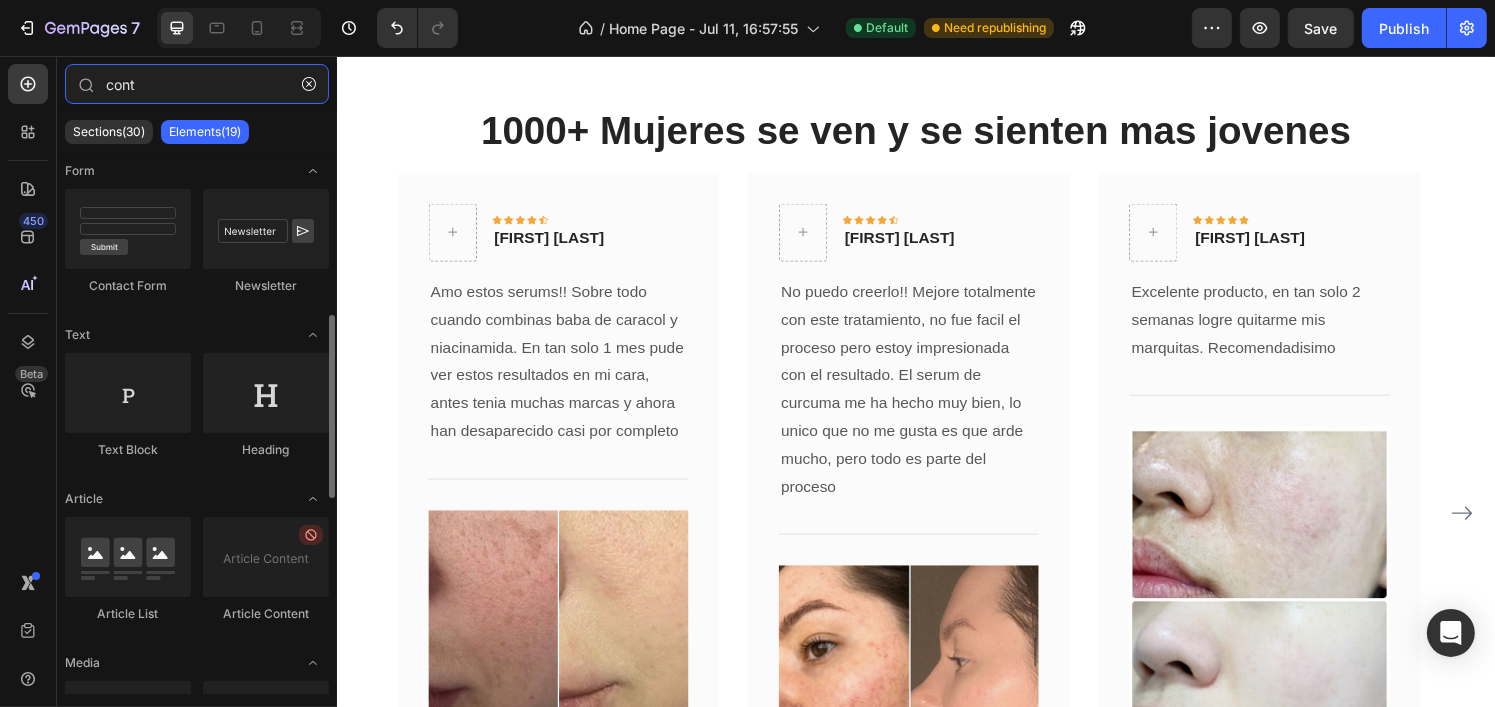 scroll, scrollTop: 0, scrollLeft: 0, axis: both 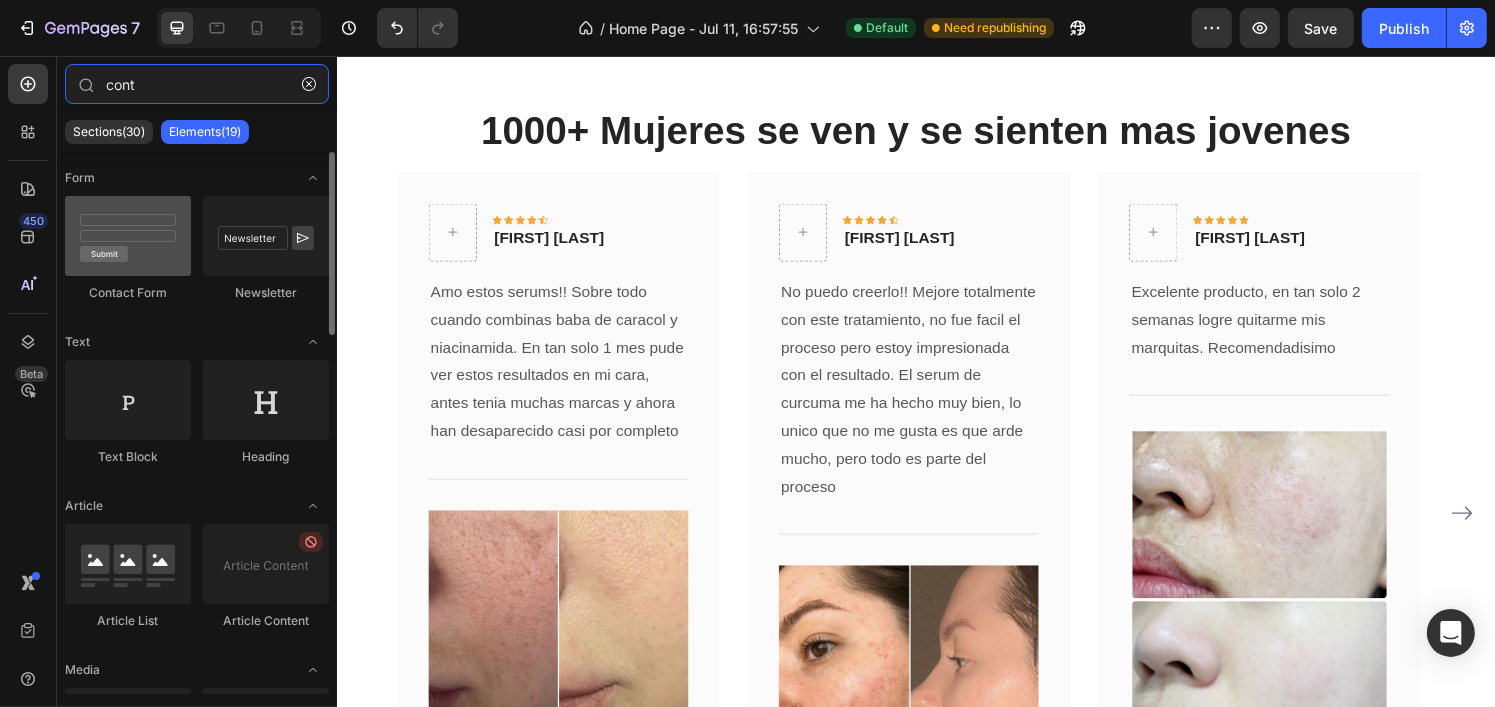 type on "cont" 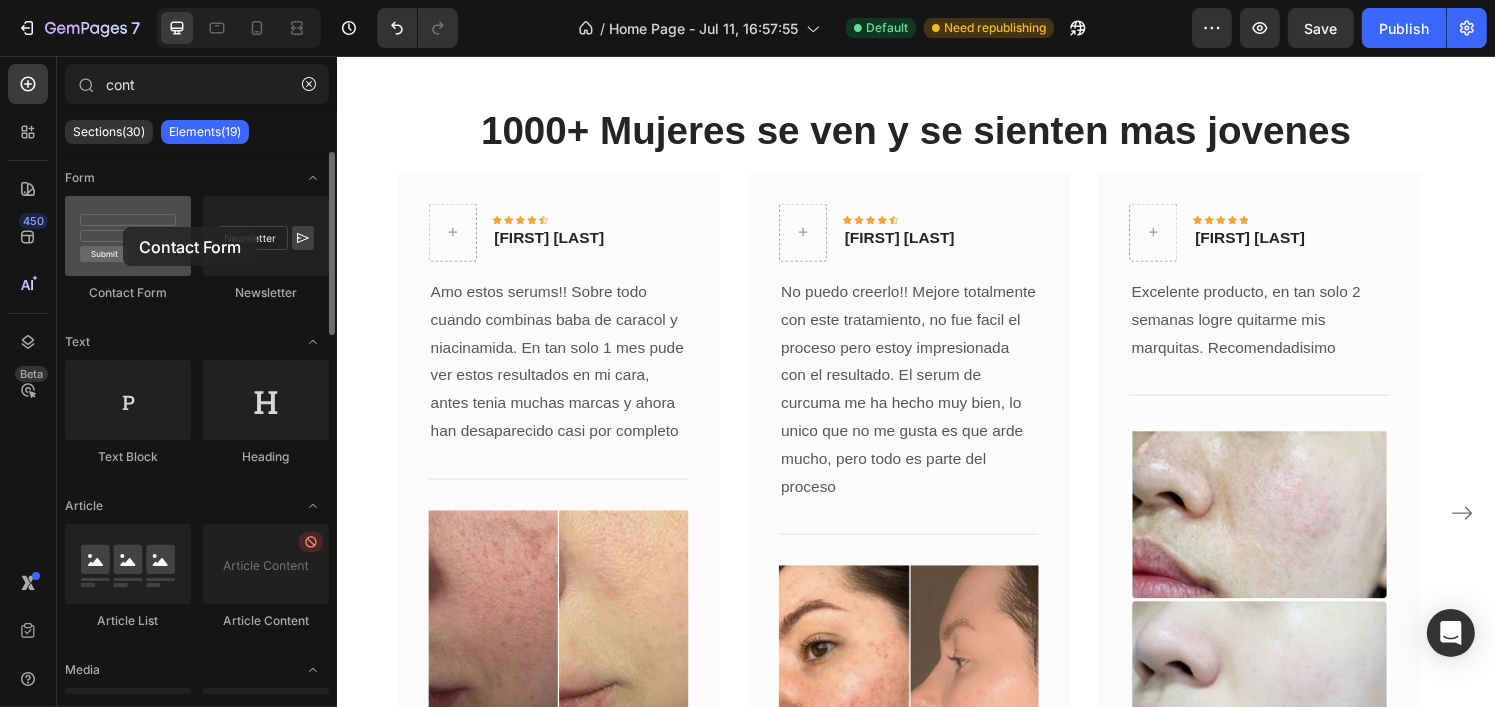 drag, startPoint x: 117, startPoint y: 244, endPoint x: 123, endPoint y: 227, distance: 18.027756 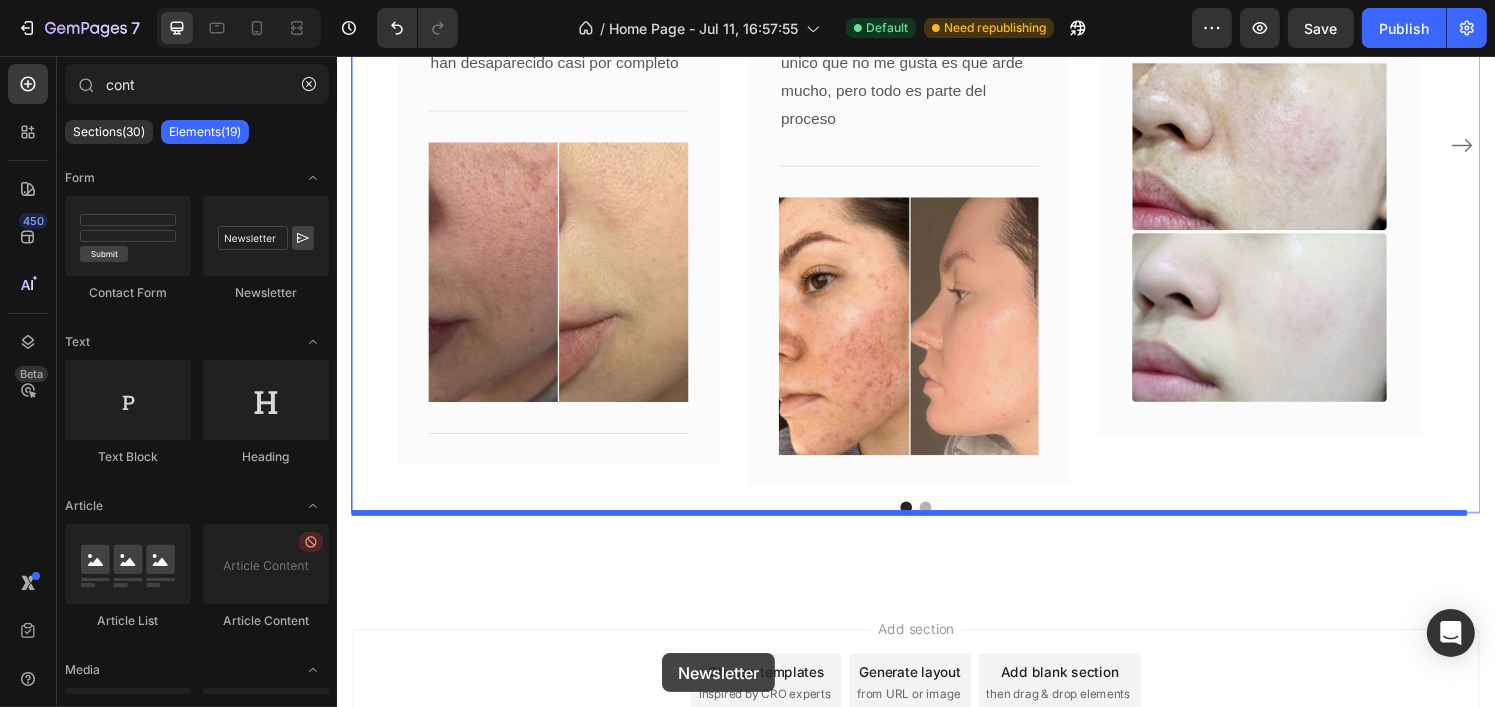 scroll, scrollTop: 3004, scrollLeft: 0, axis: vertical 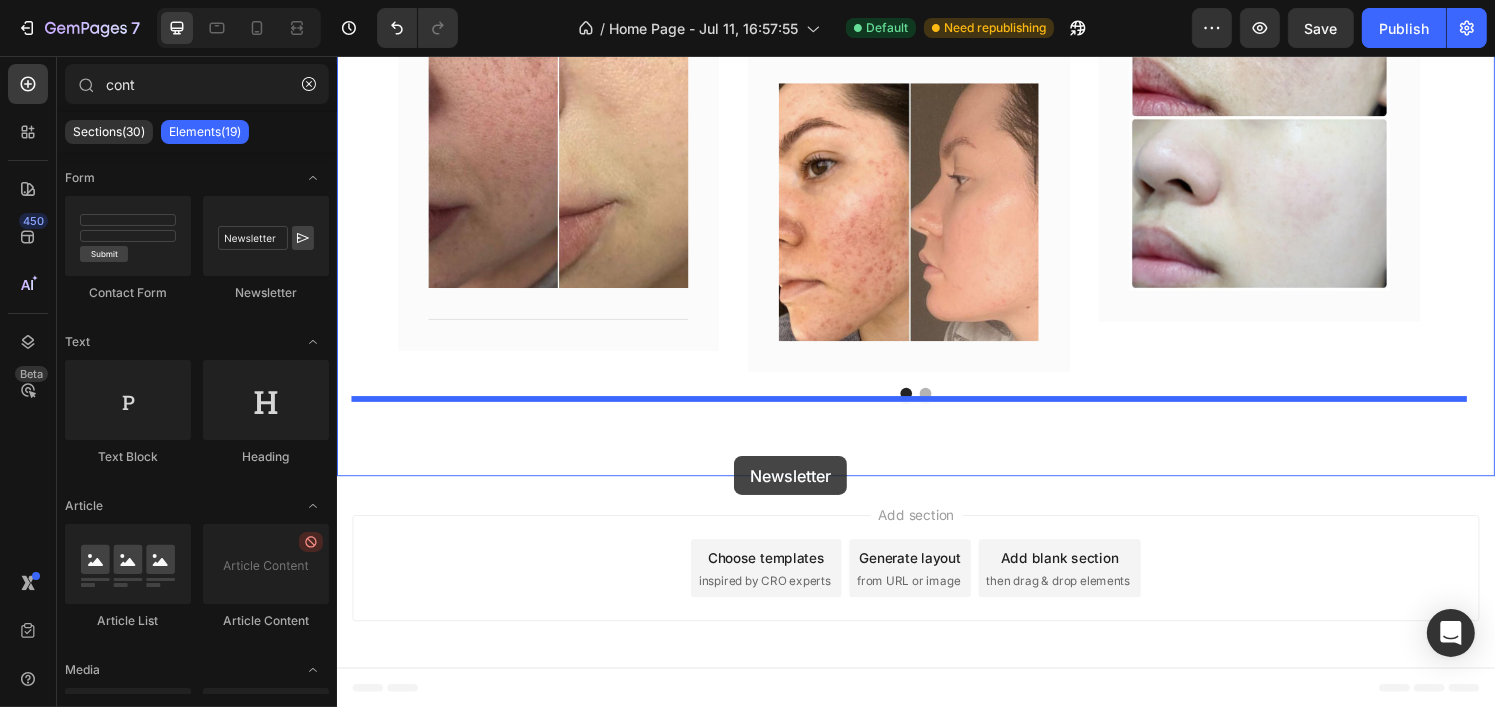 drag, startPoint x: 600, startPoint y: 316, endPoint x: 747, endPoint y: 471, distance: 213.62115 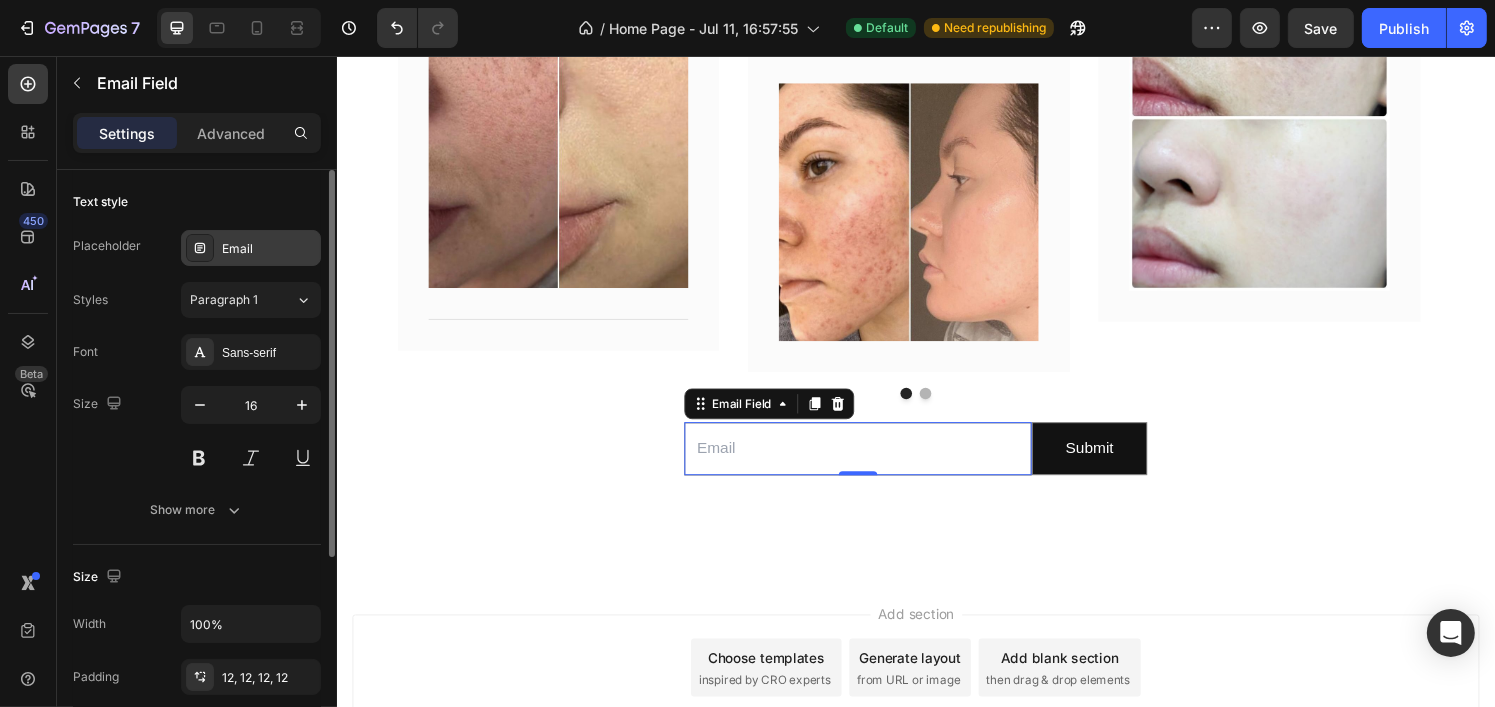 click on "Email" at bounding box center [269, 249] 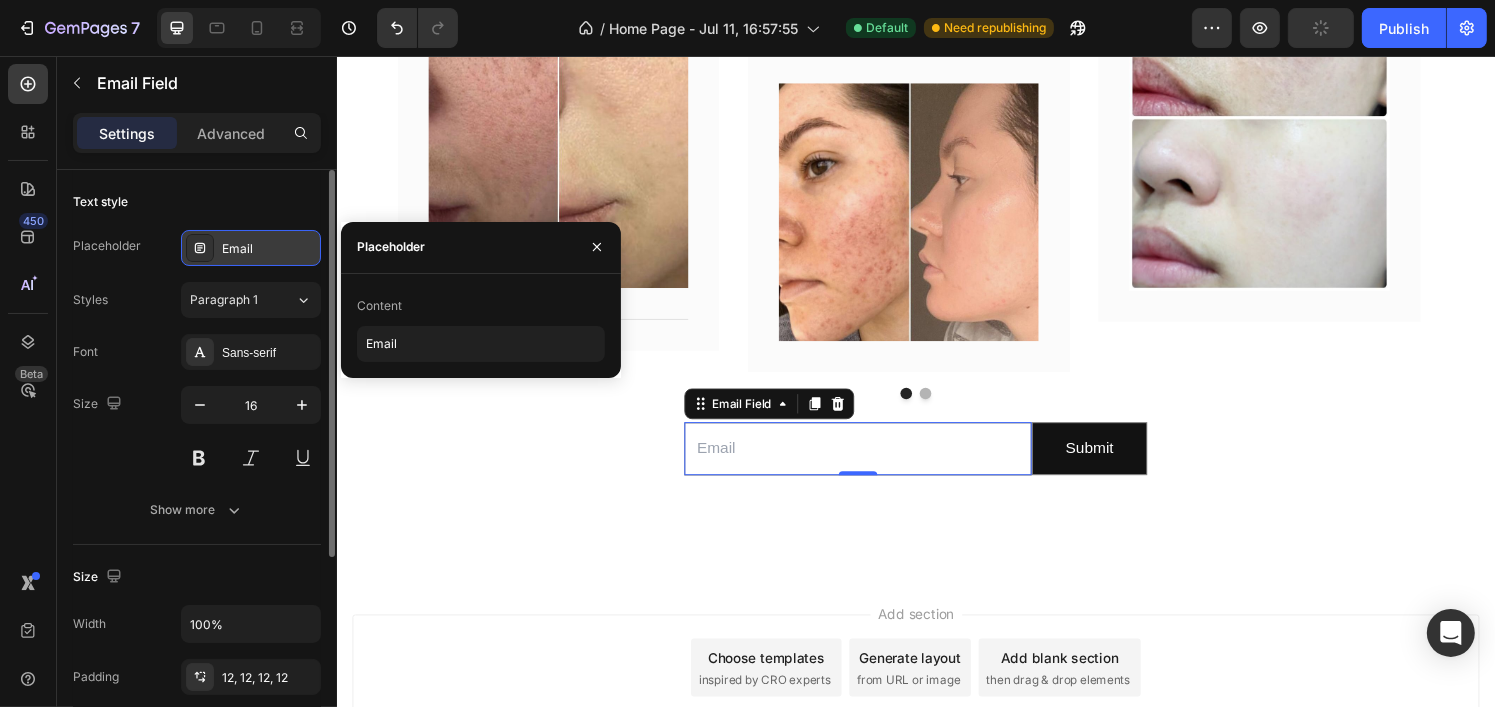 click on "Email" at bounding box center (251, 248) 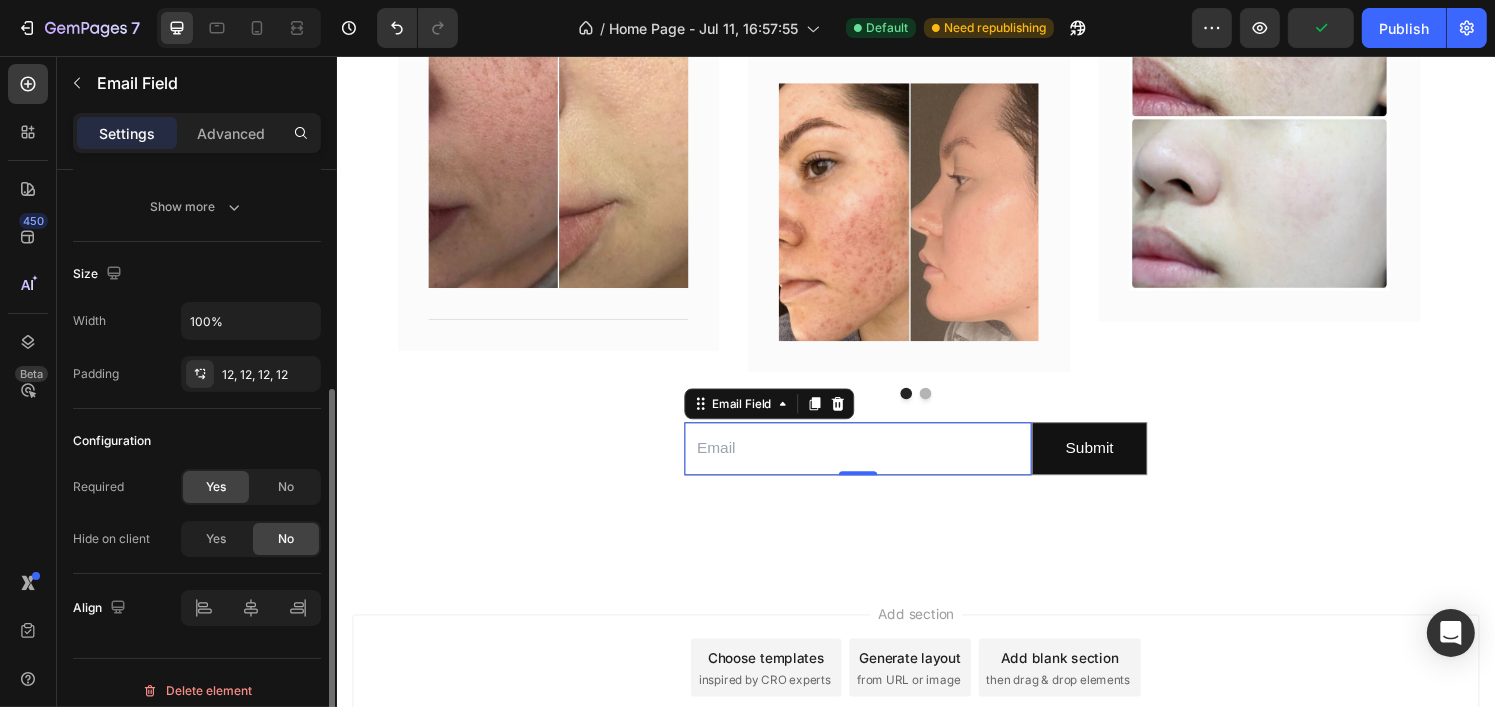 scroll, scrollTop: 316, scrollLeft: 0, axis: vertical 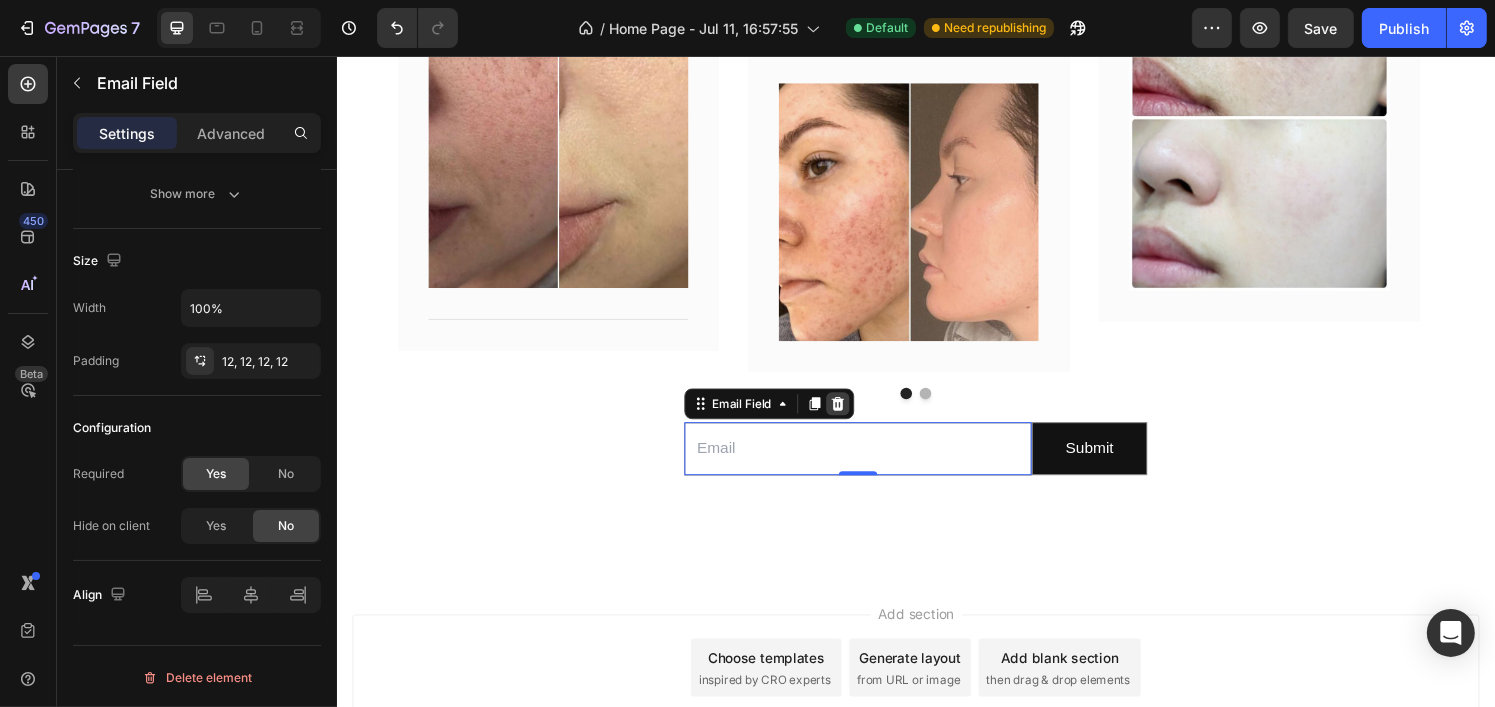 click 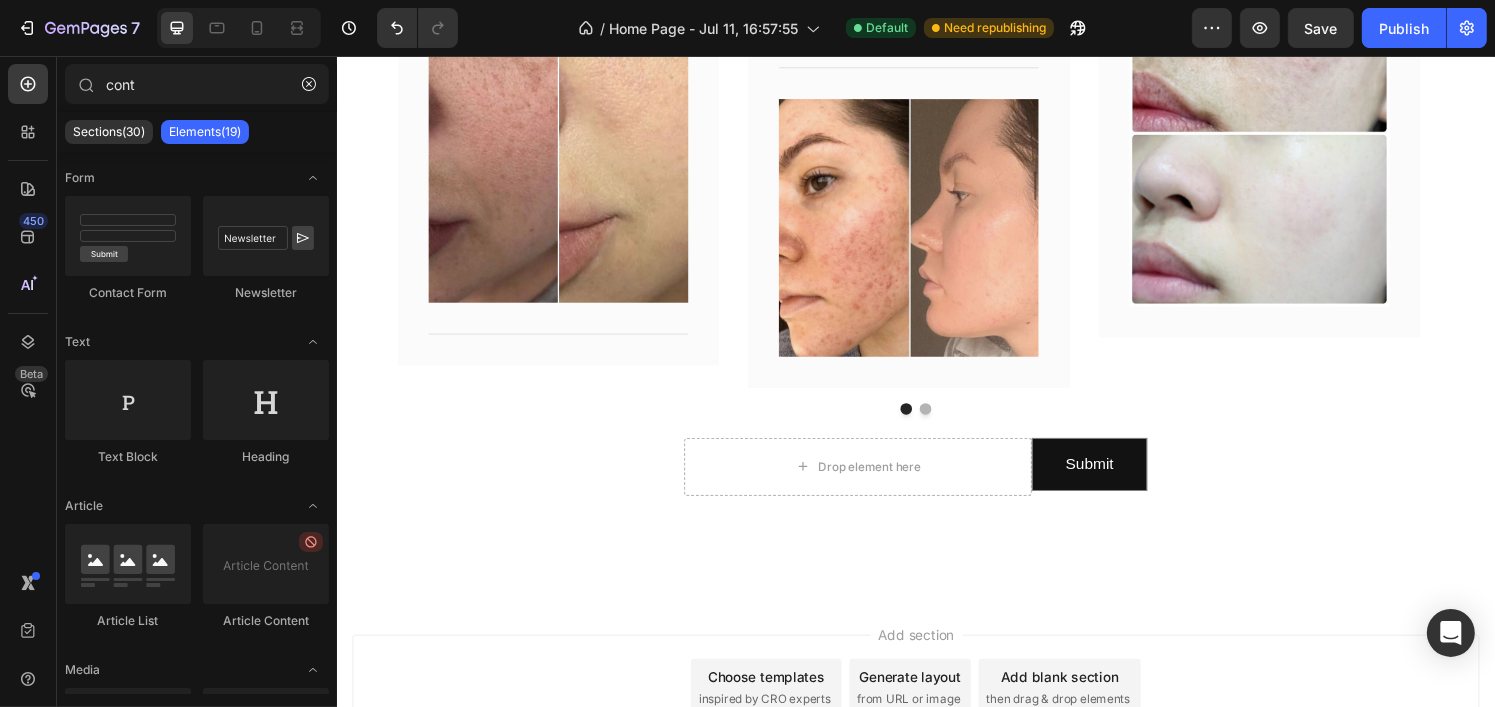 scroll, scrollTop: 2857, scrollLeft: 0, axis: vertical 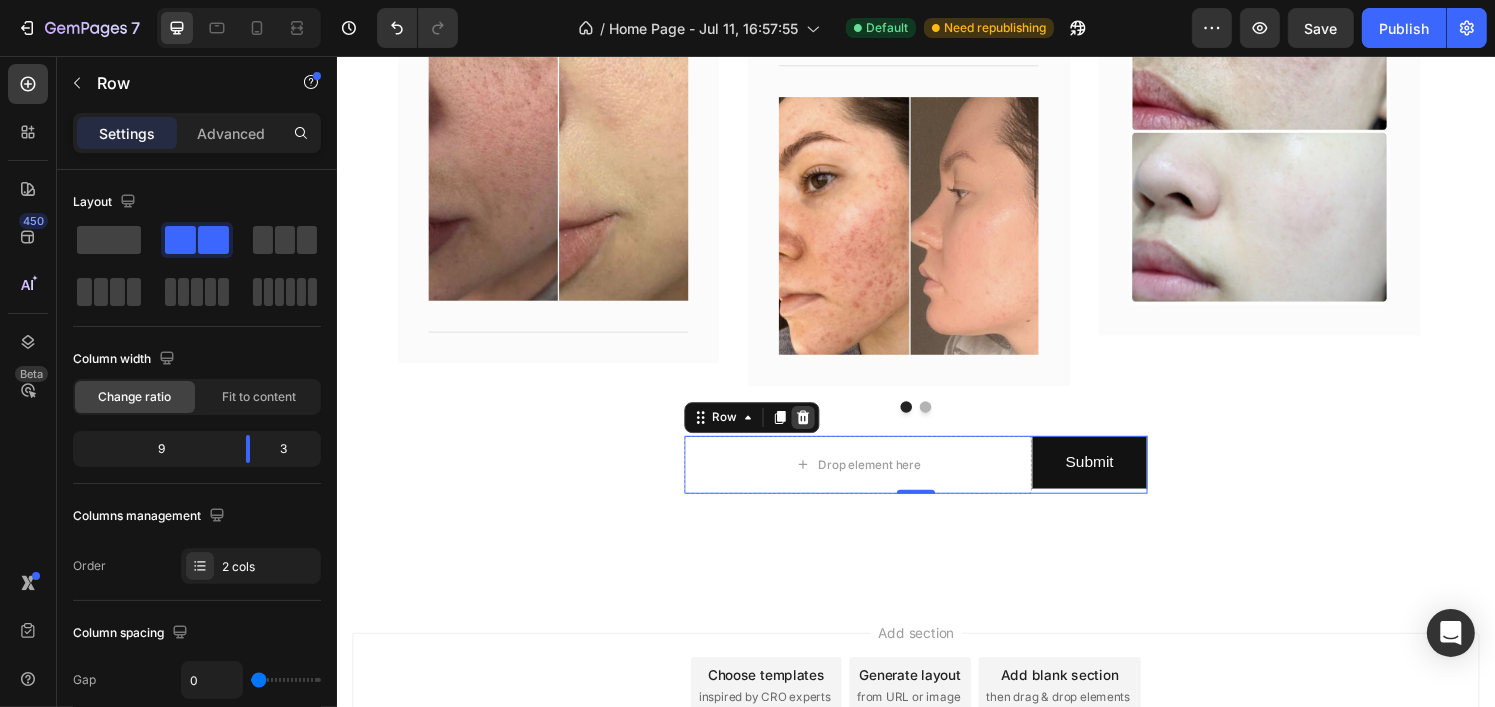 click 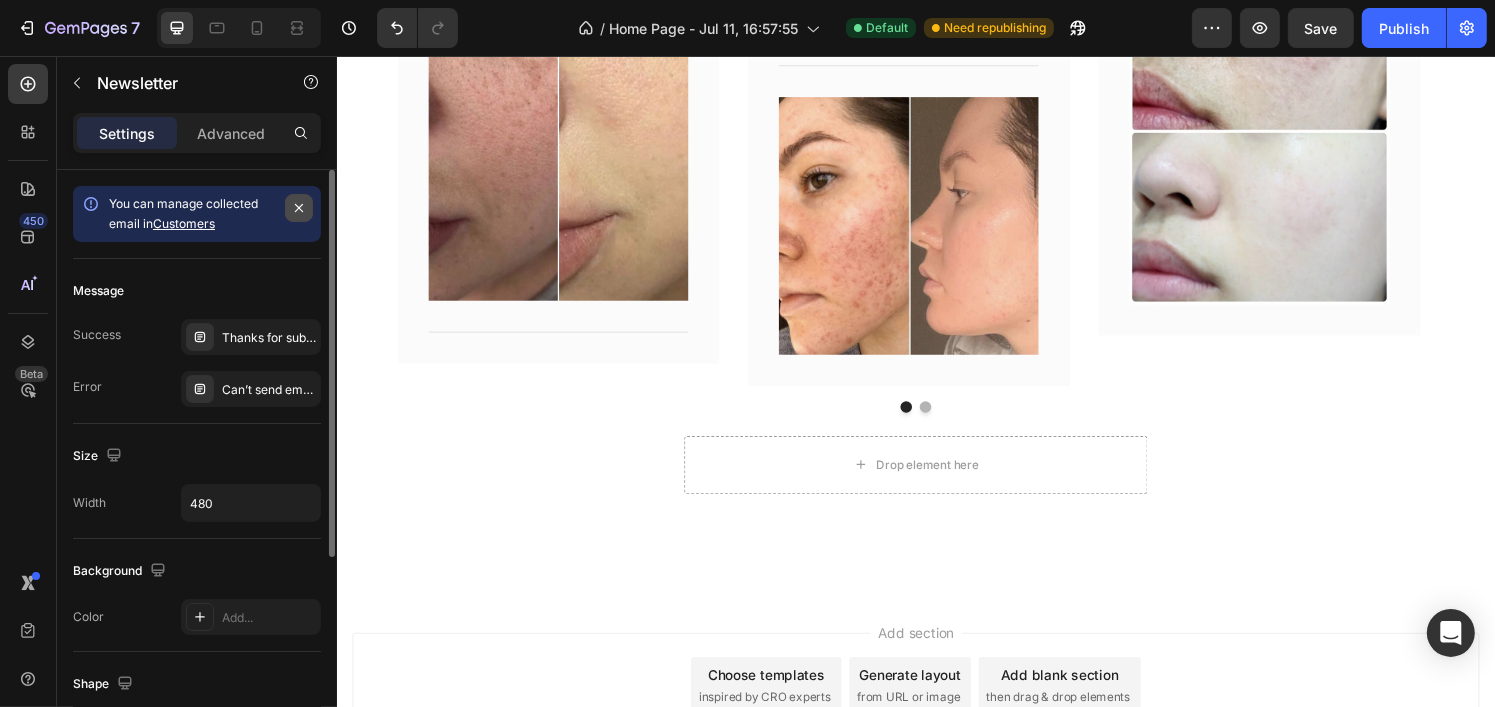 click 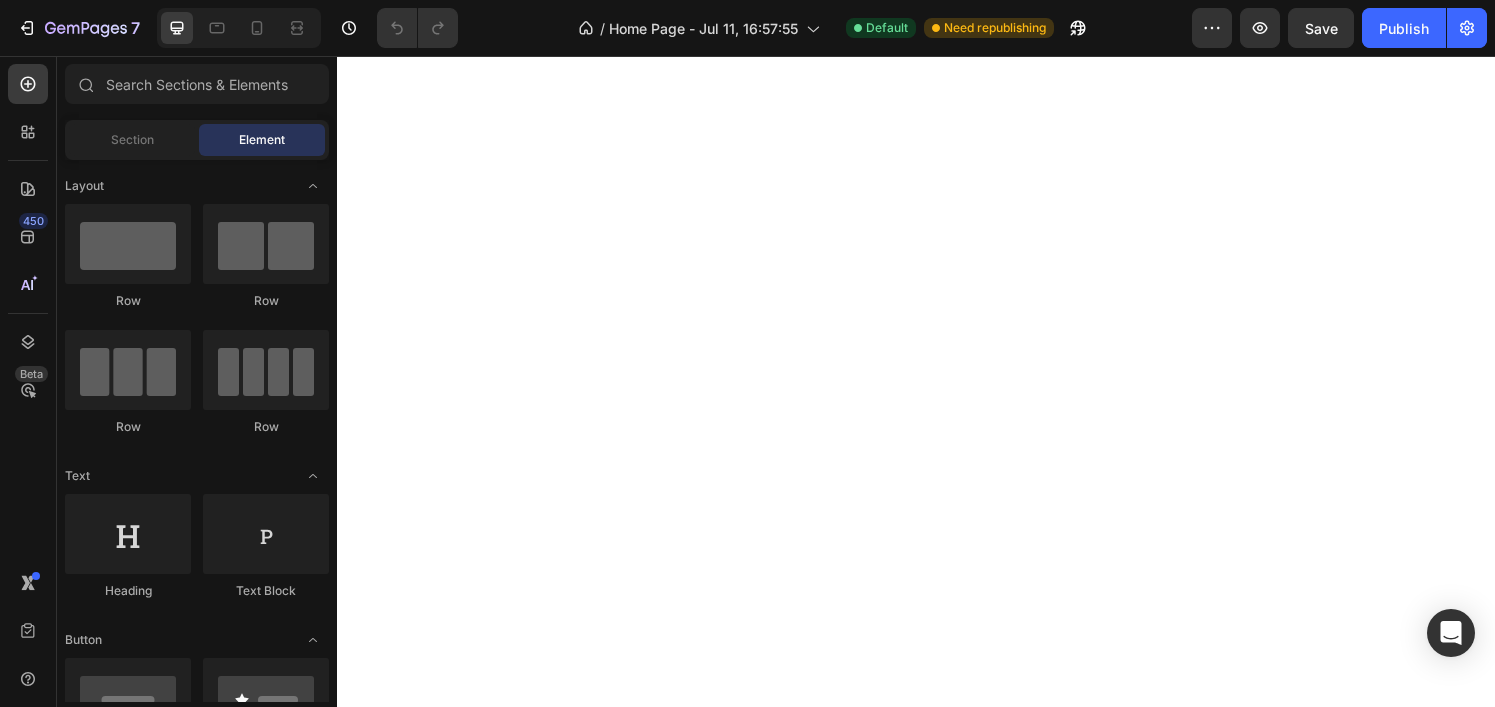 scroll, scrollTop: 0, scrollLeft: 0, axis: both 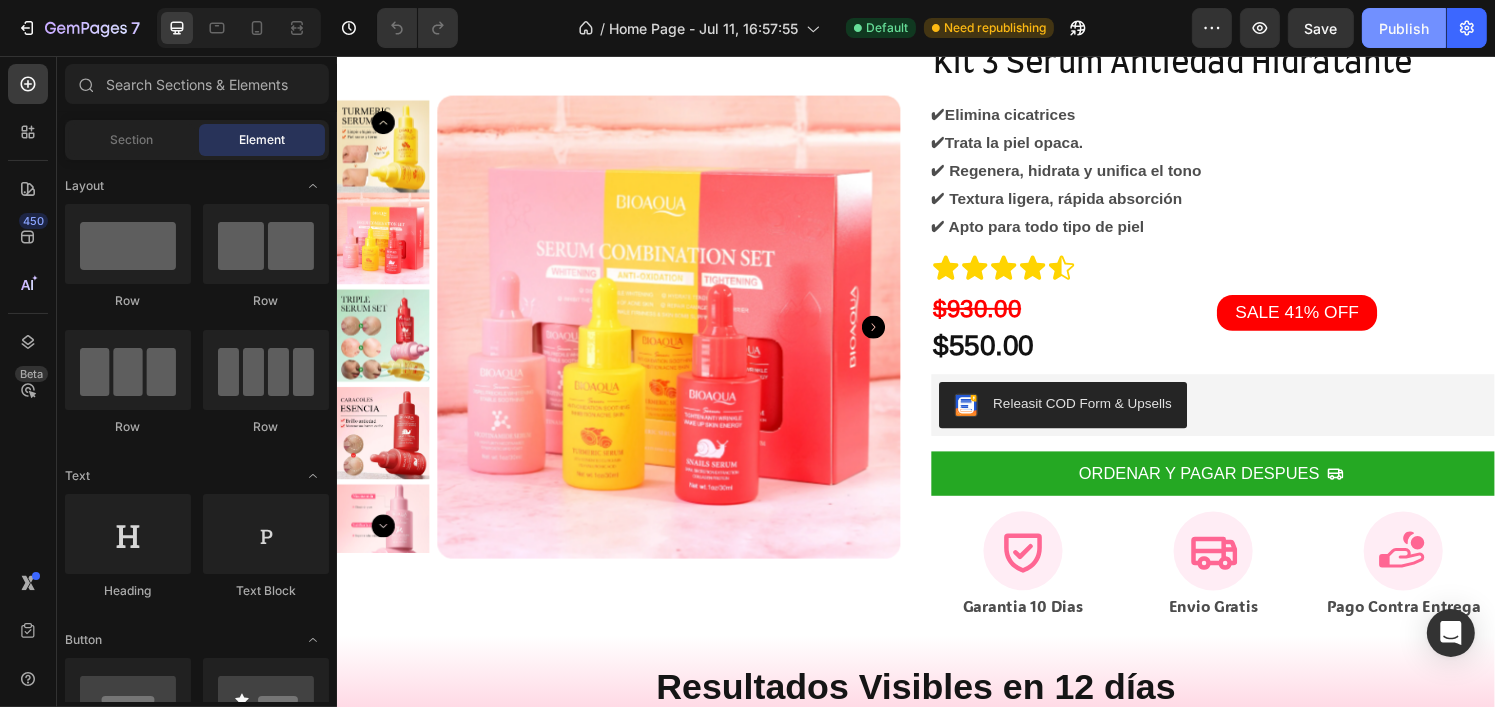 click on "Publish" at bounding box center (1404, 28) 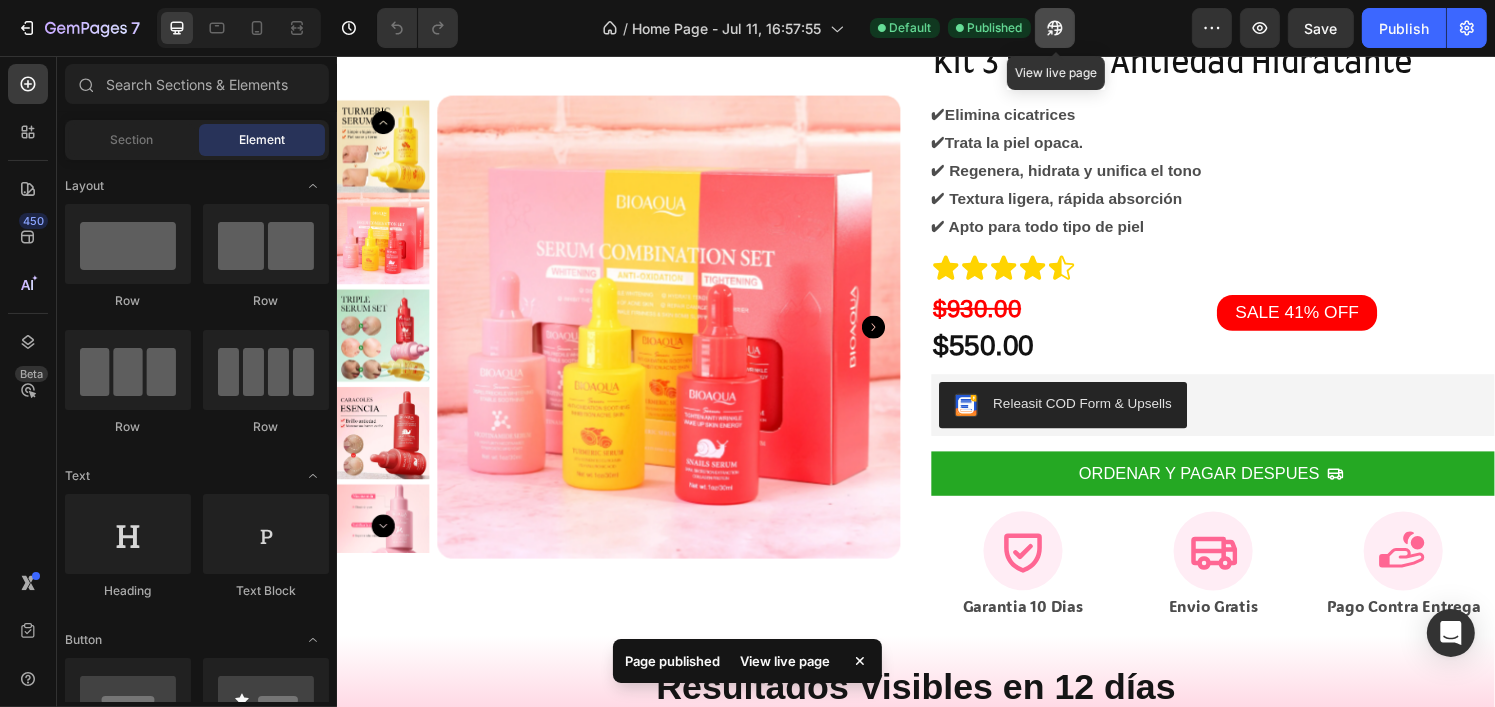 click 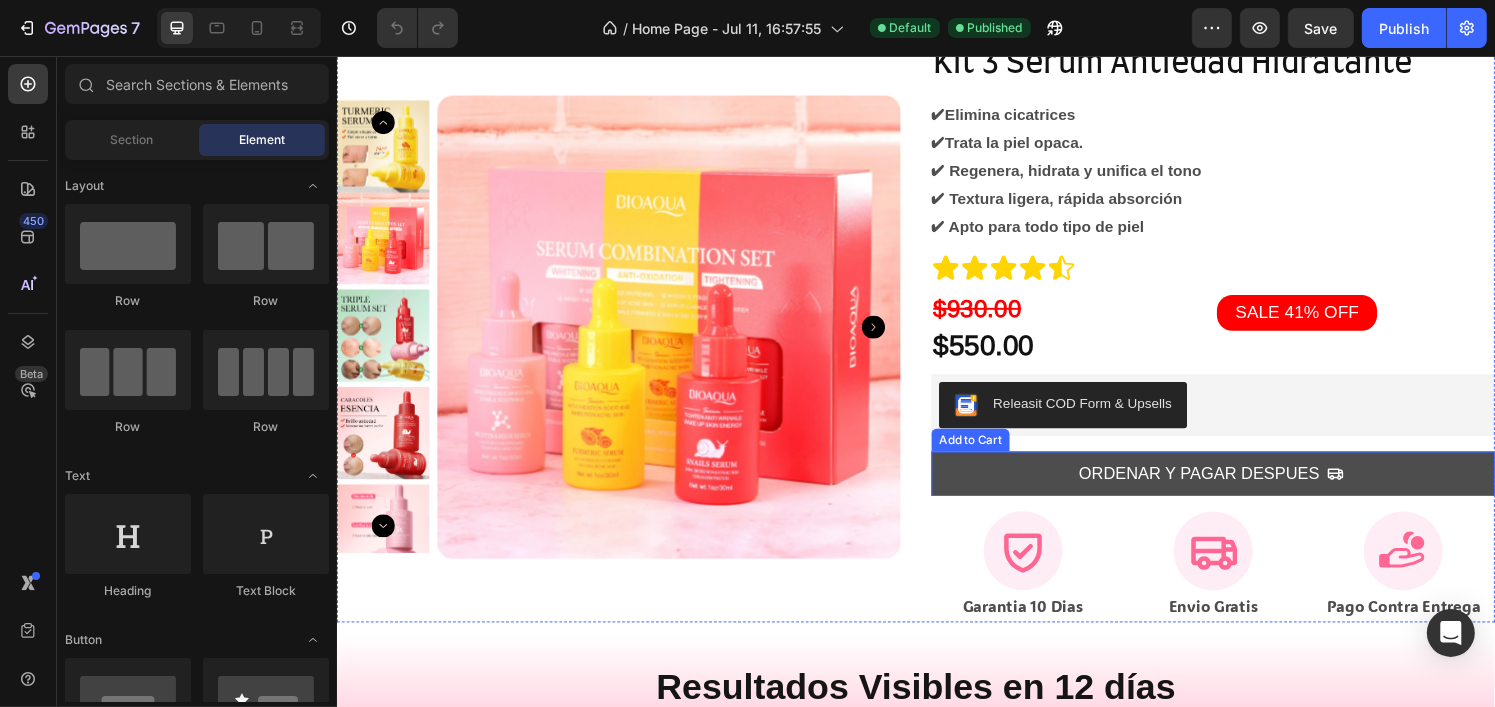 scroll, scrollTop: 0, scrollLeft: 0, axis: both 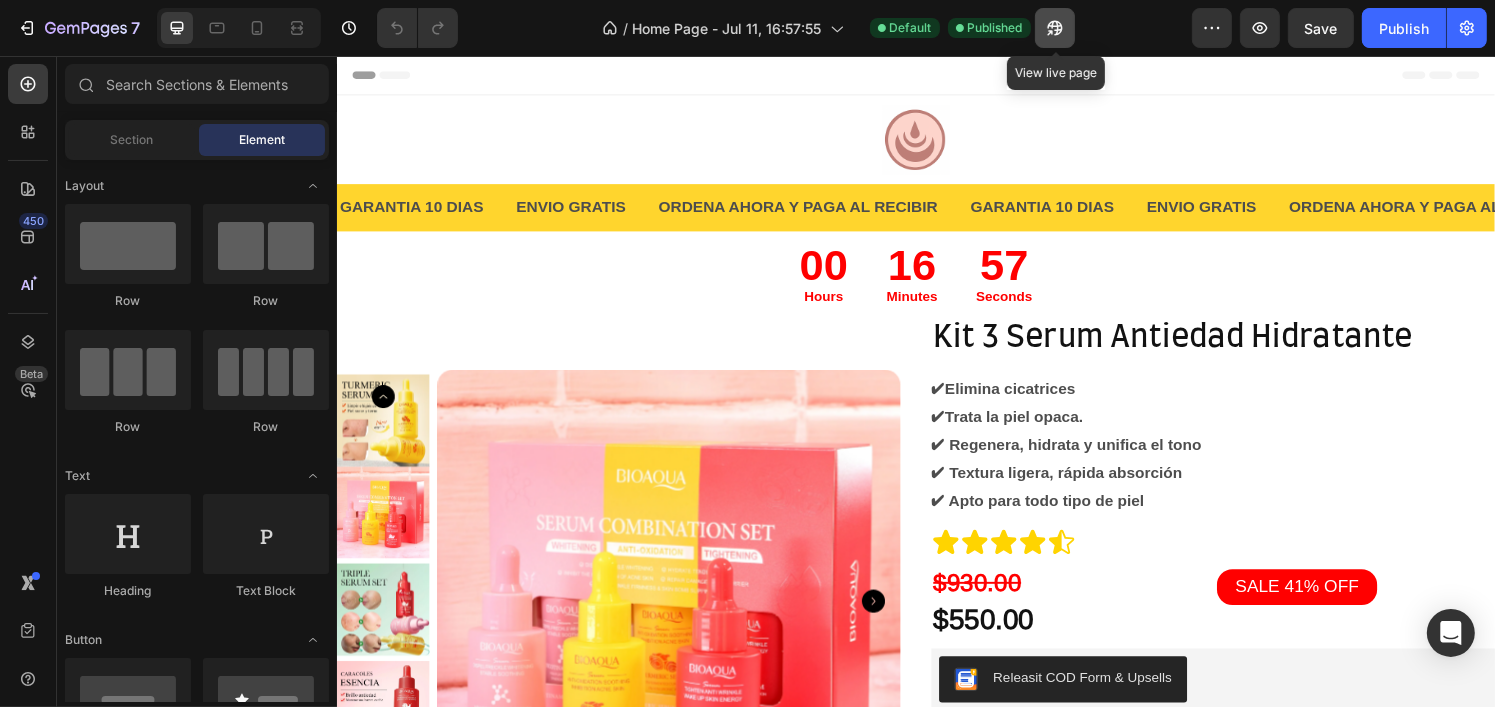 click 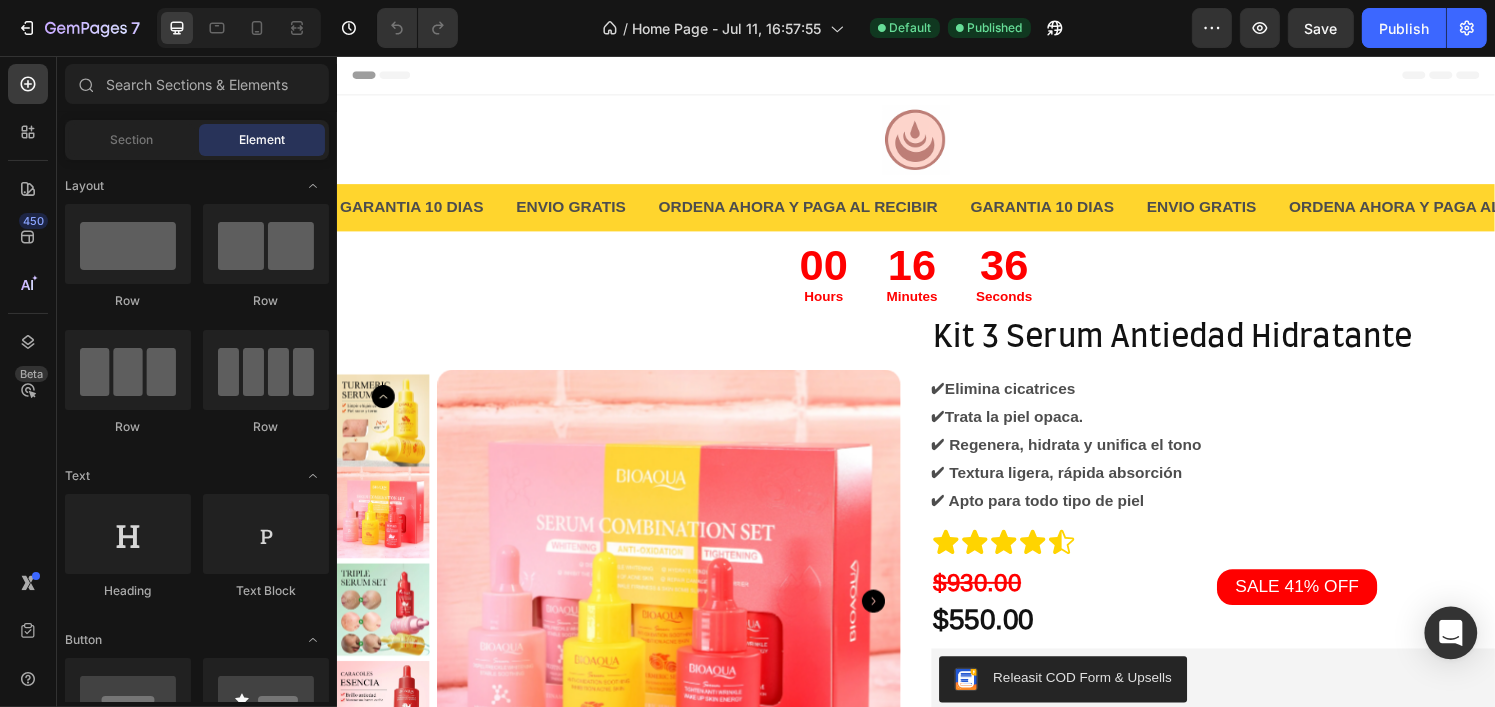 click at bounding box center (1451, 633) 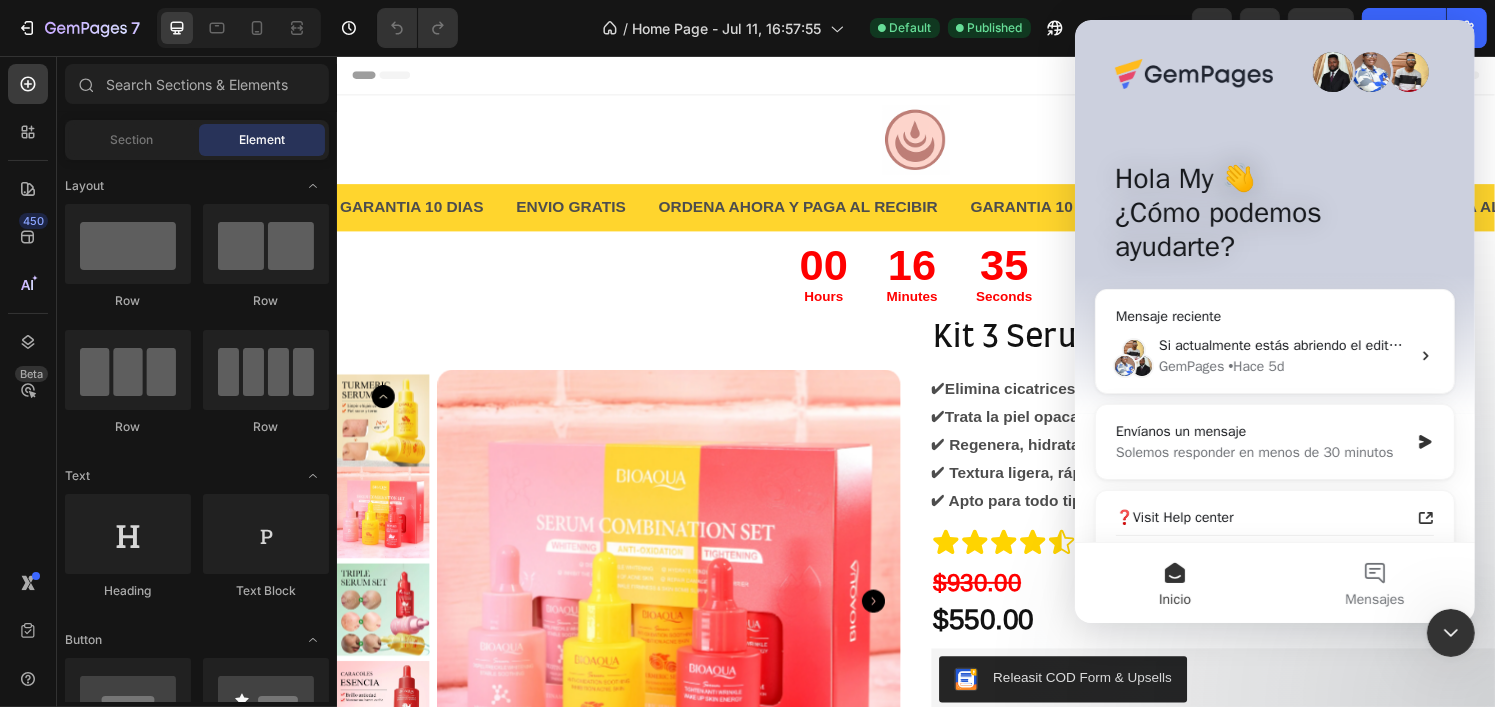 scroll, scrollTop: 0, scrollLeft: 0, axis: both 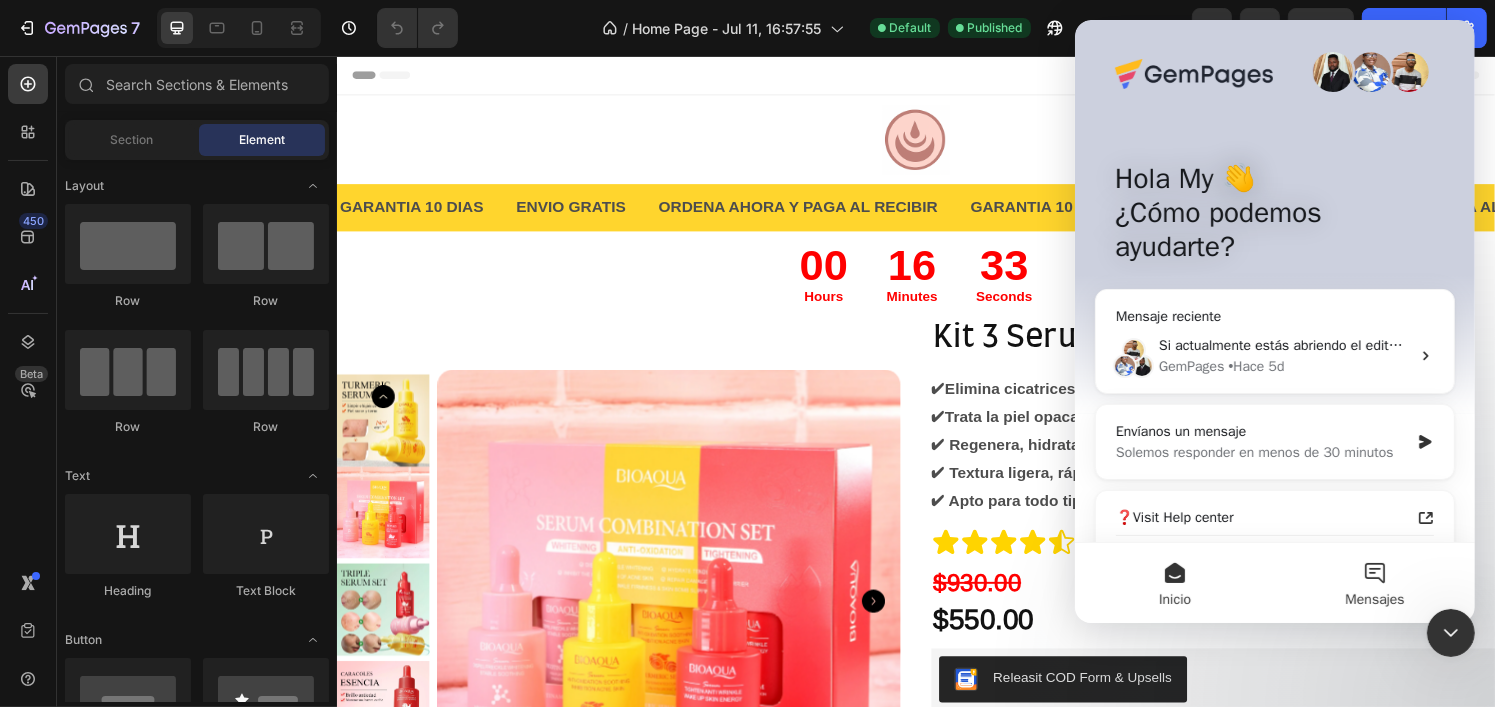 click on "Mensajes" at bounding box center [1374, 583] 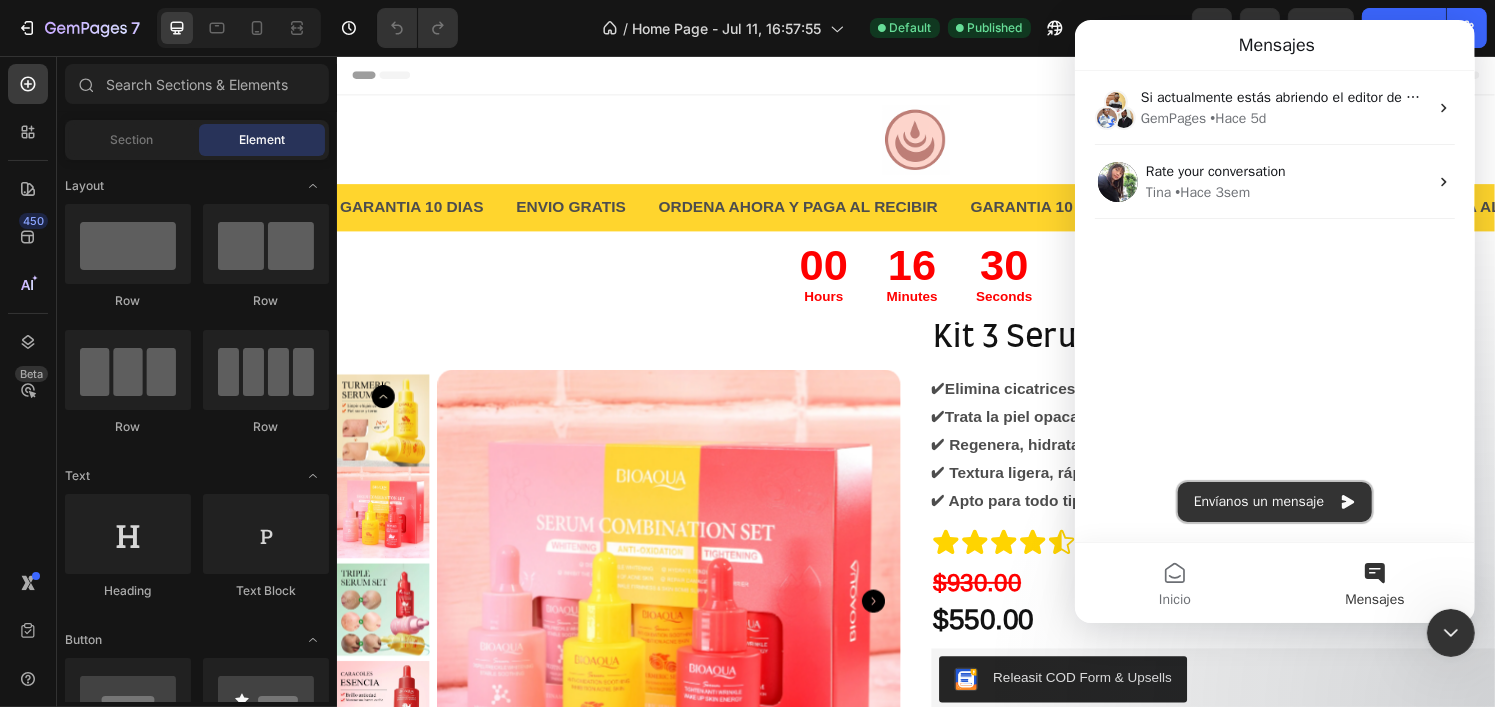 click on "Envíanos un mensaje" at bounding box center [1274, 502] 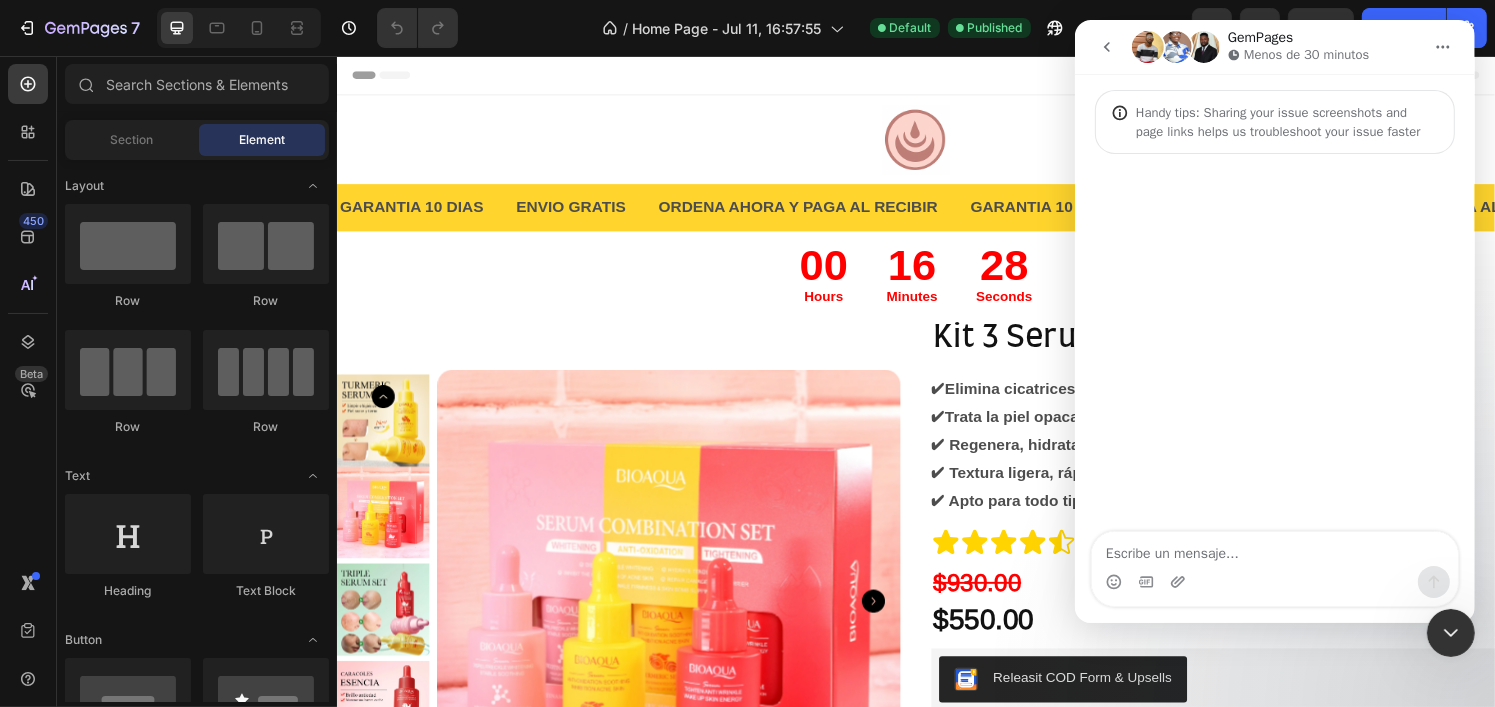 click at bounding box center [1274, 549] 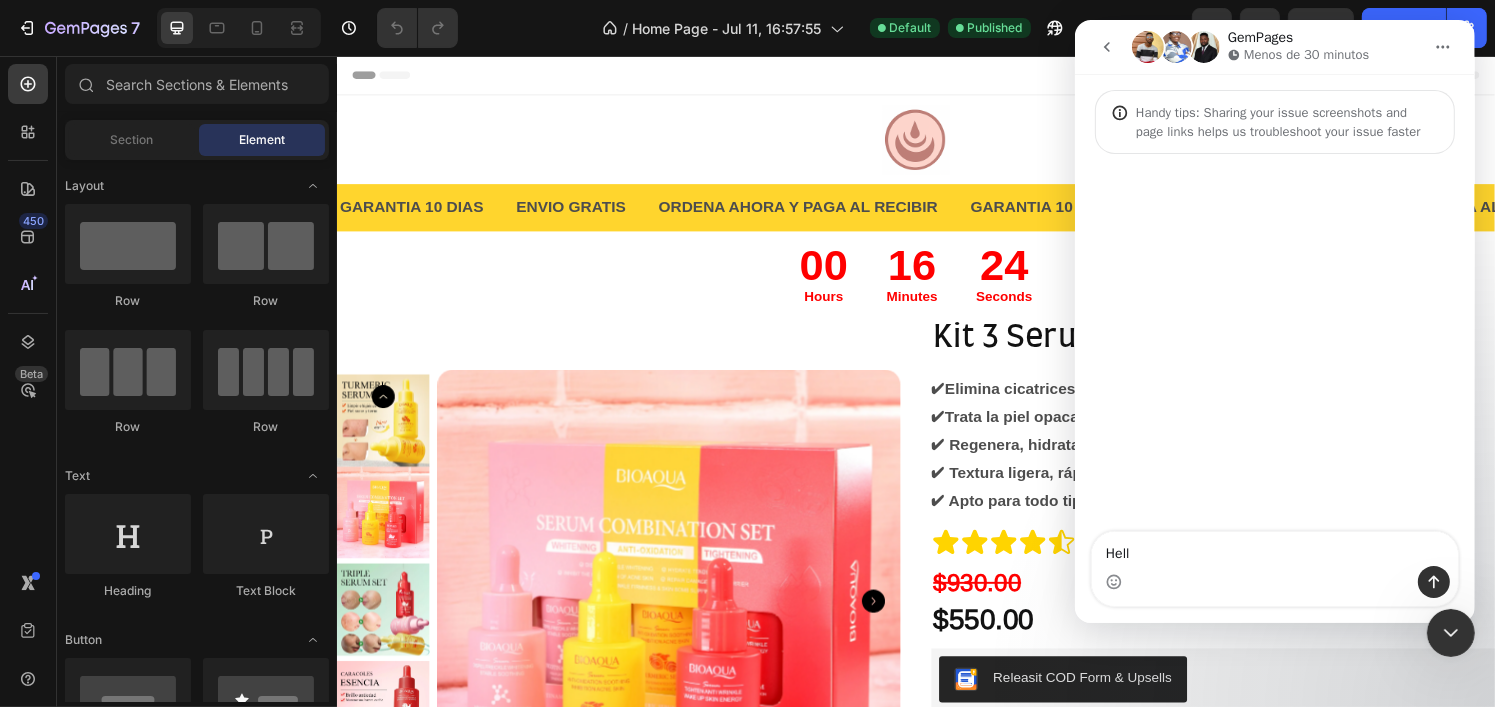 type on "Hello" 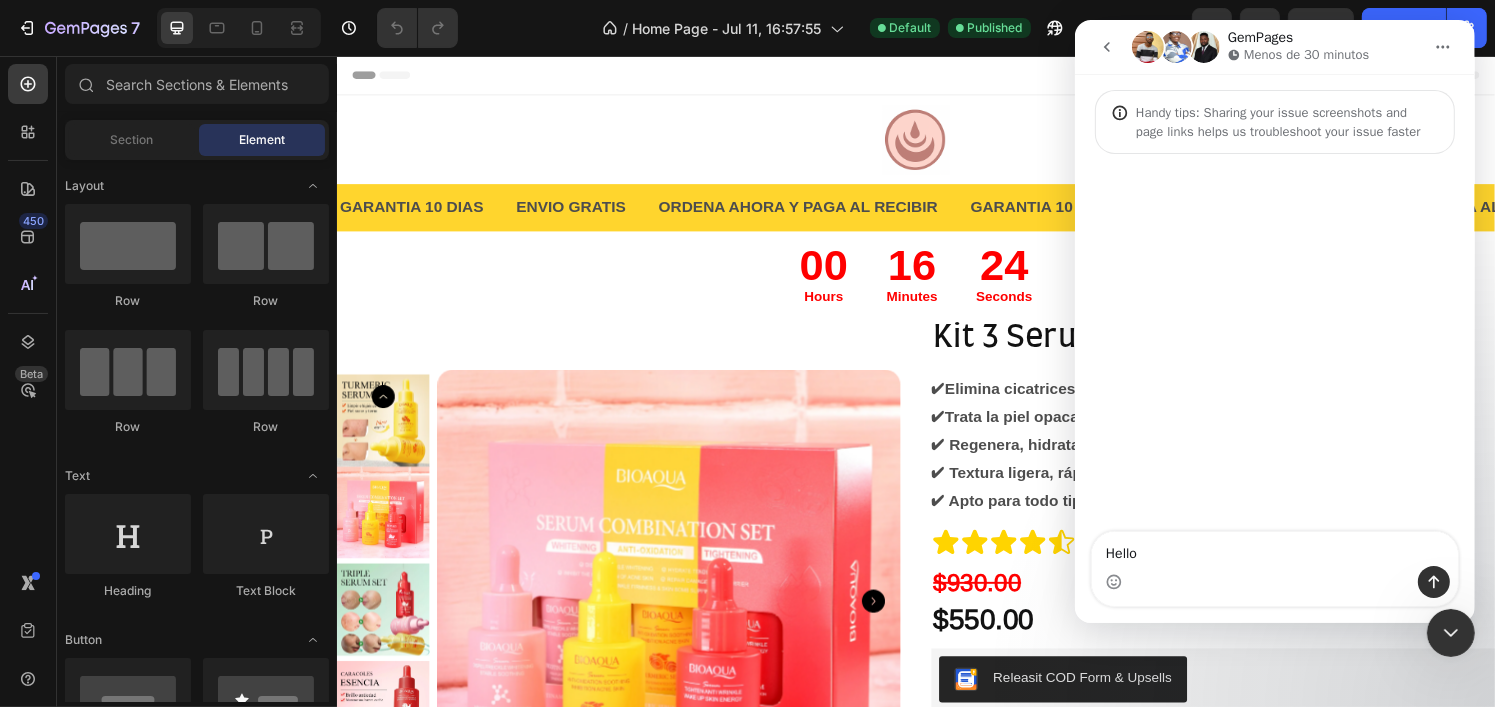 type 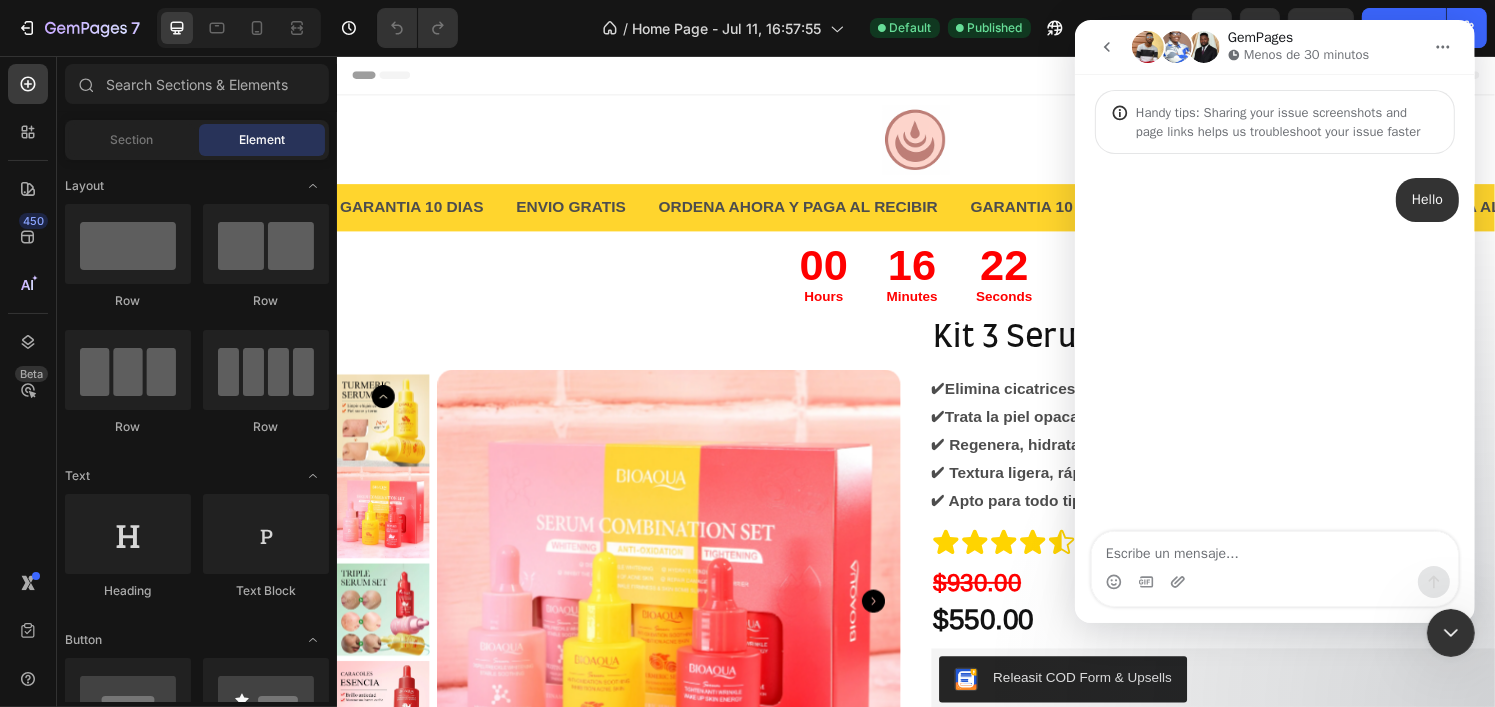 click at bounding box center (1274, 549) 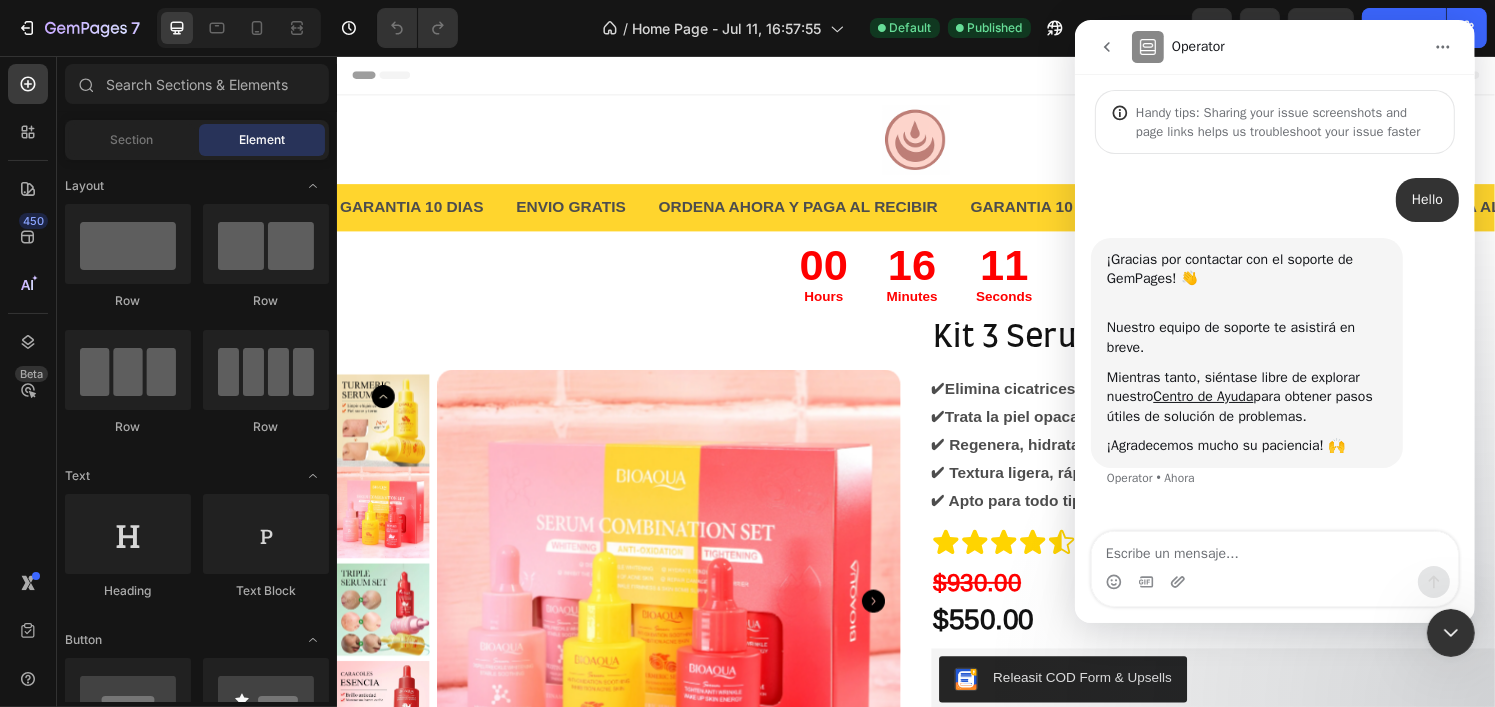 click 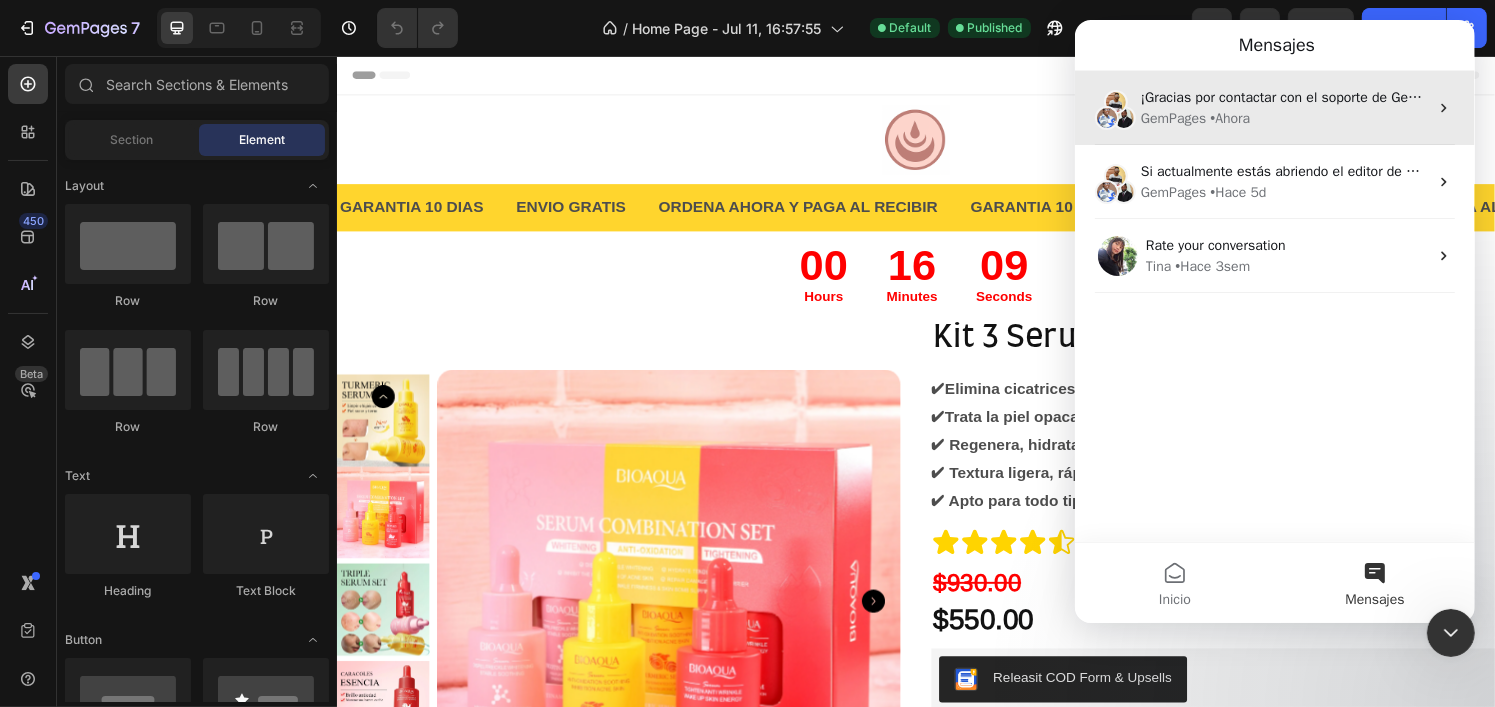 click on "•  Ahora" at bounding box center [1229, 118] 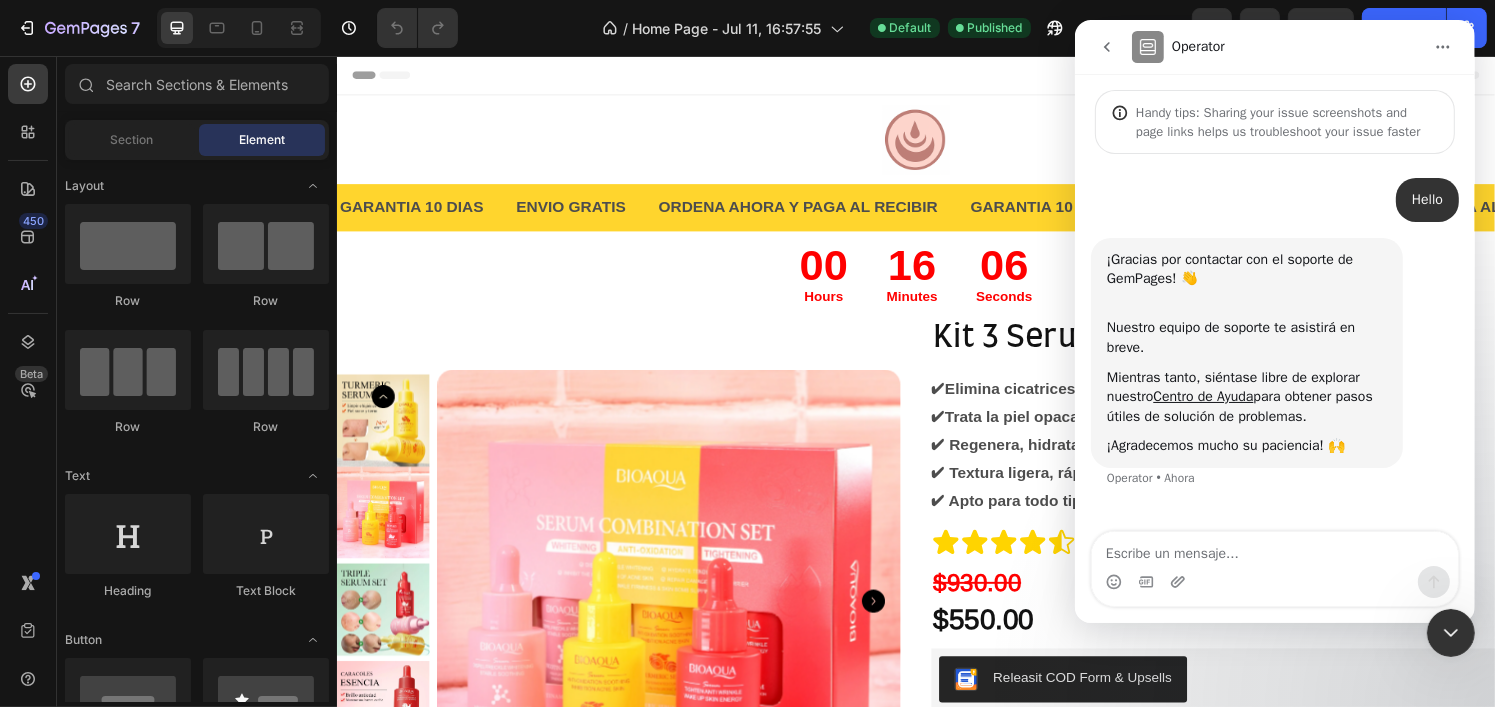 click 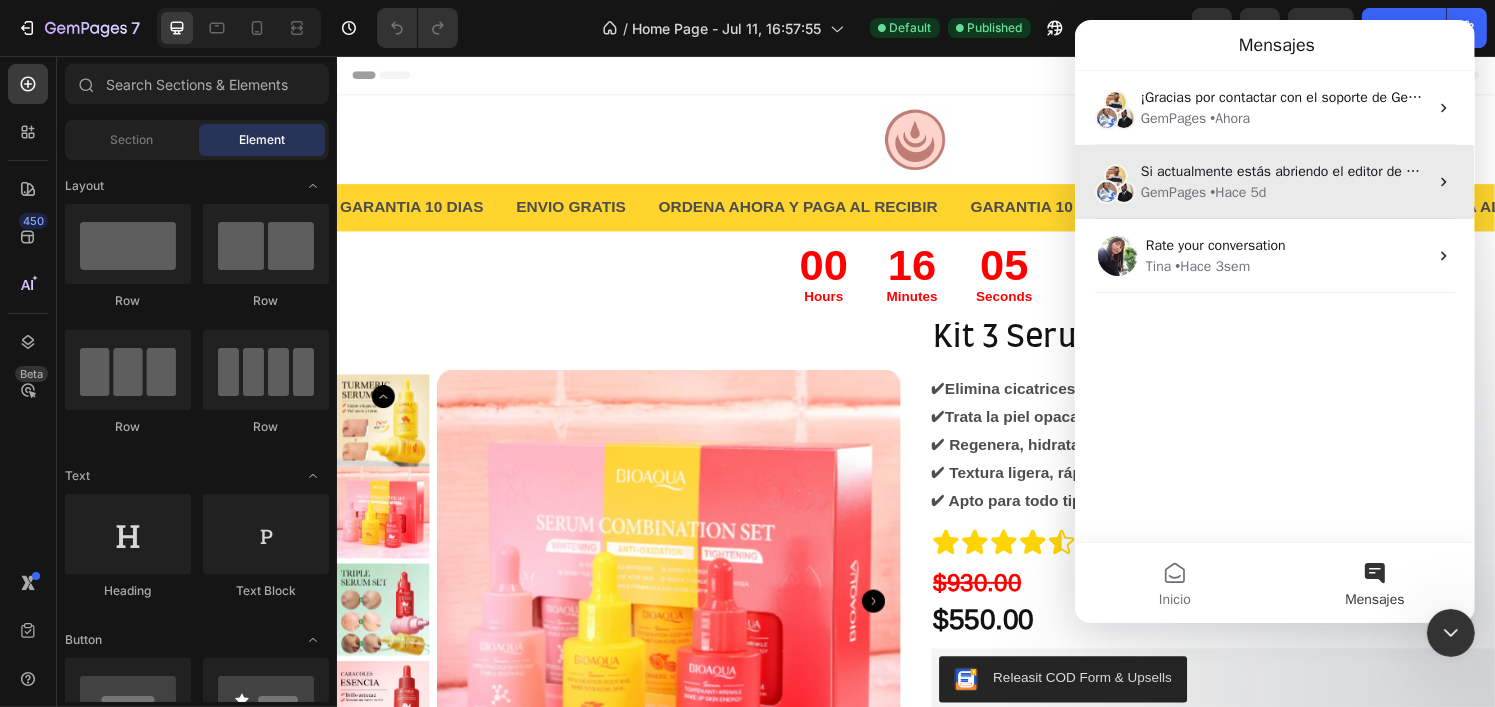 click on "GemPages" at bounding box center (1172, 192) 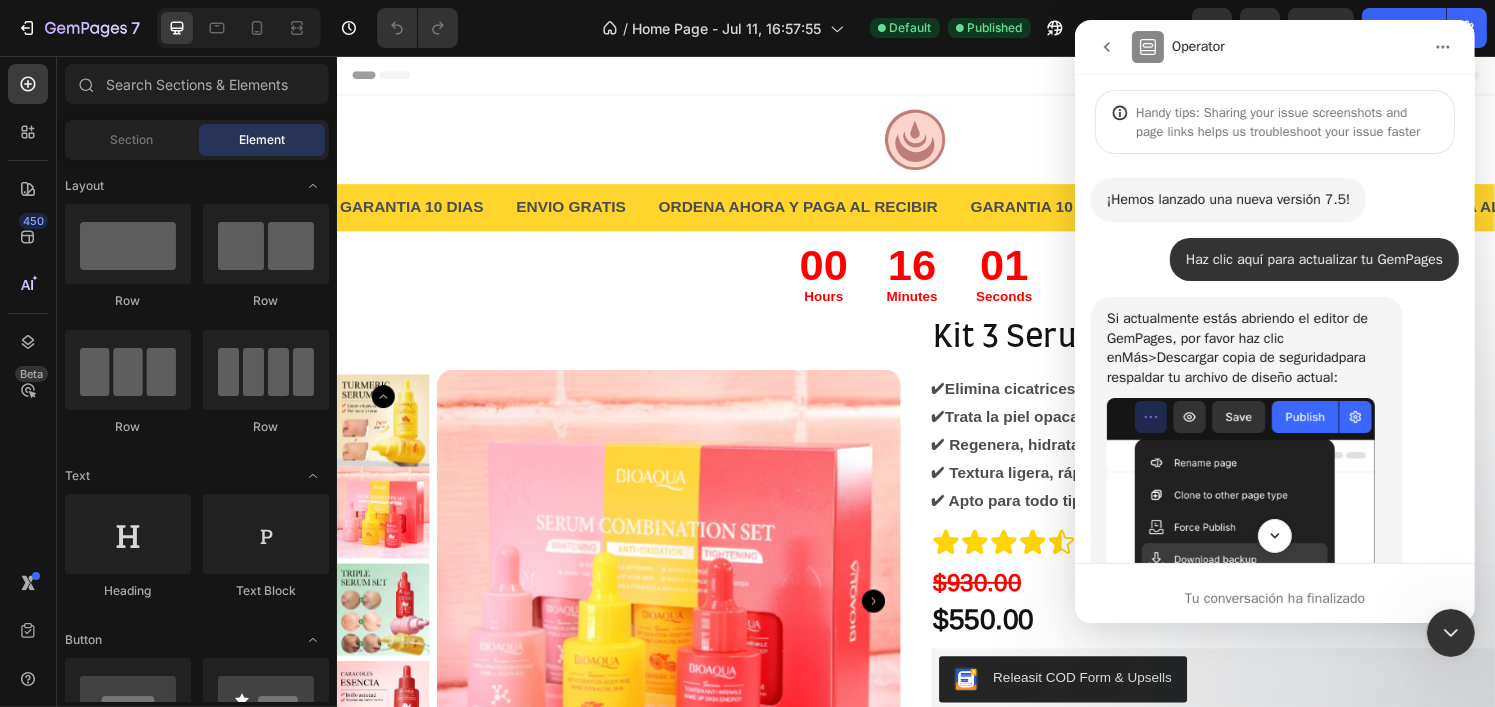scroll, scrollTop: 285, scrollLeft: 0, axis: vertical 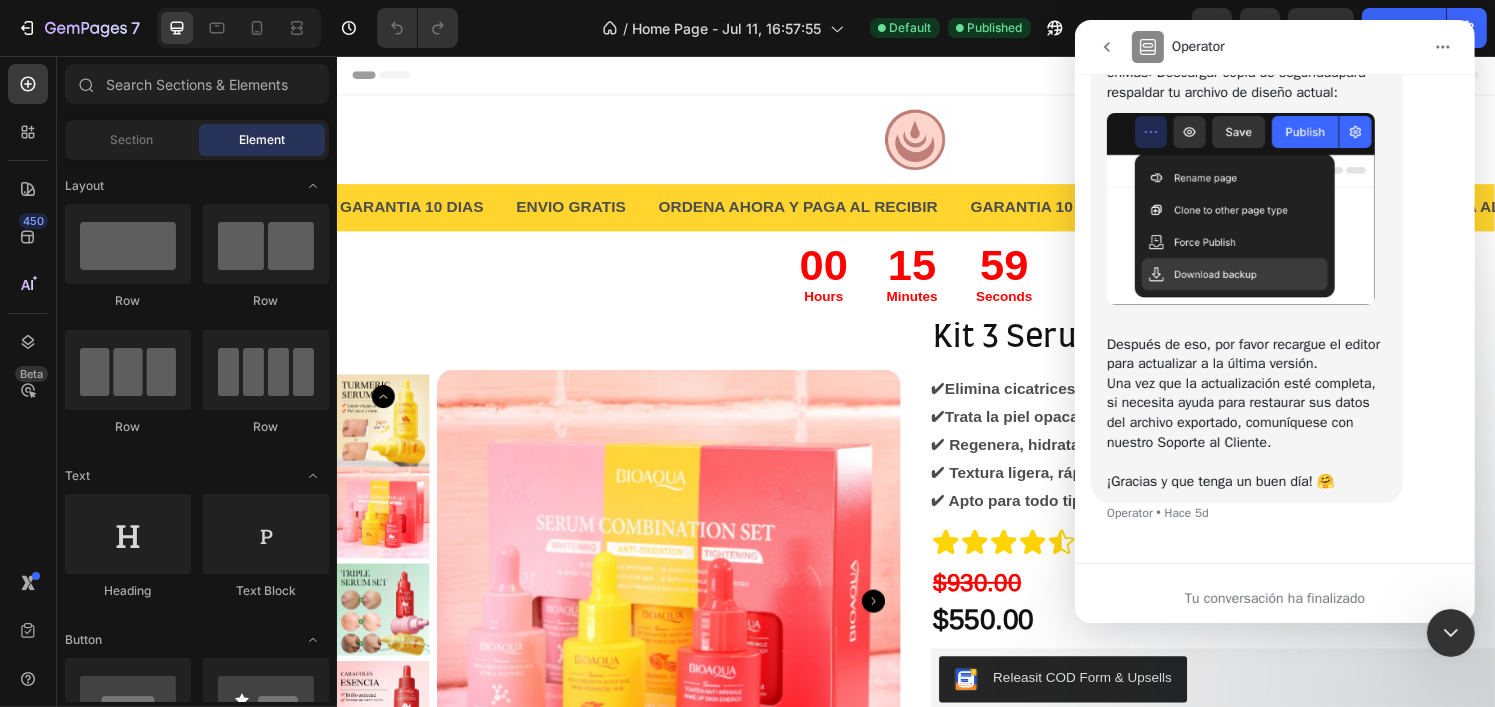 click 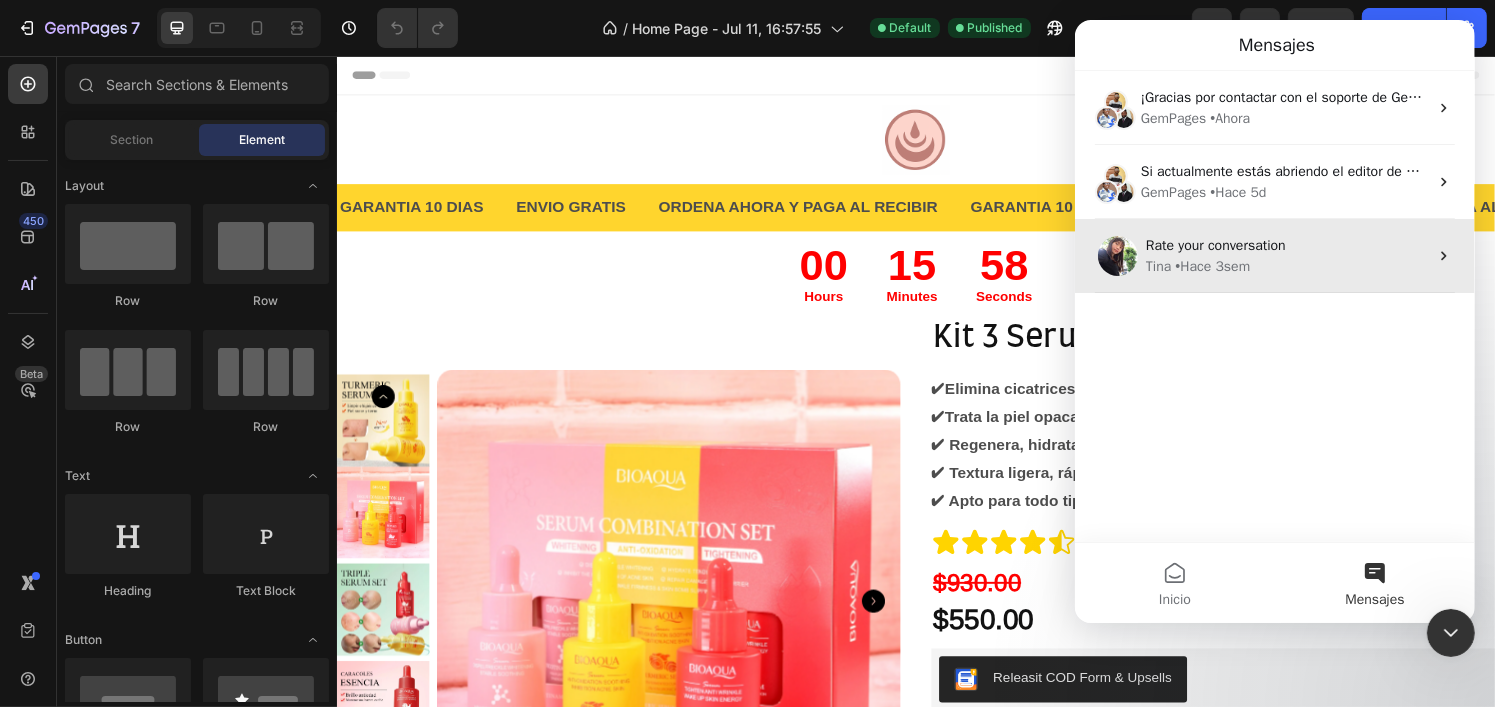 click on "Rate your conversation" at bounding box center (1286, 245) 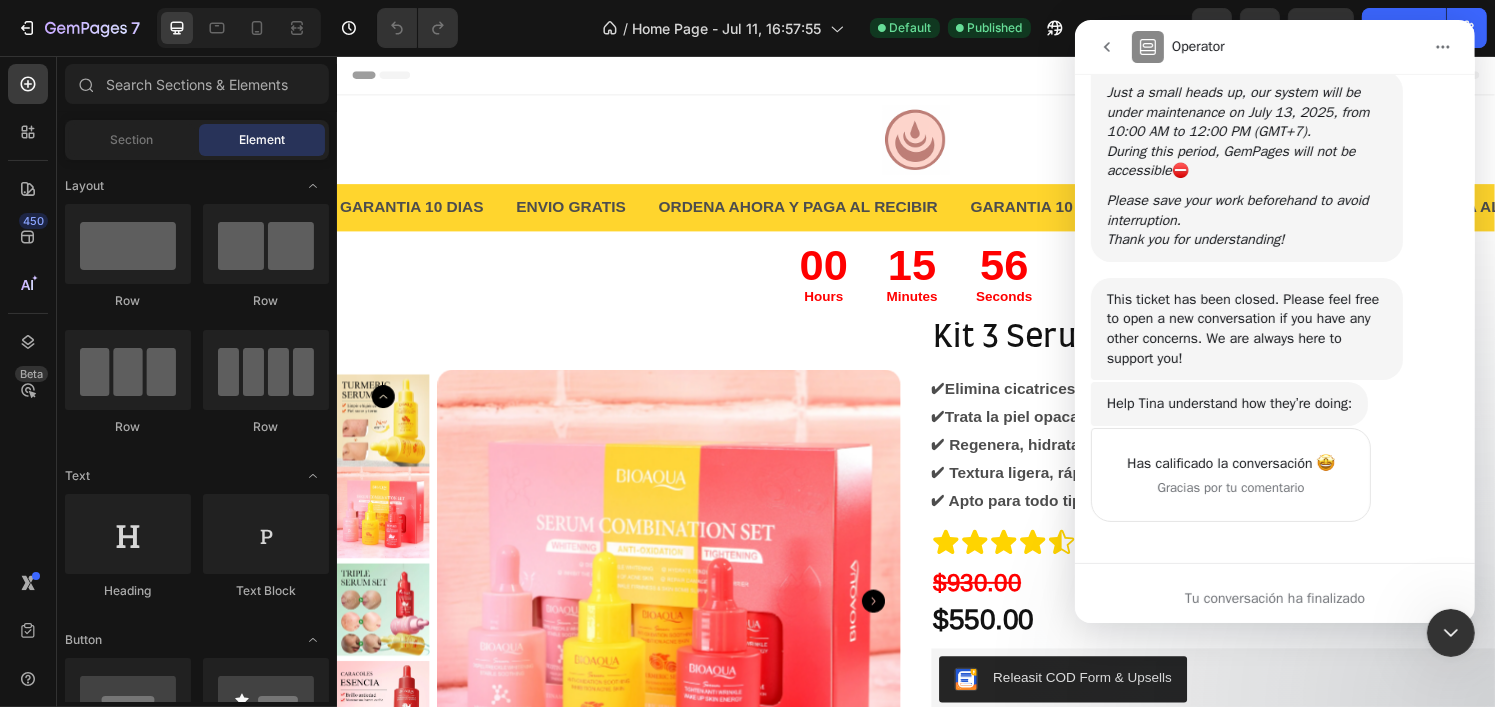 scroll, scrollTop: 2861, scrollLeft: 0, axis: vertical 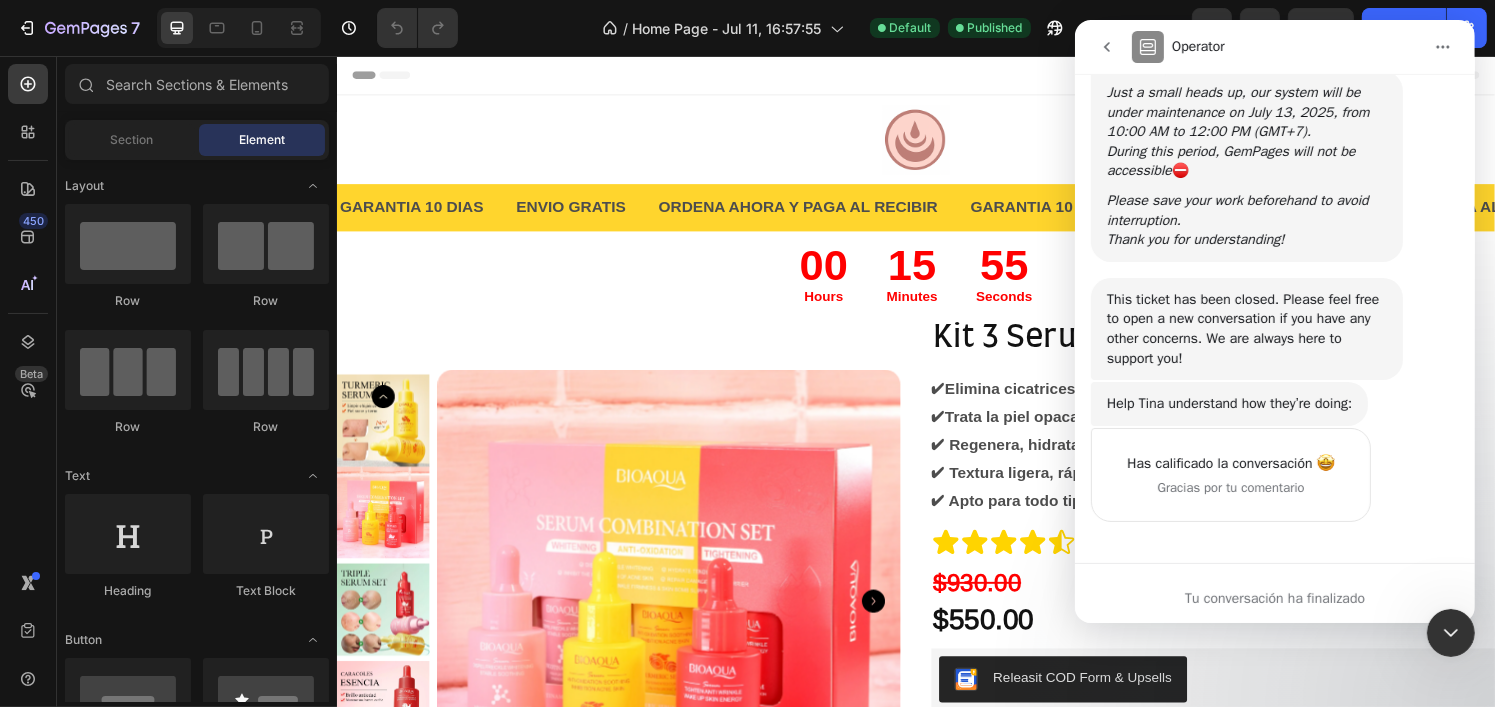 click 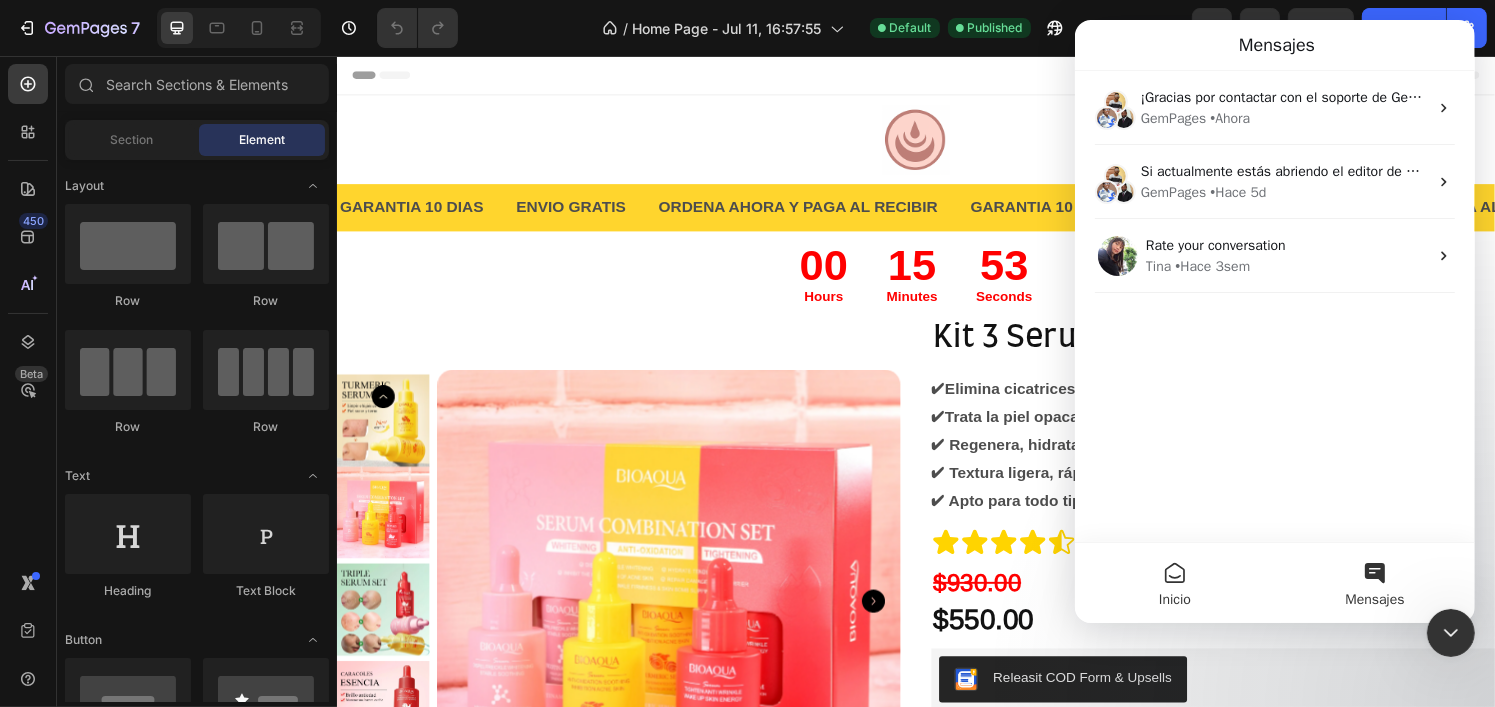click on "Inicio" at bounding box center [1174, 583] 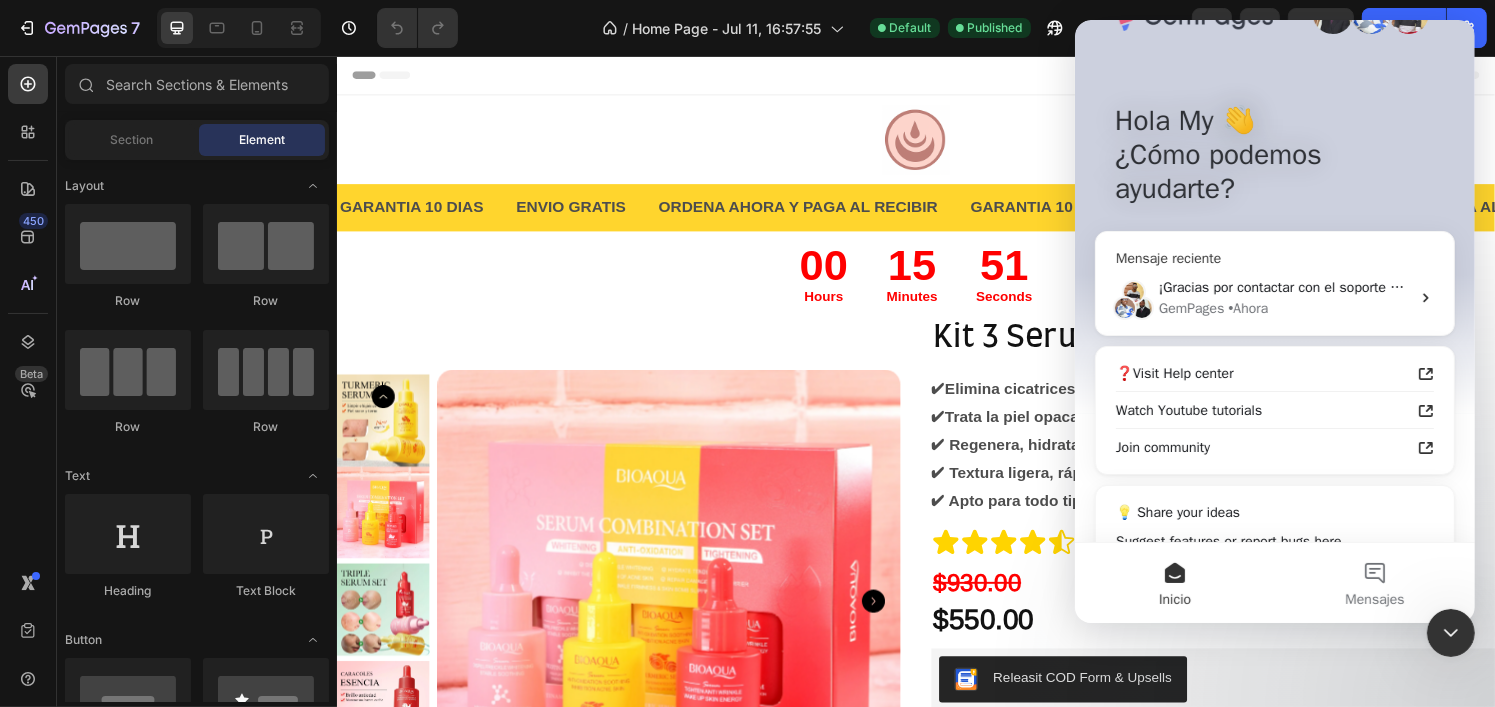scroll, scrollTop: 0, scrollLeft: 0, axis: both 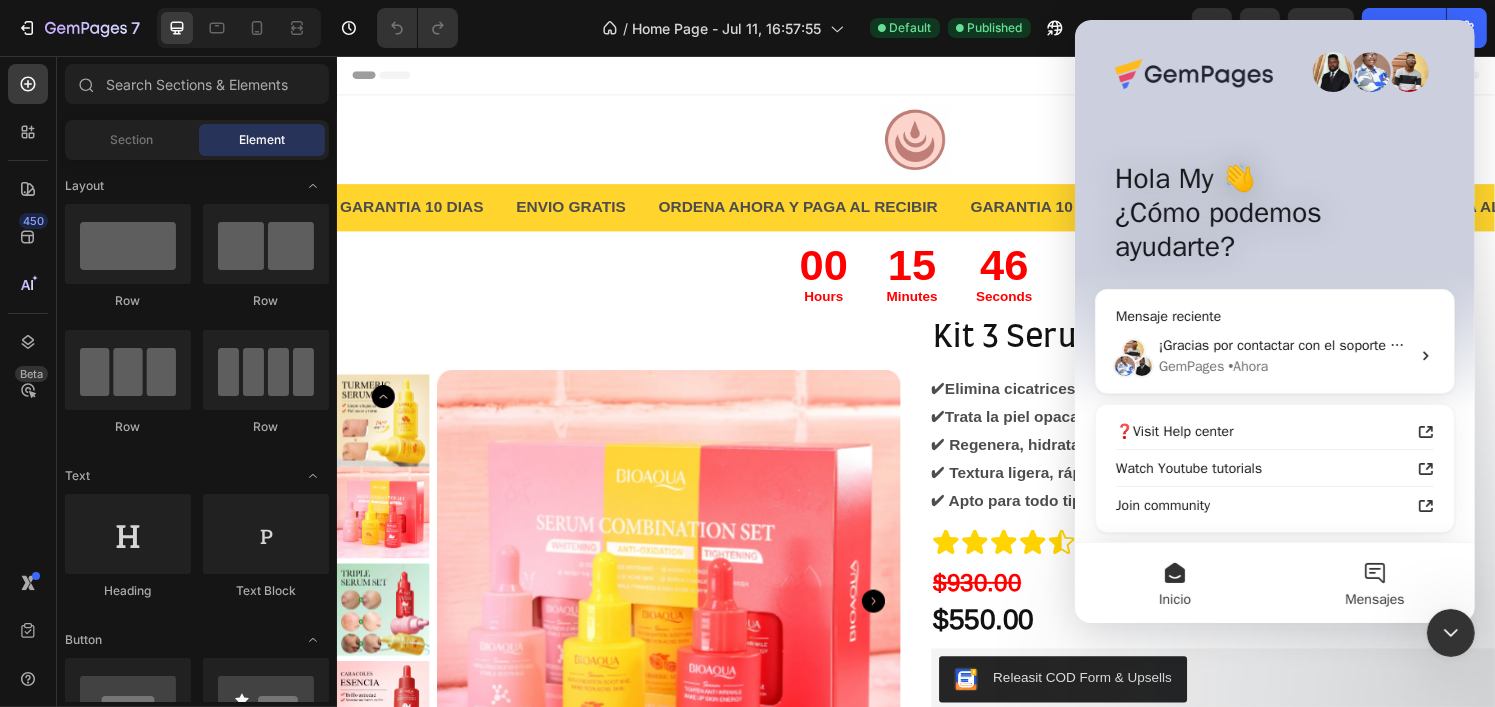 click on "Mensajes" at bounding box center (1373, 600) 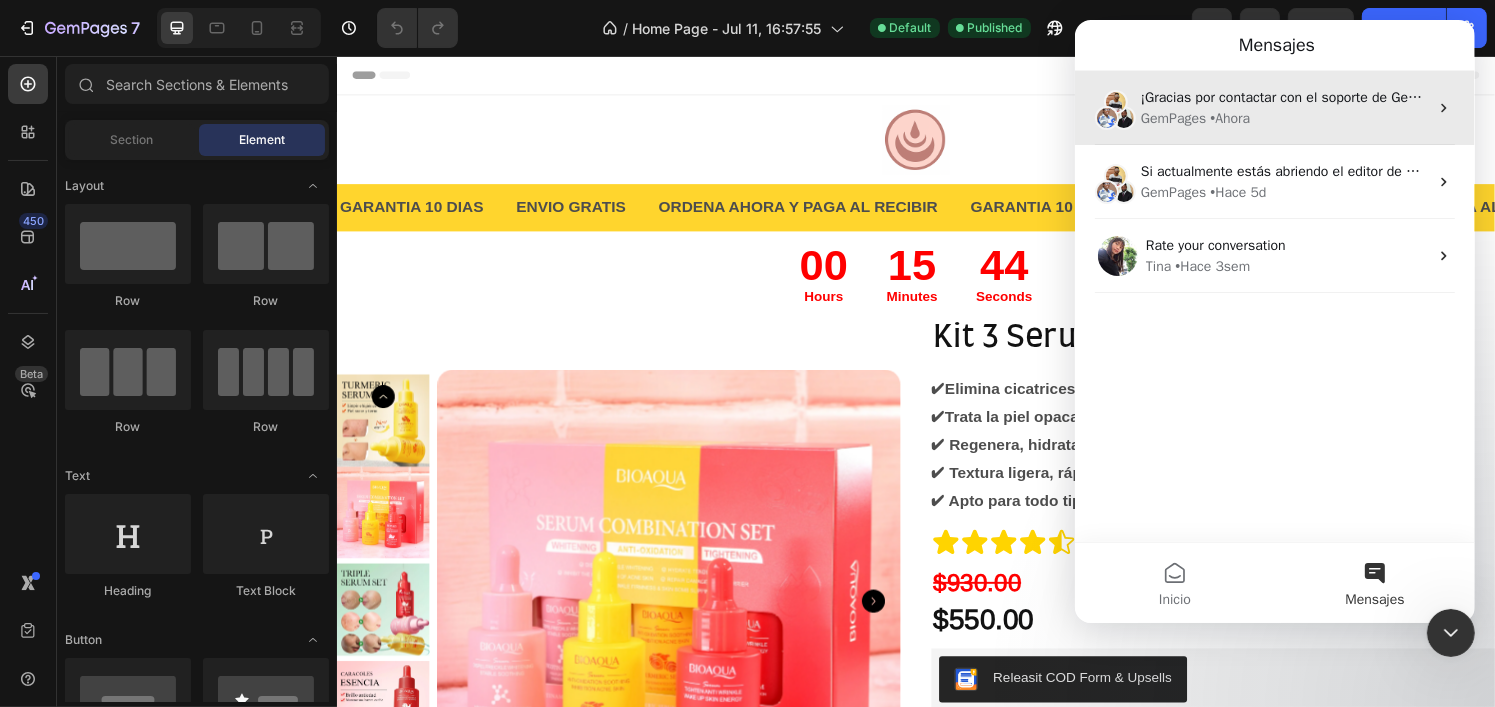 click on "¡Gracias por contactar con el soporte de GemPages! 👋 ​ Nuestro equipo de soporte te asistirá en breve. Mientras tanto, siéntase libre de explorar nuestro Centro de Ayuda para obtener pasos útiles de solución de problemas. ¡Agradecemos mucho su paciencia! 🙌" at bounding box center [1951, 97] 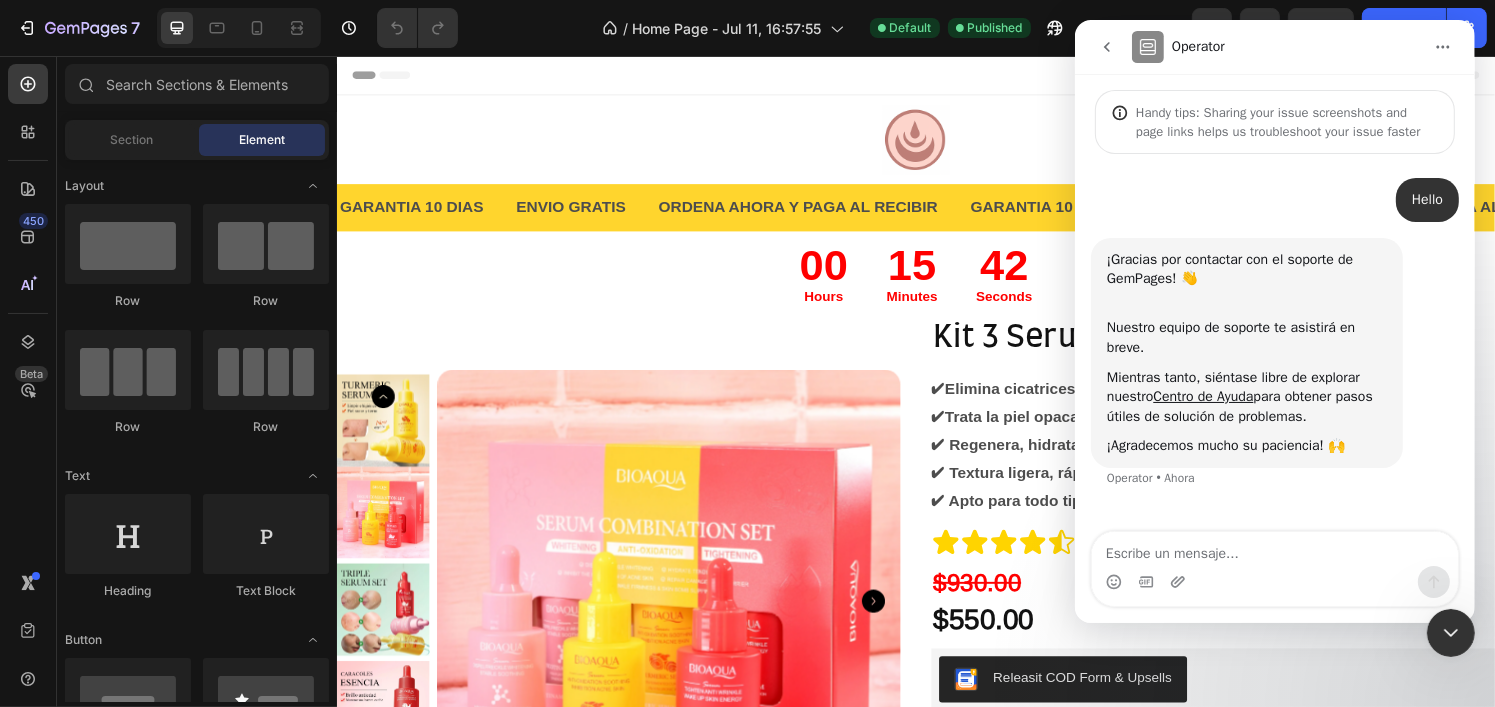 click at bounding box center (1274, 549) 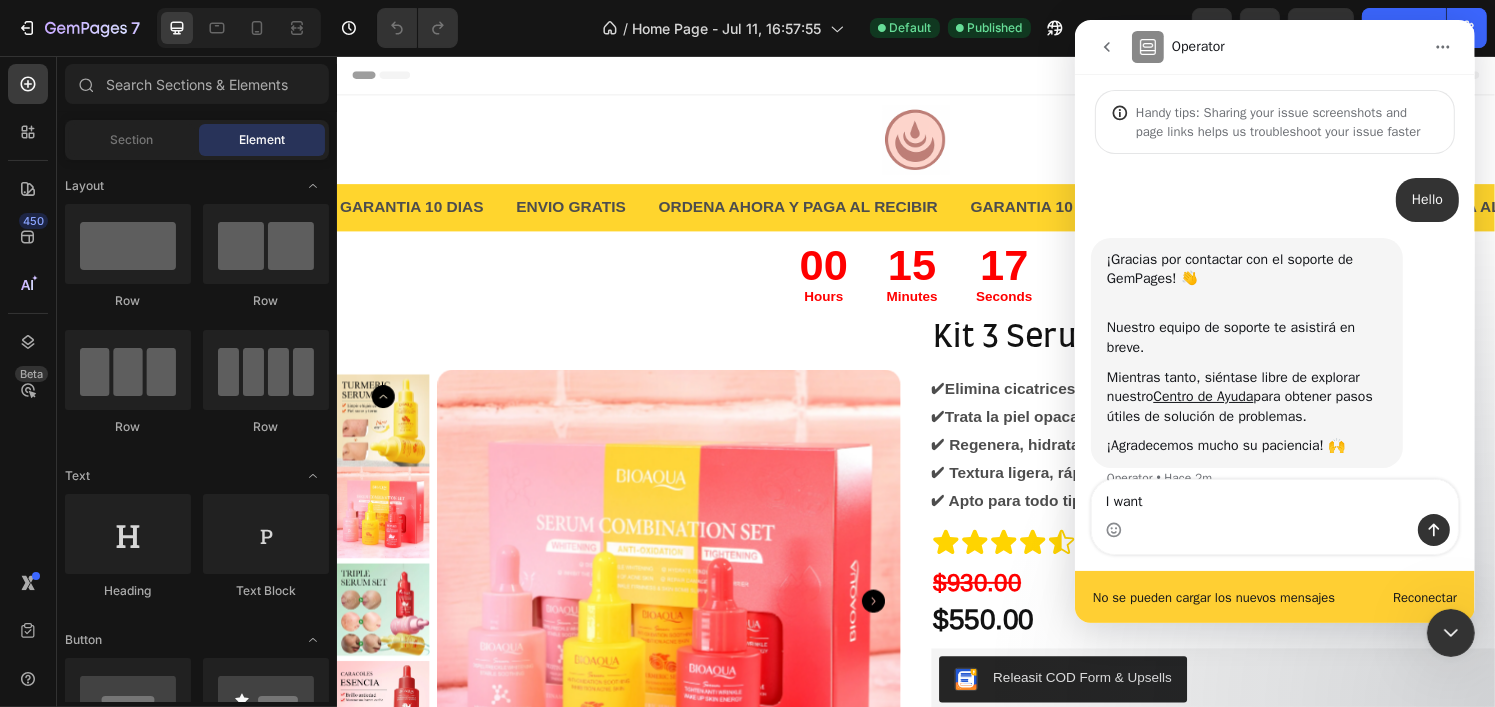 scroll, scrollTop: 28, scrollLeft: 0, axis: vertical 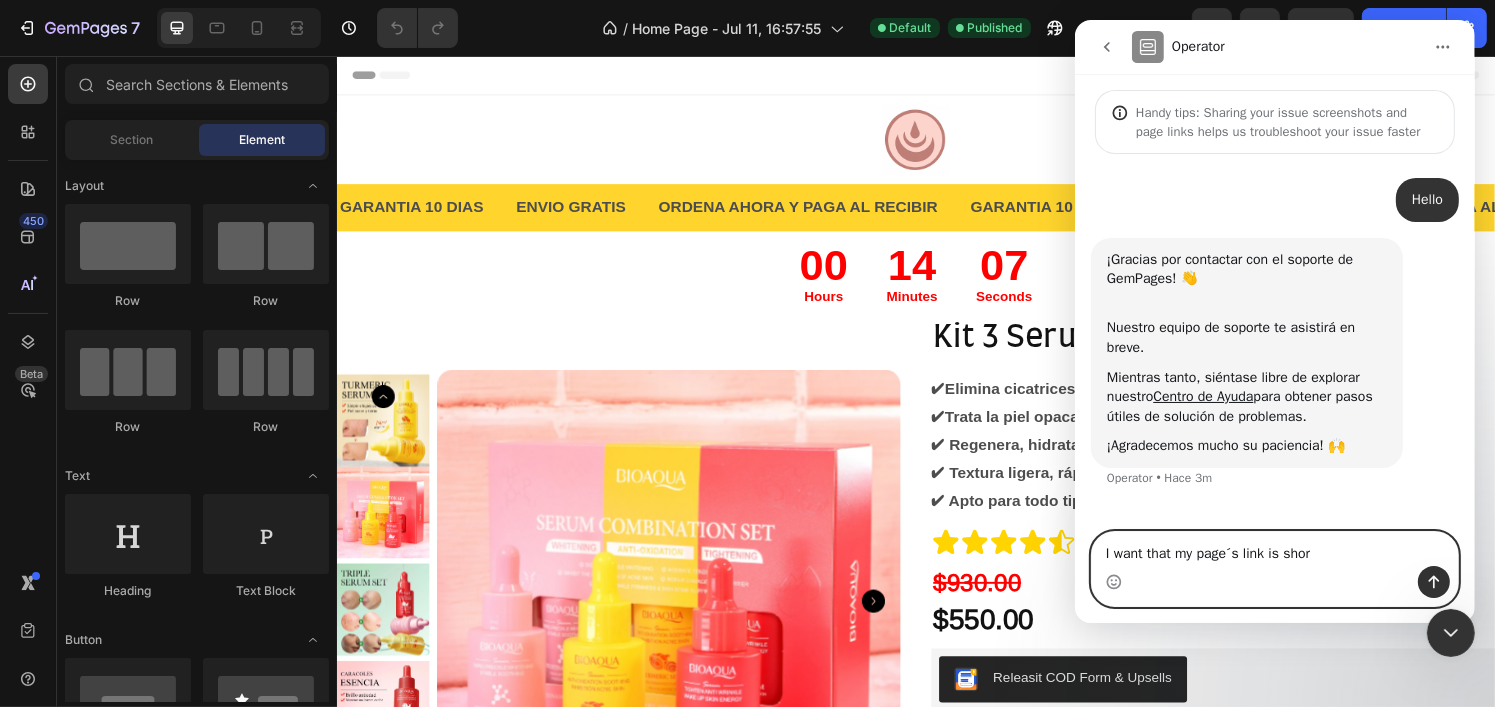 type on "I want that my page´s link is short" 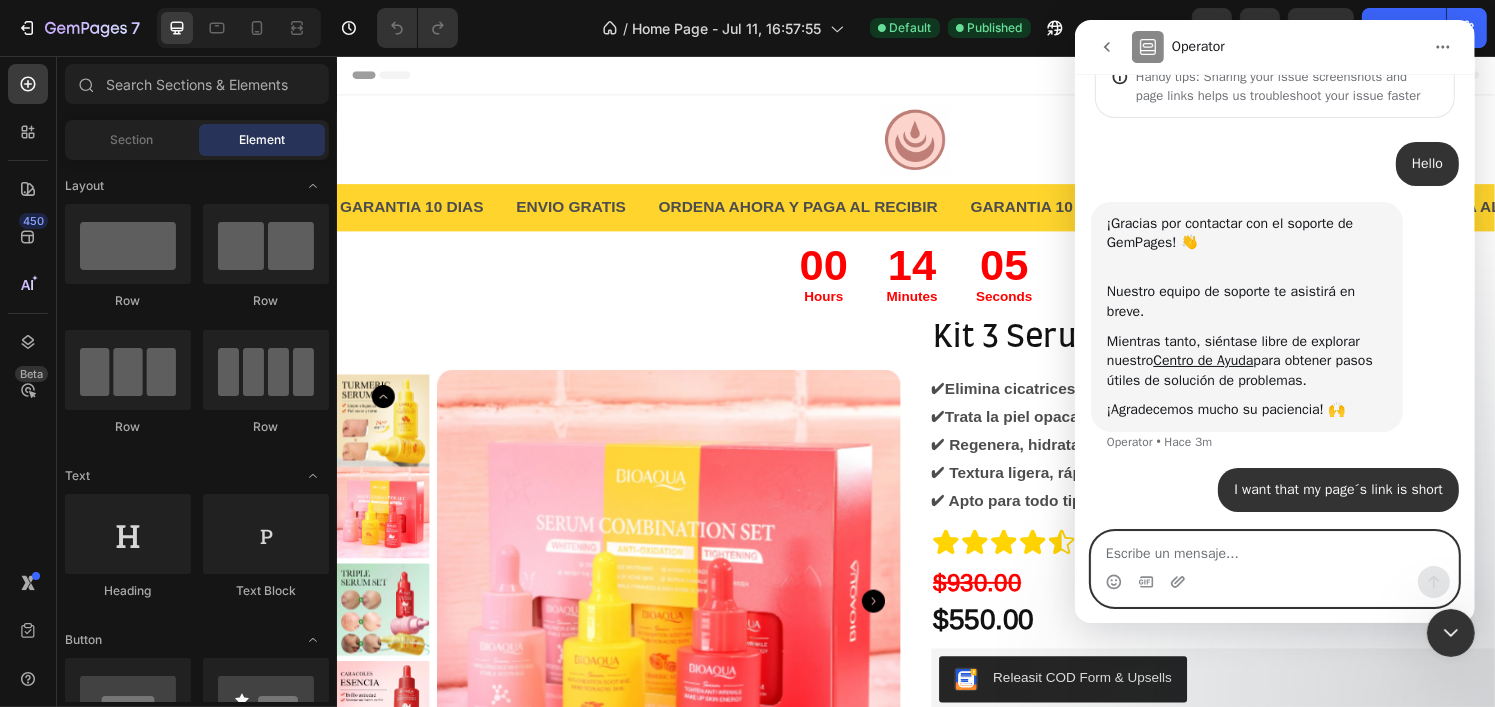 paste on "U" 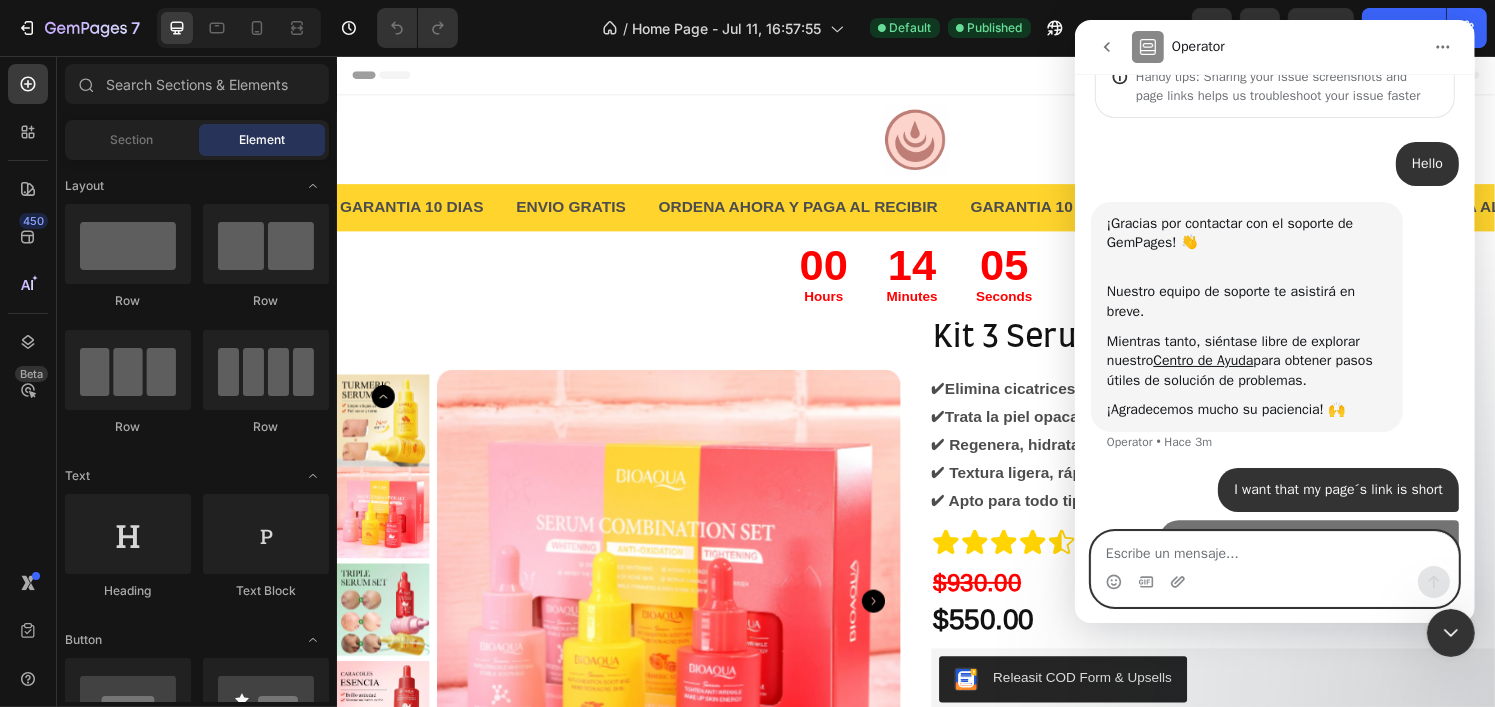 scroll, scrollTop: 90, scrollLeft: 0, axis: vertical 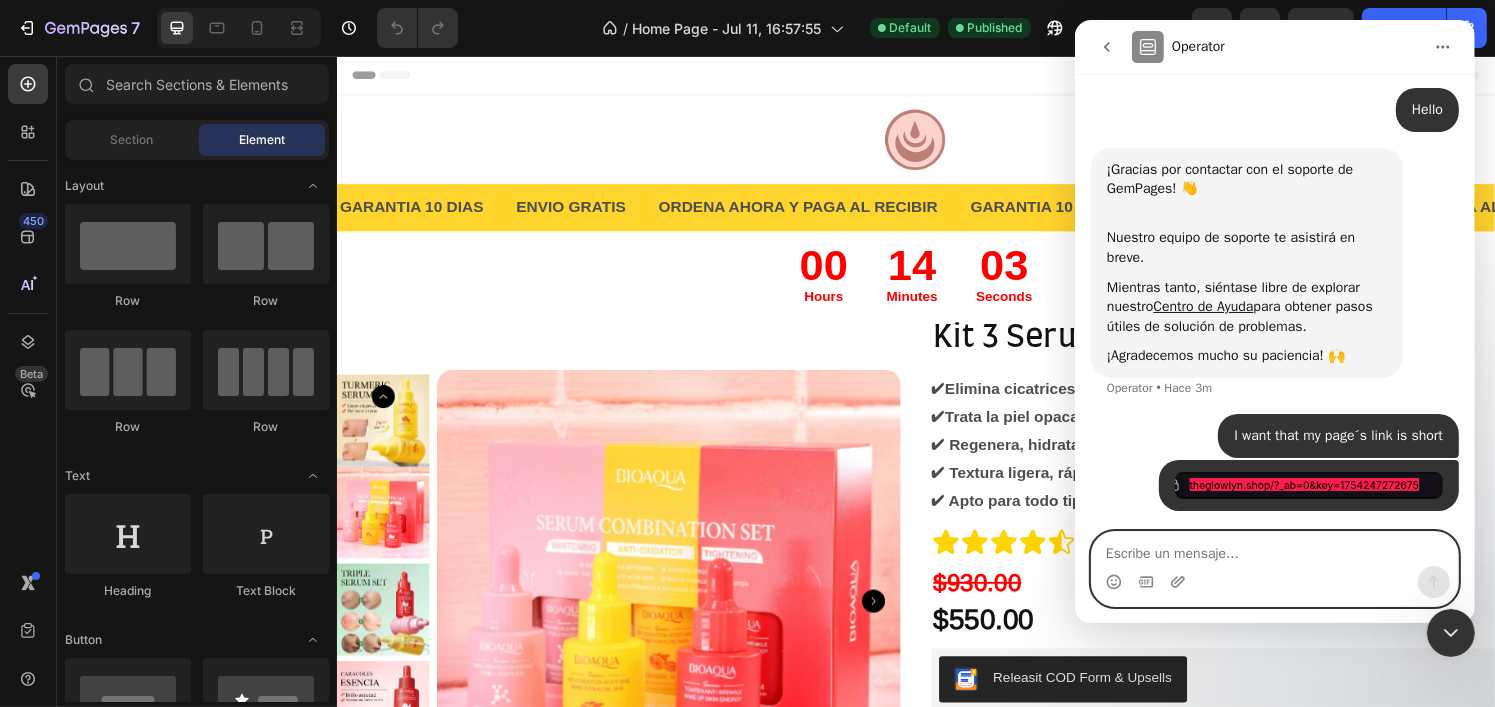 click at bounding box center (1274, 549) 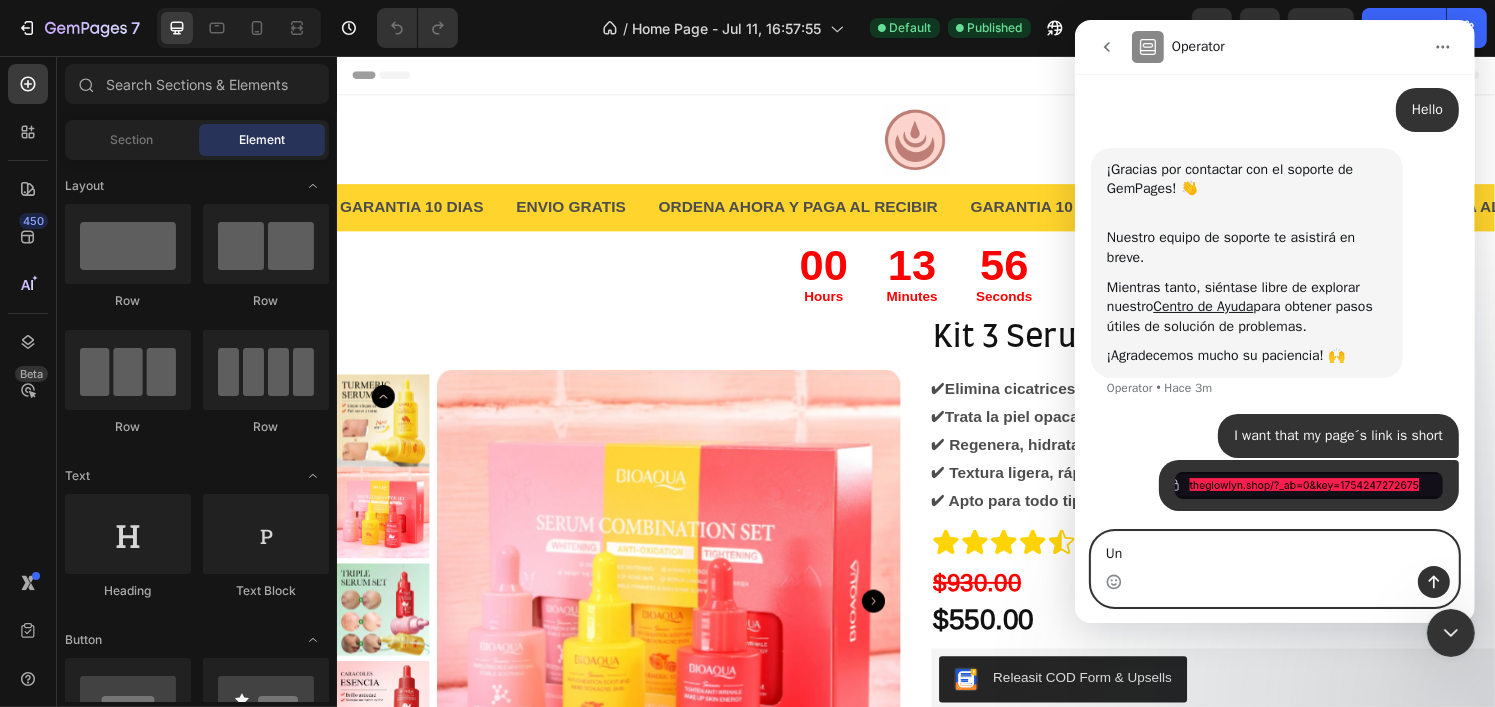 type on "U" 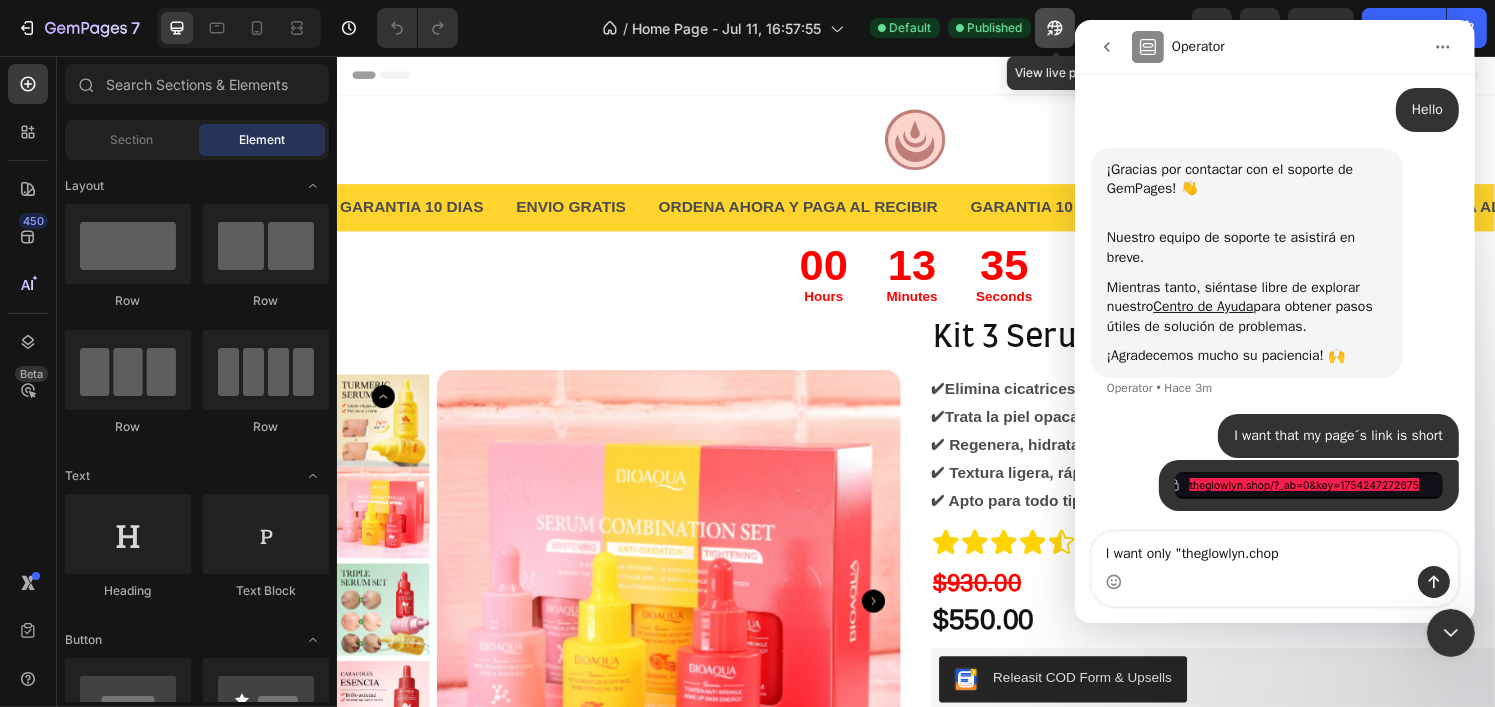 click 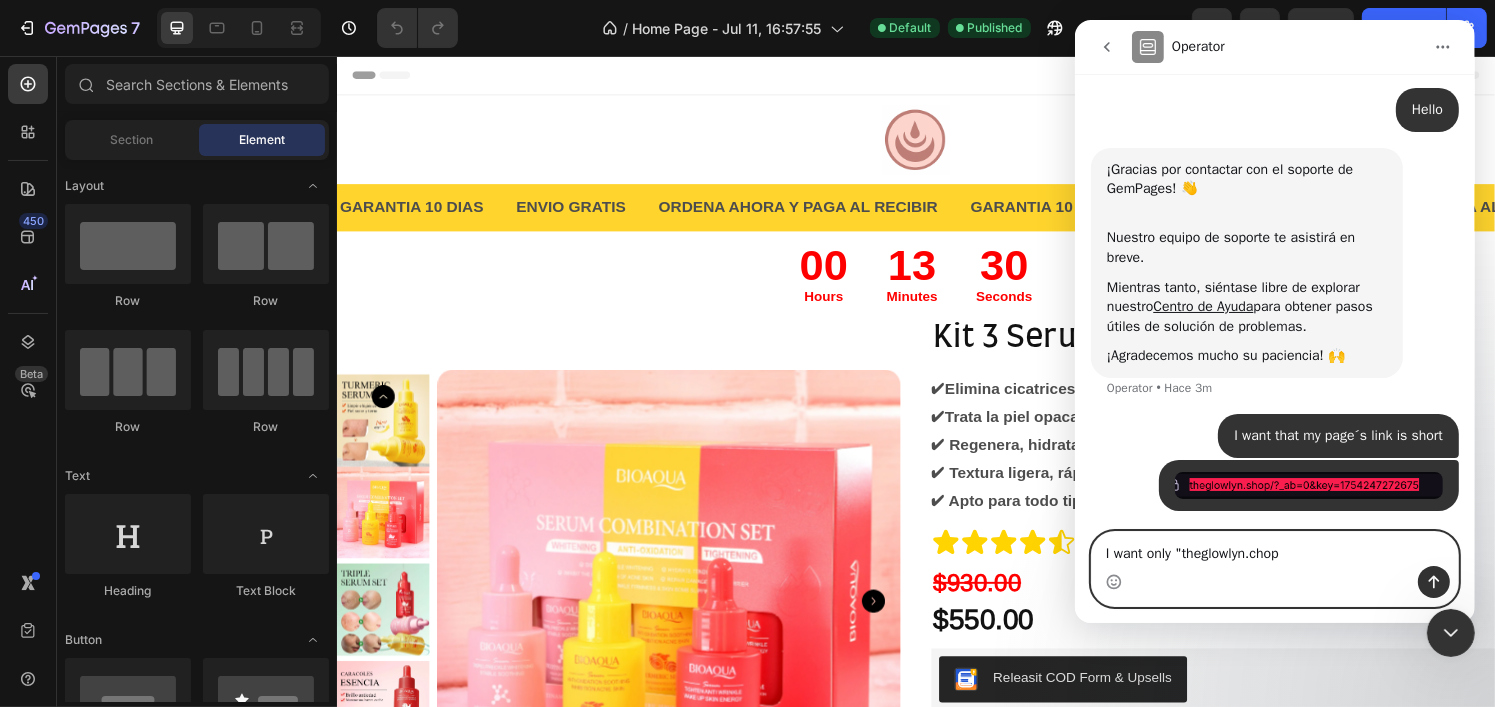 click on "I want only "theglowlyn.chop" at bounding box center [1274, 549] 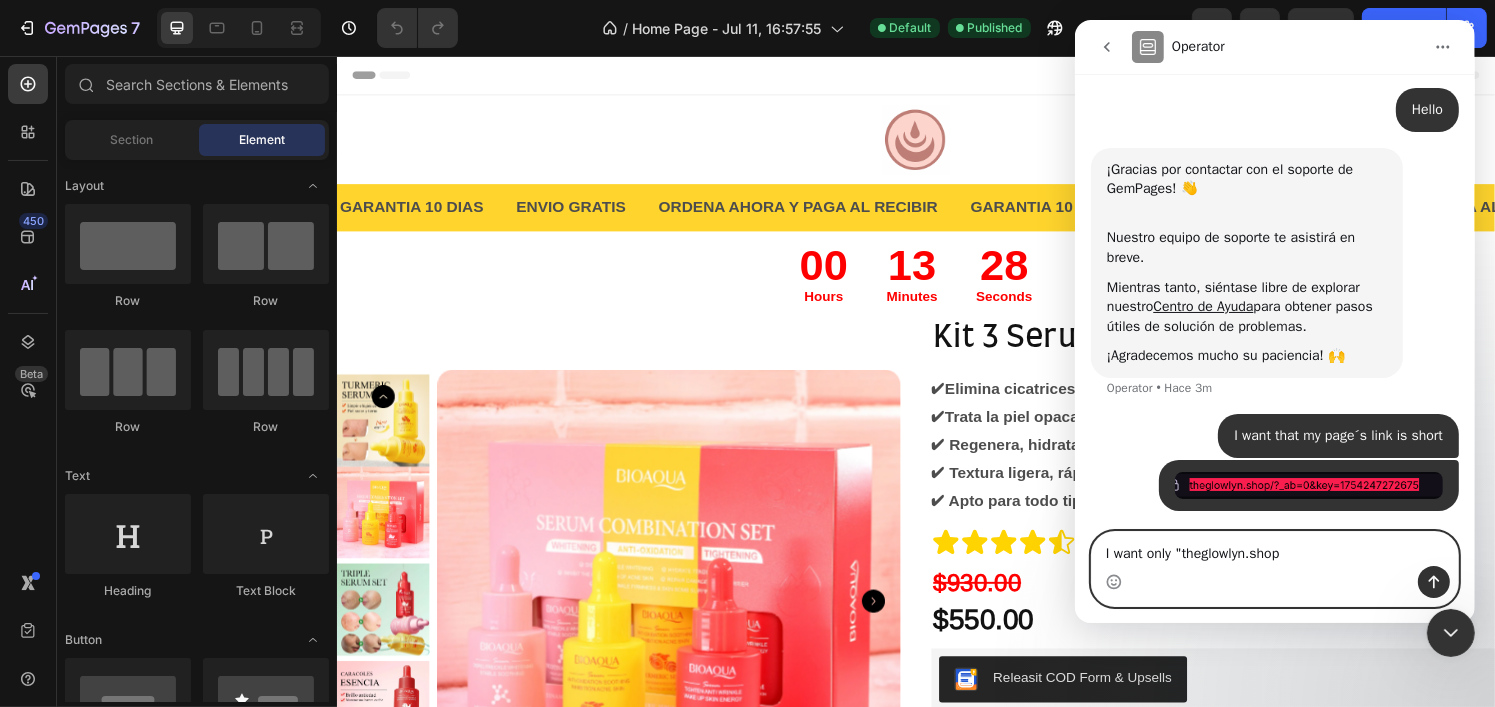 click on "I want only "theglowlyn.shop" at bounding box center [1274, 549] 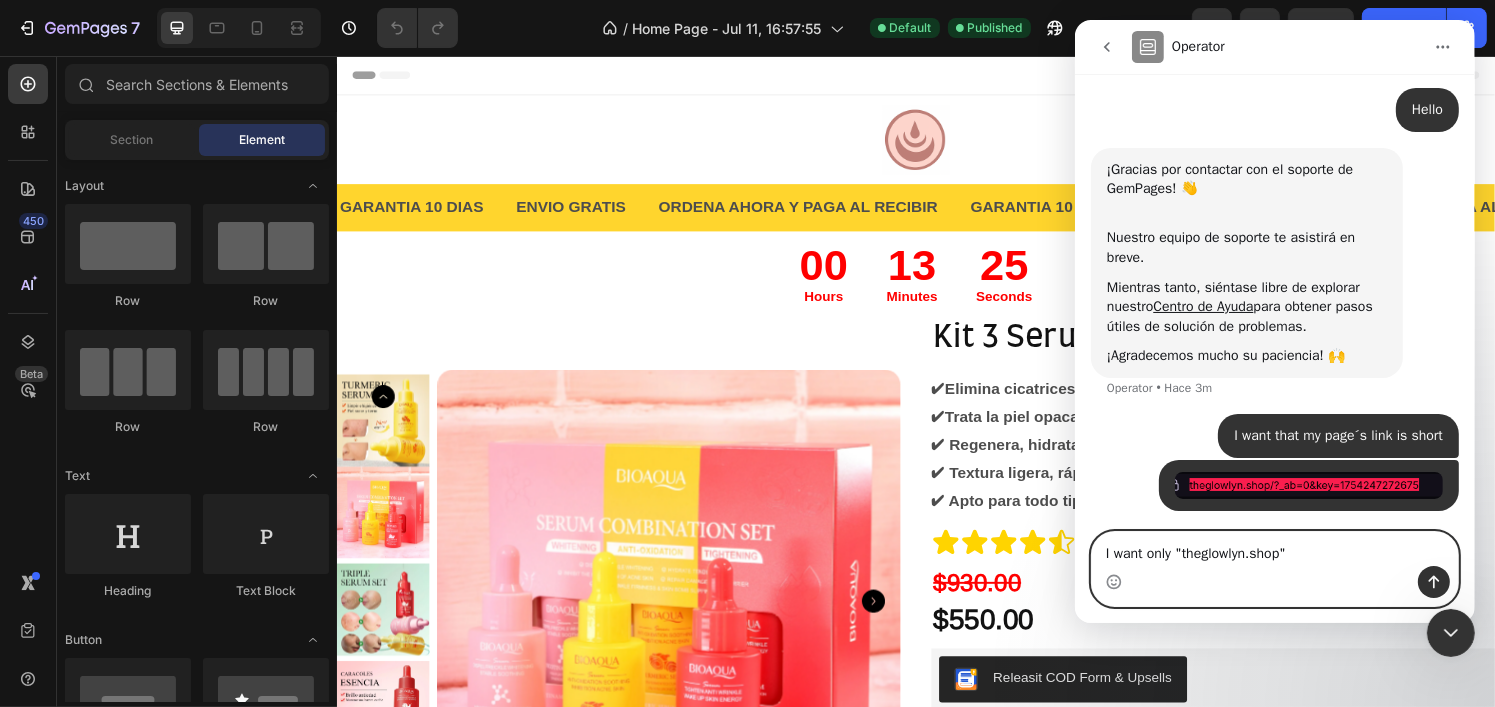 type on "I want only "theglowlyn.shop"" 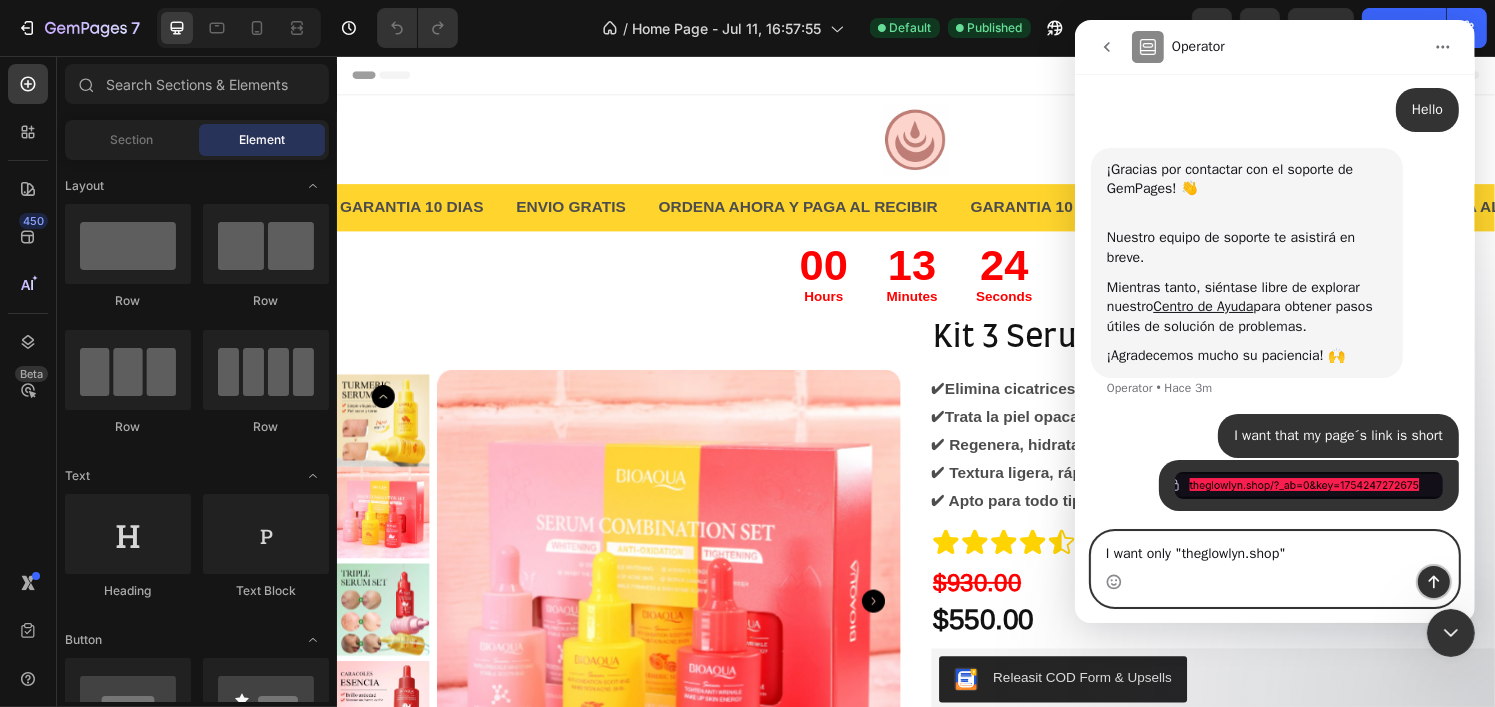 click 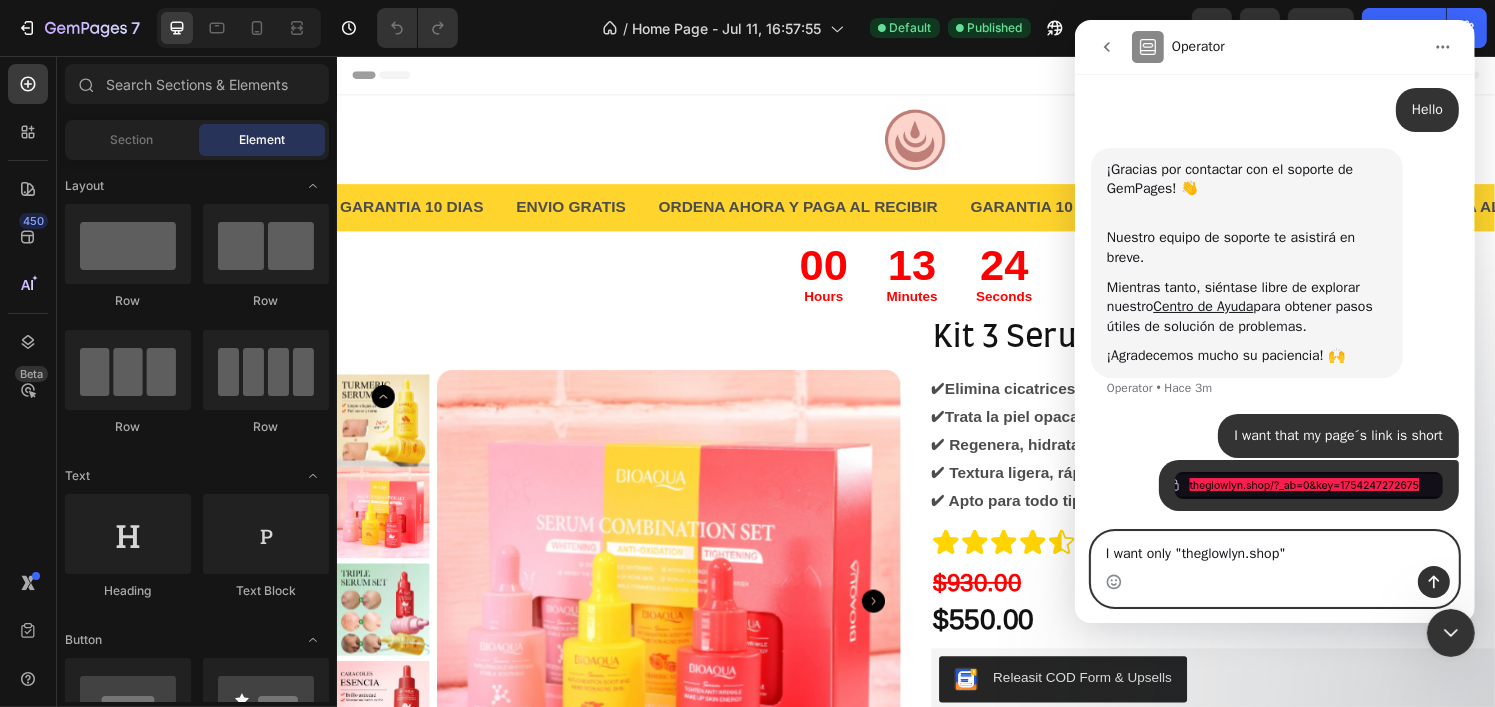 type 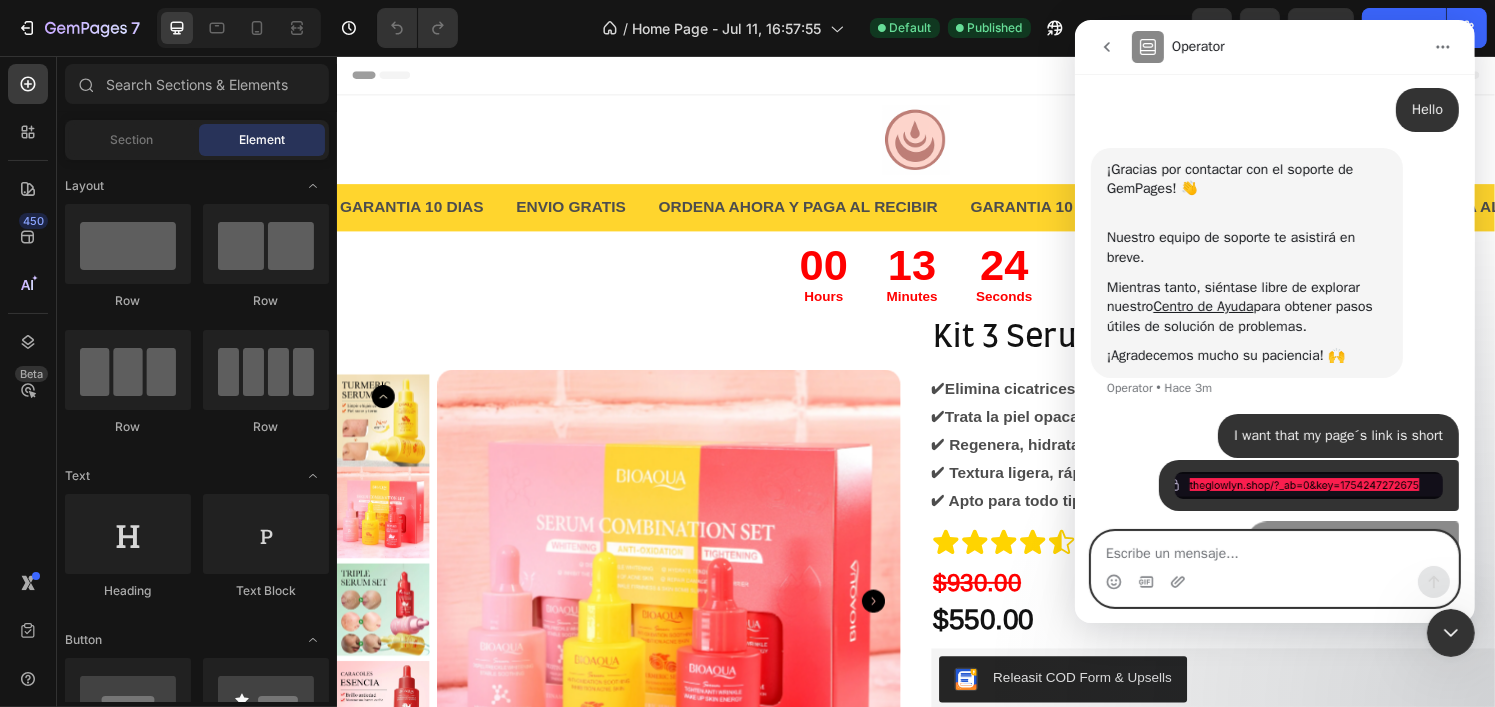scroll, scrollTop: 136, scrollLeft: 0, axis: vertical 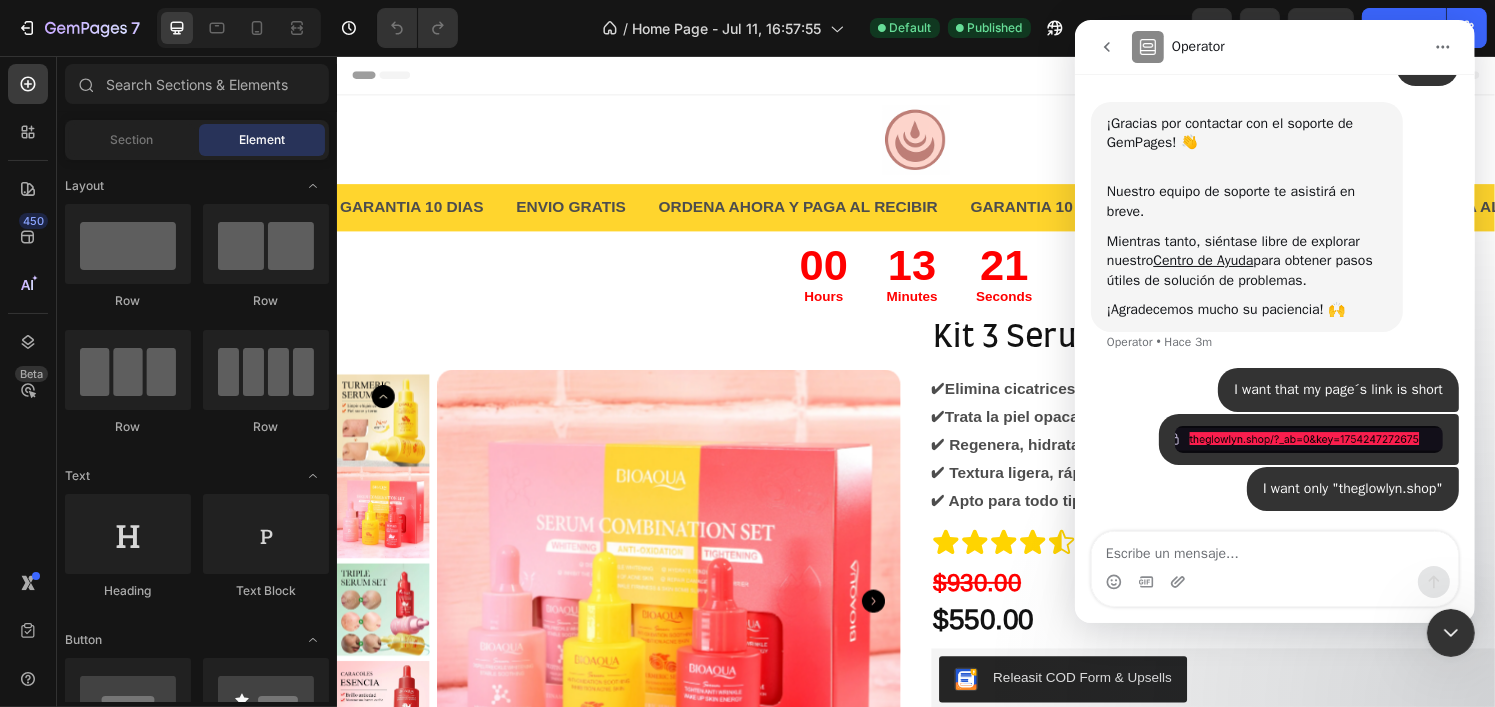 click 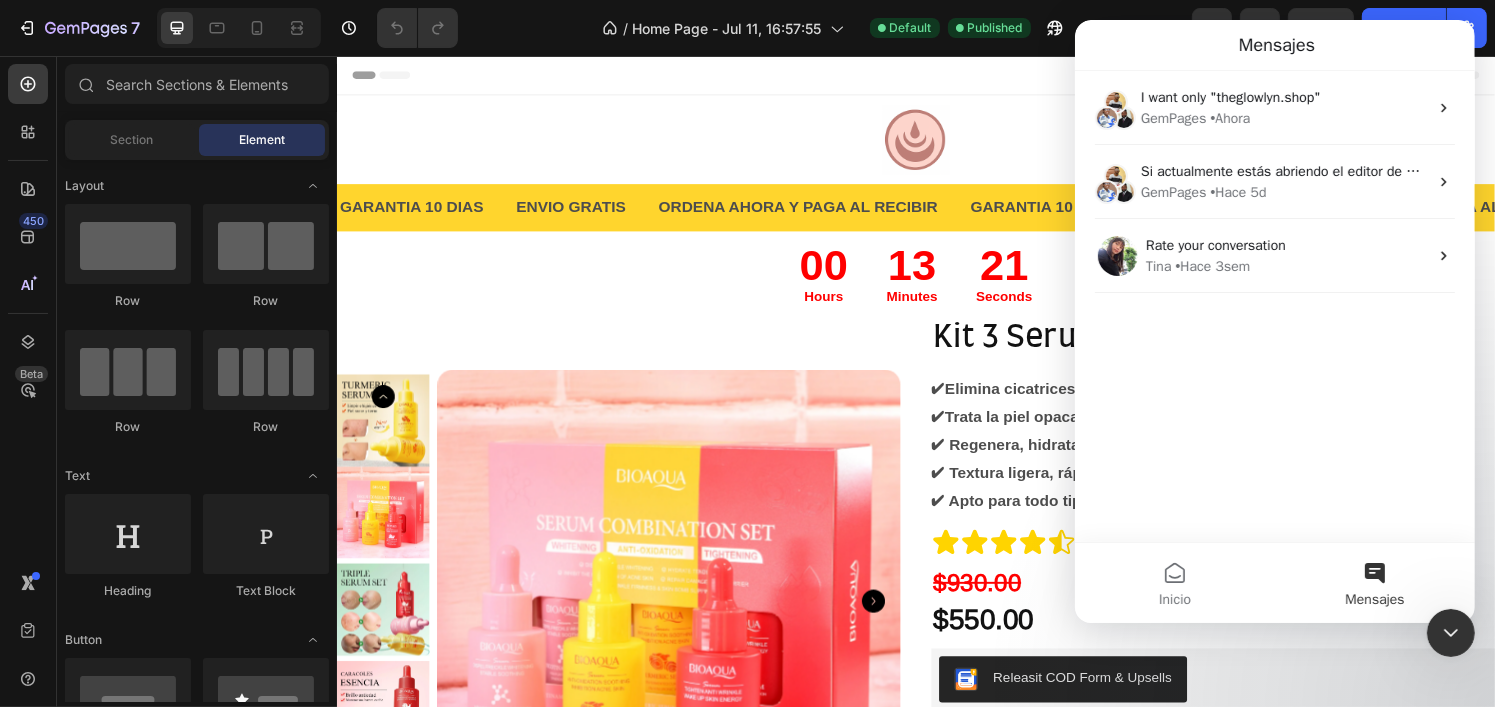 scroll, scrollTop: 0, scrollLeft: 0, axis: both 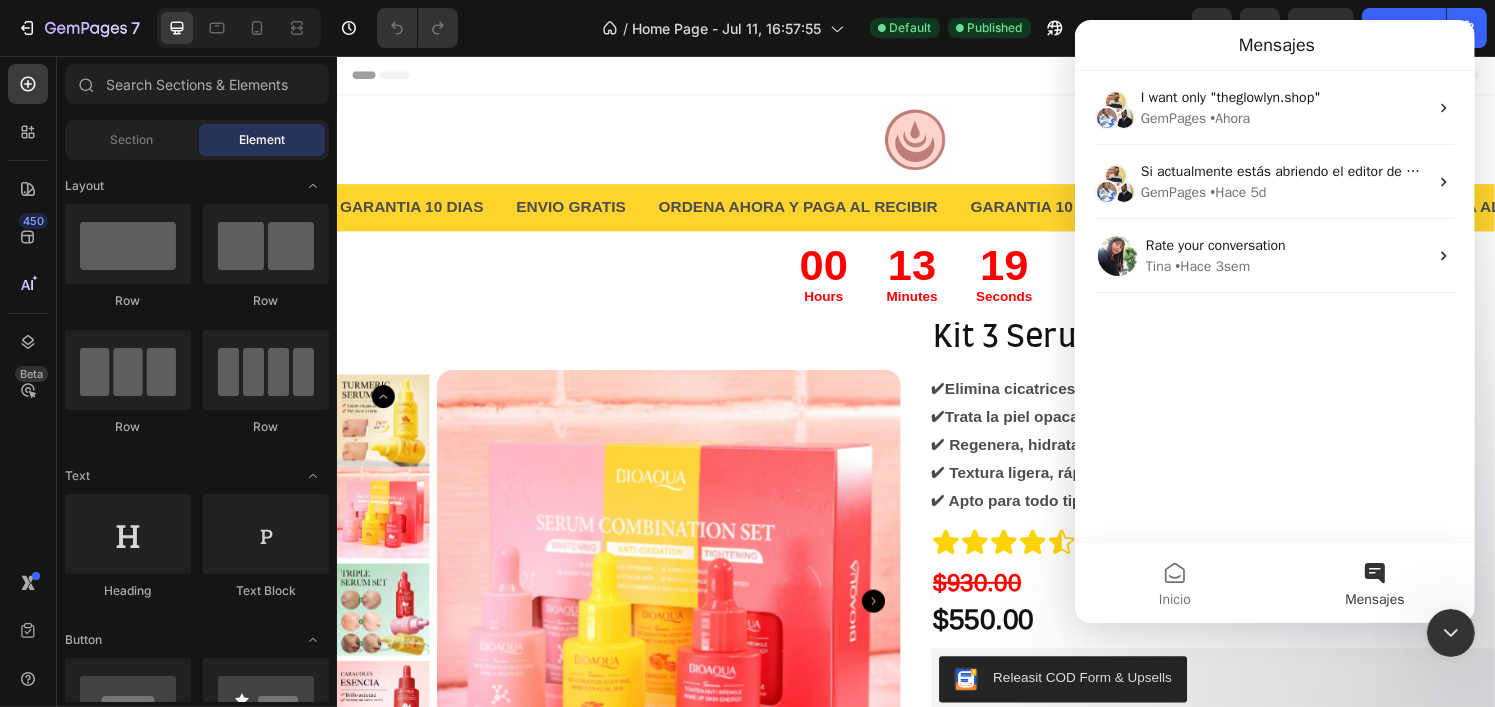 click 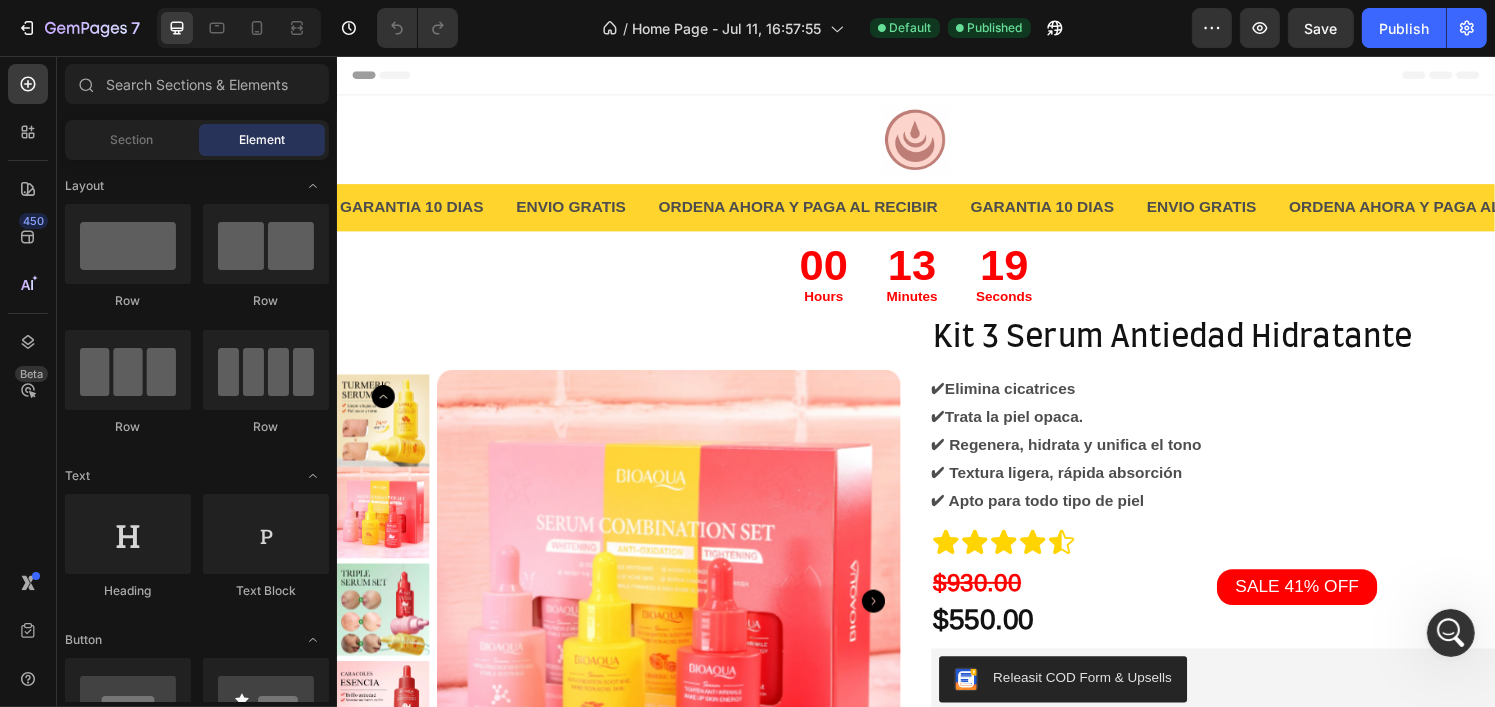scroll, scrollTop: 0, scrollLeft: 0, axis: both 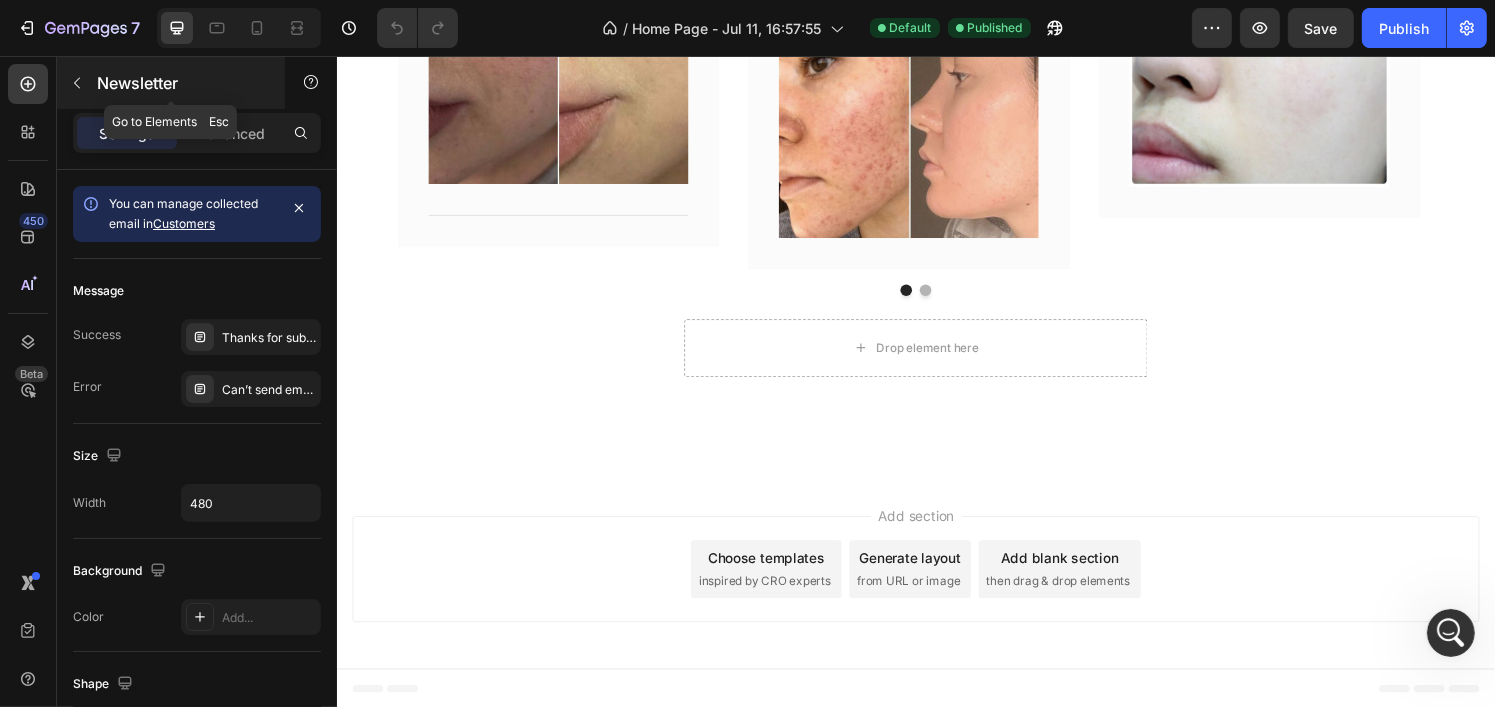 click at bounding box center (77, 83) 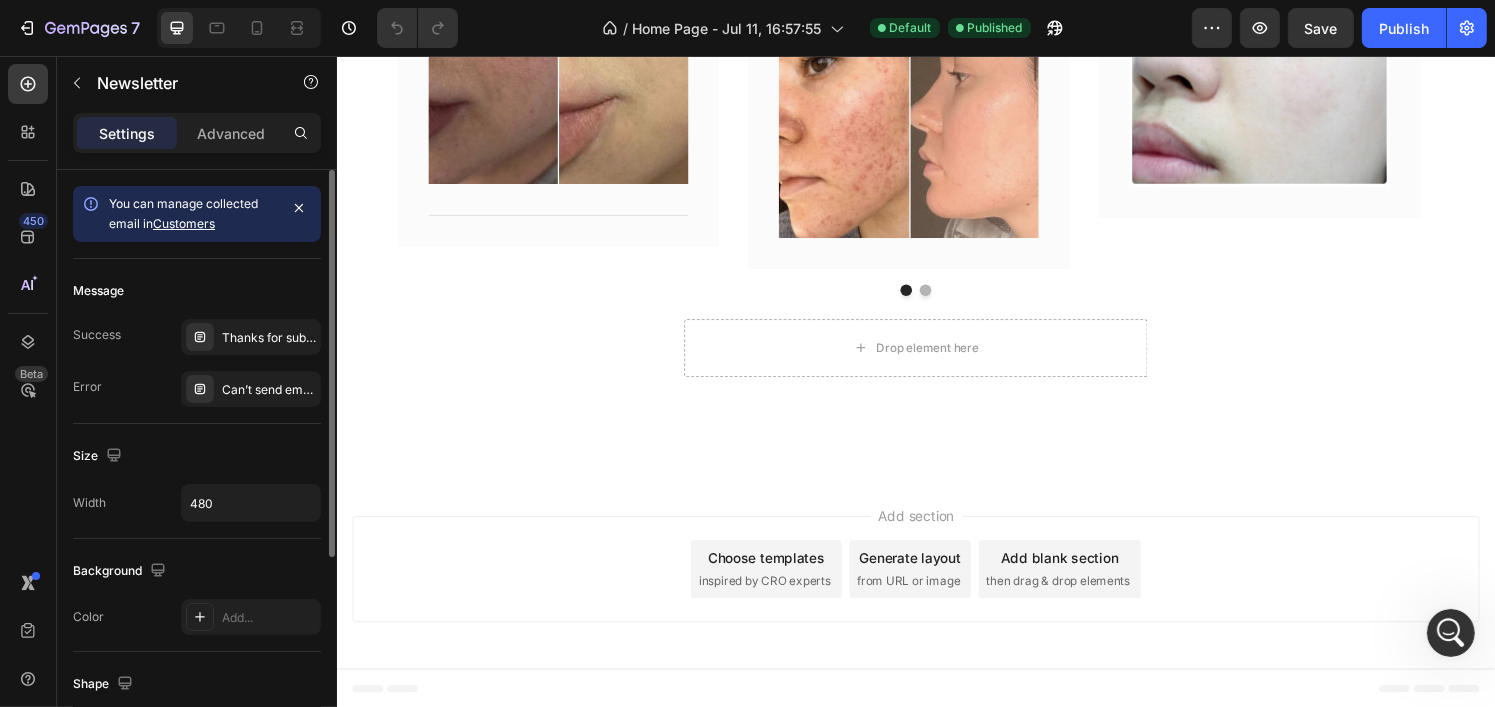 click on "You can manage collected email in  Customers" at bounding box center (197, 214) 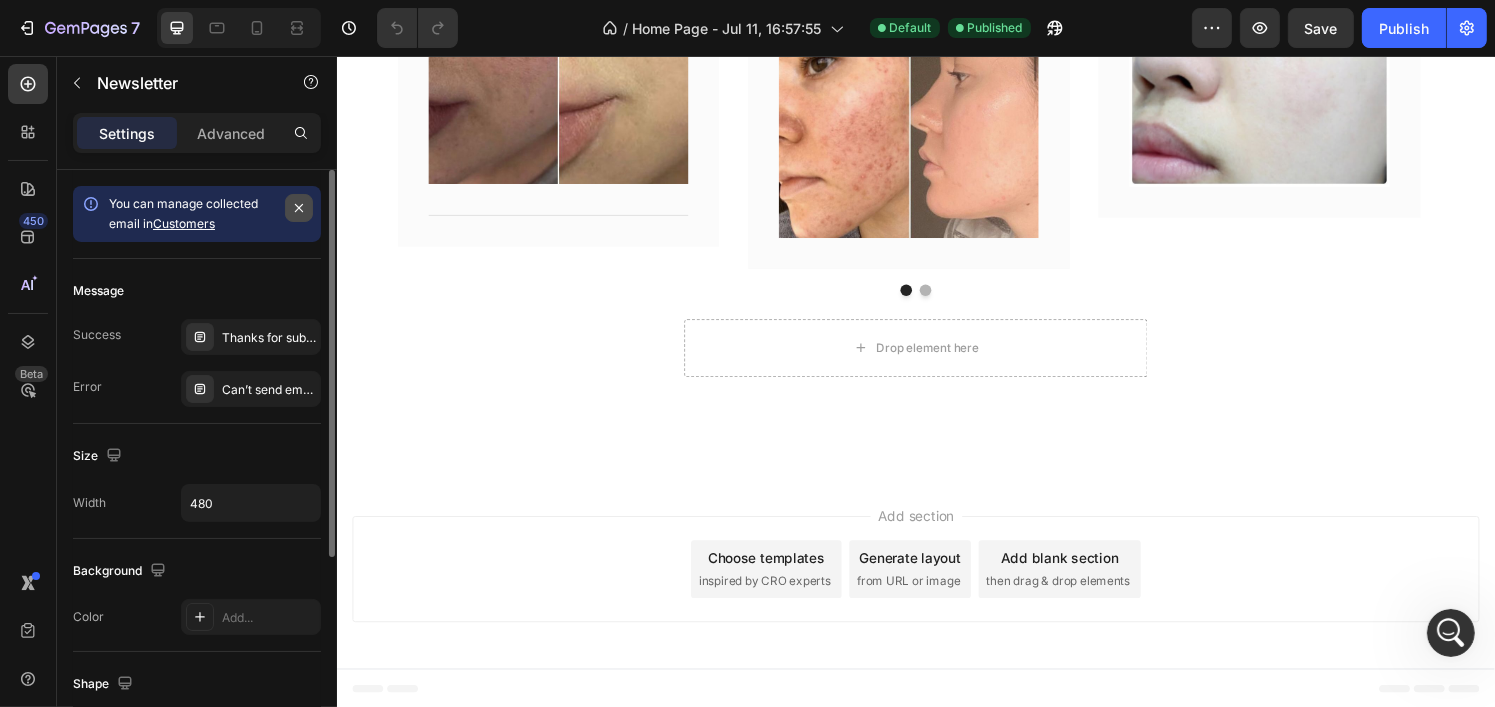click 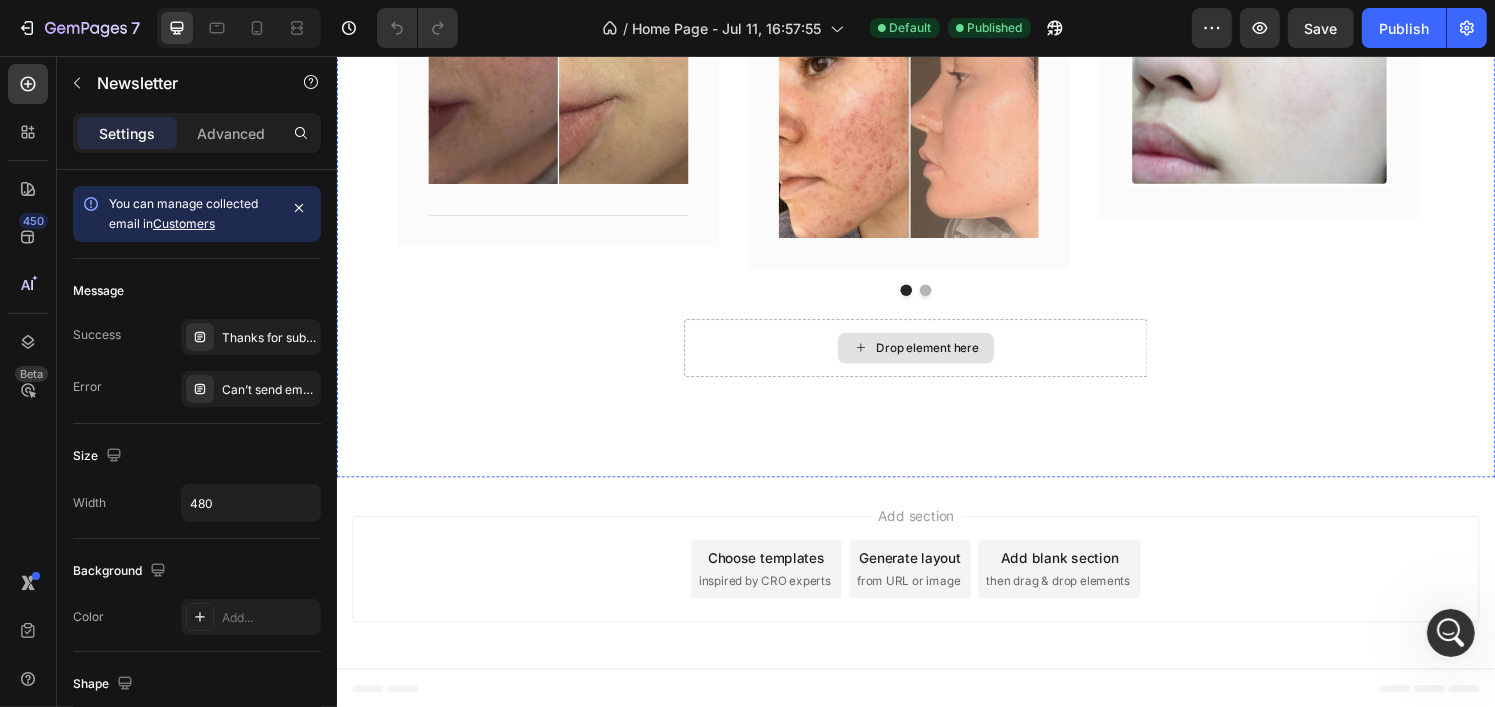 click on "Drop element here" at bounding box center [936, 359] 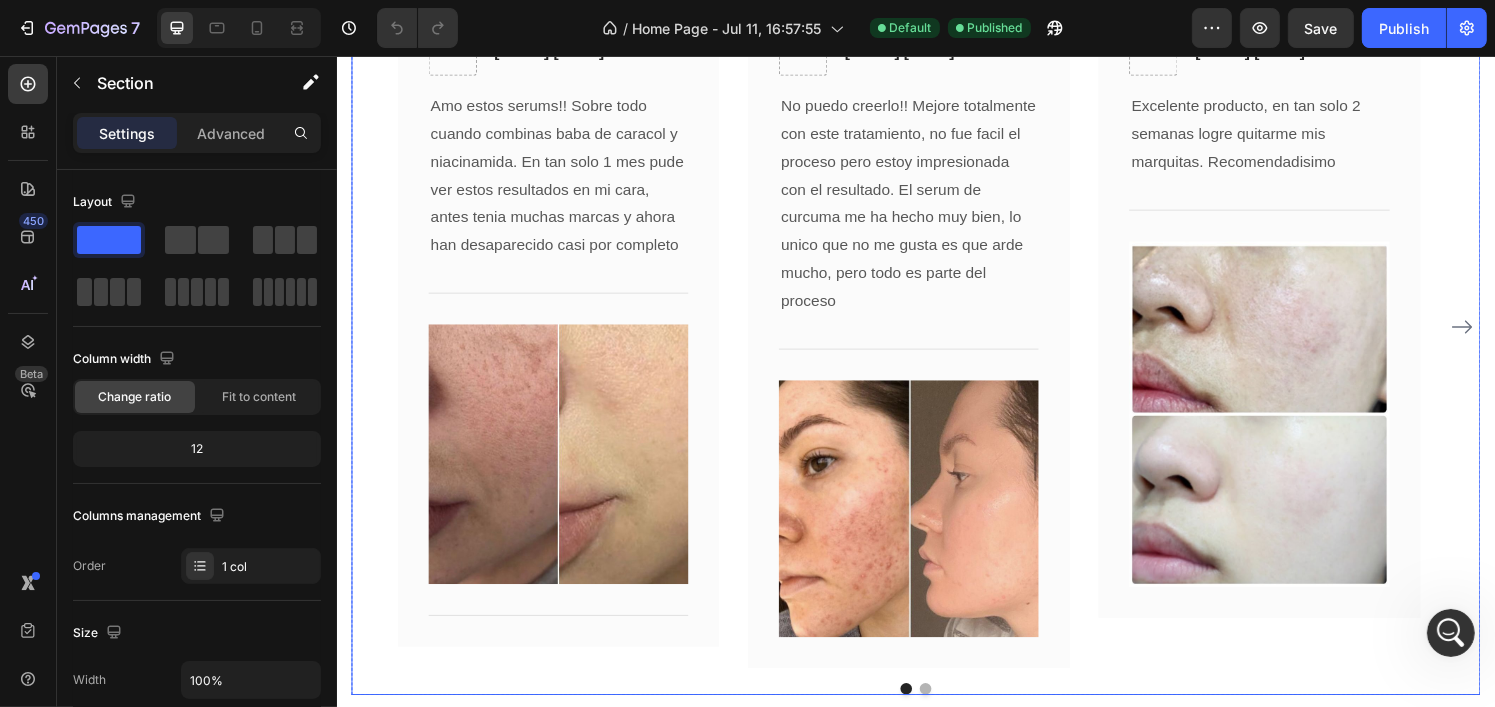 scroll, scrollTop: 2560, scrollLeft: 0, axis: vertical 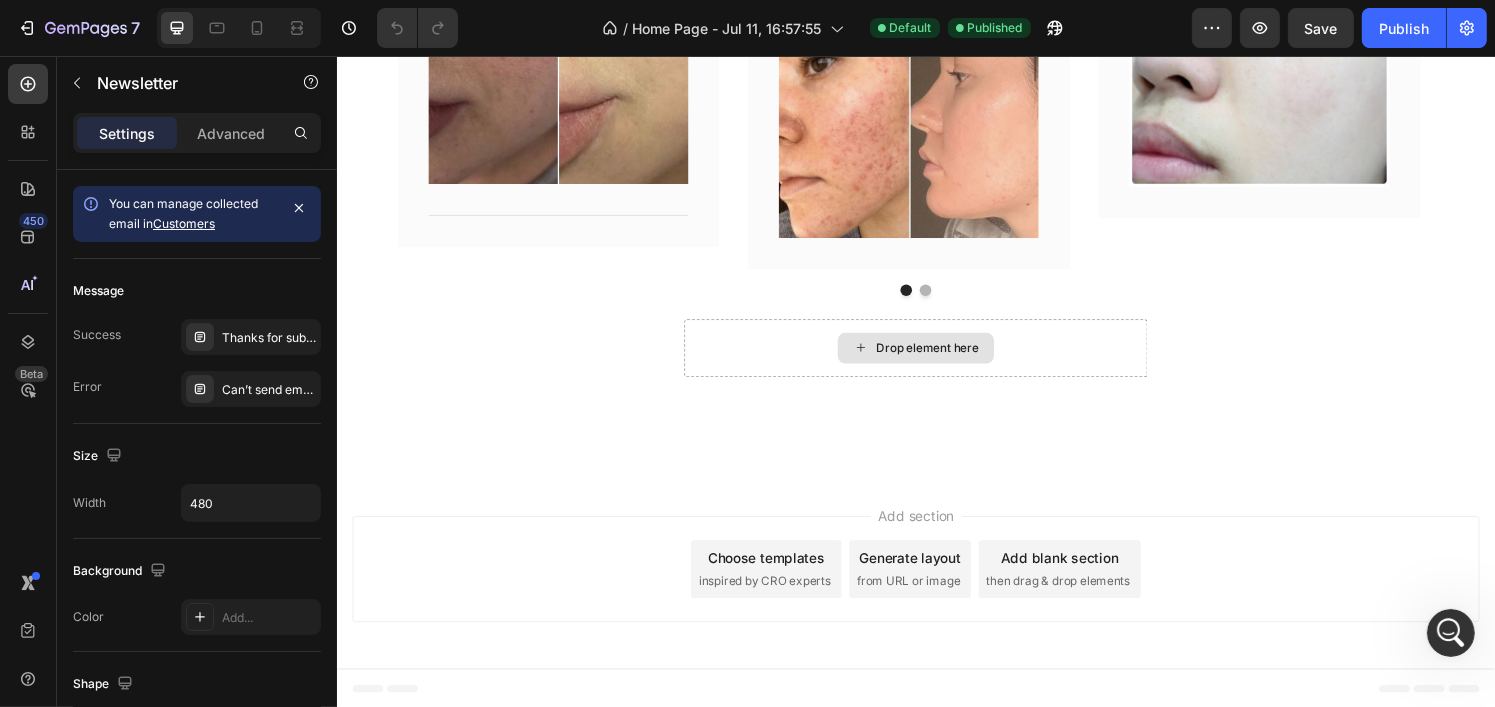click on "Drop element here" at bounding box center (936, 359) 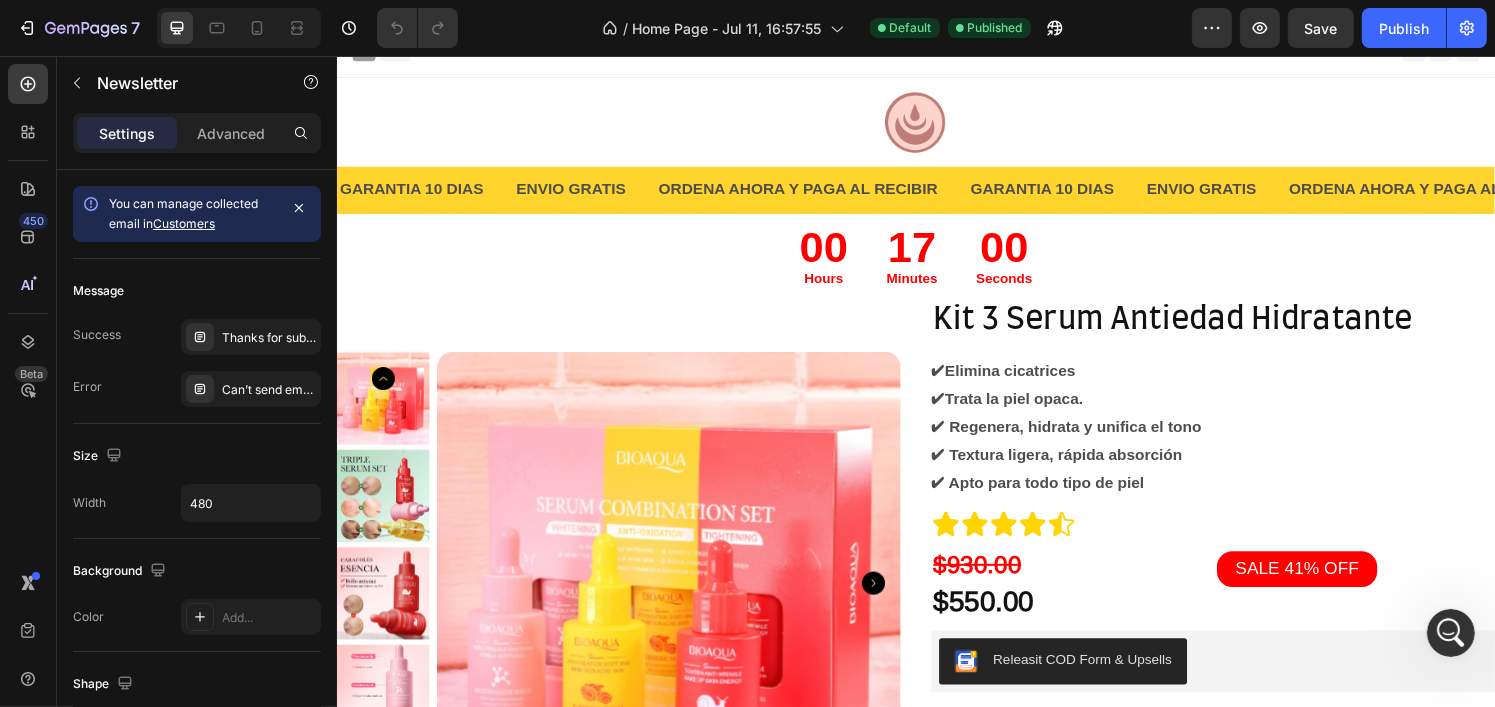 scroll, scrollTop: 0, scrollLeft: 0, axis: both 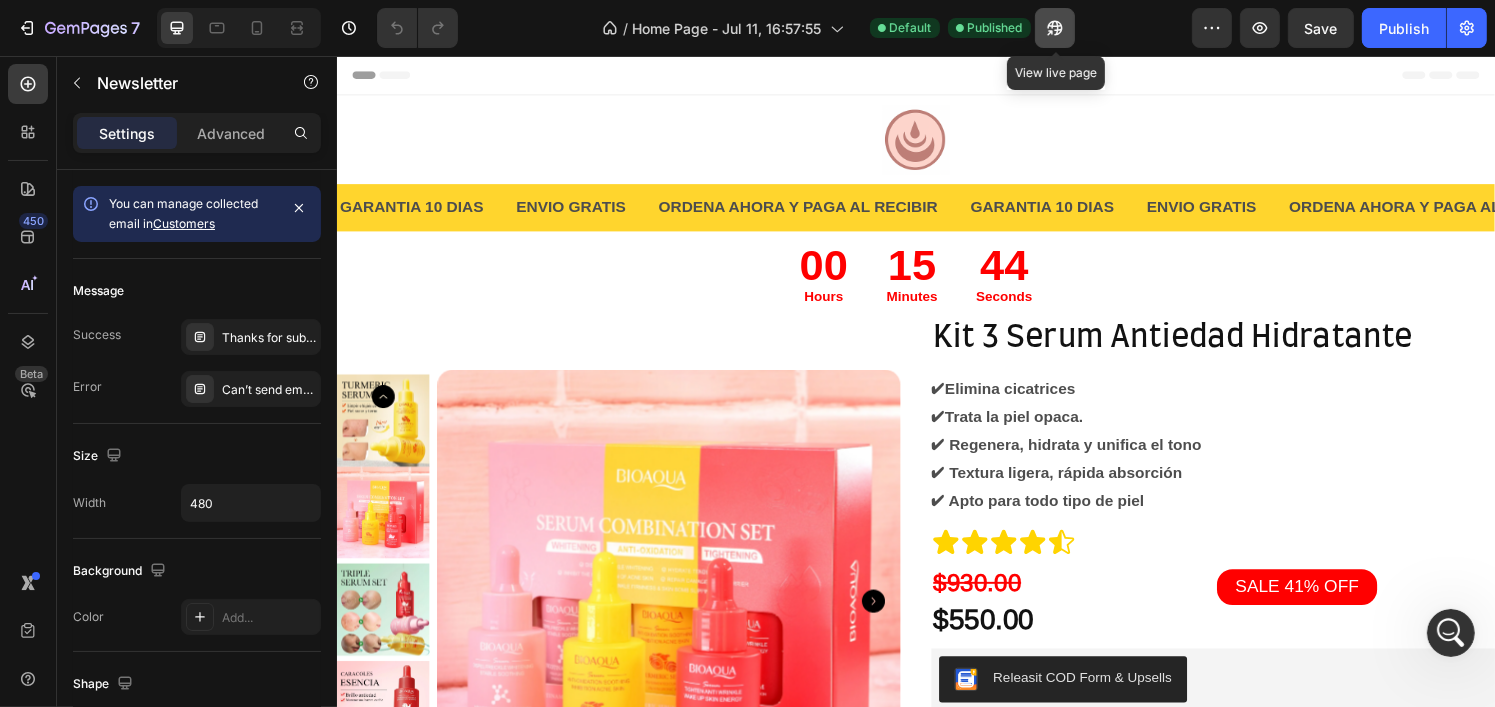 click 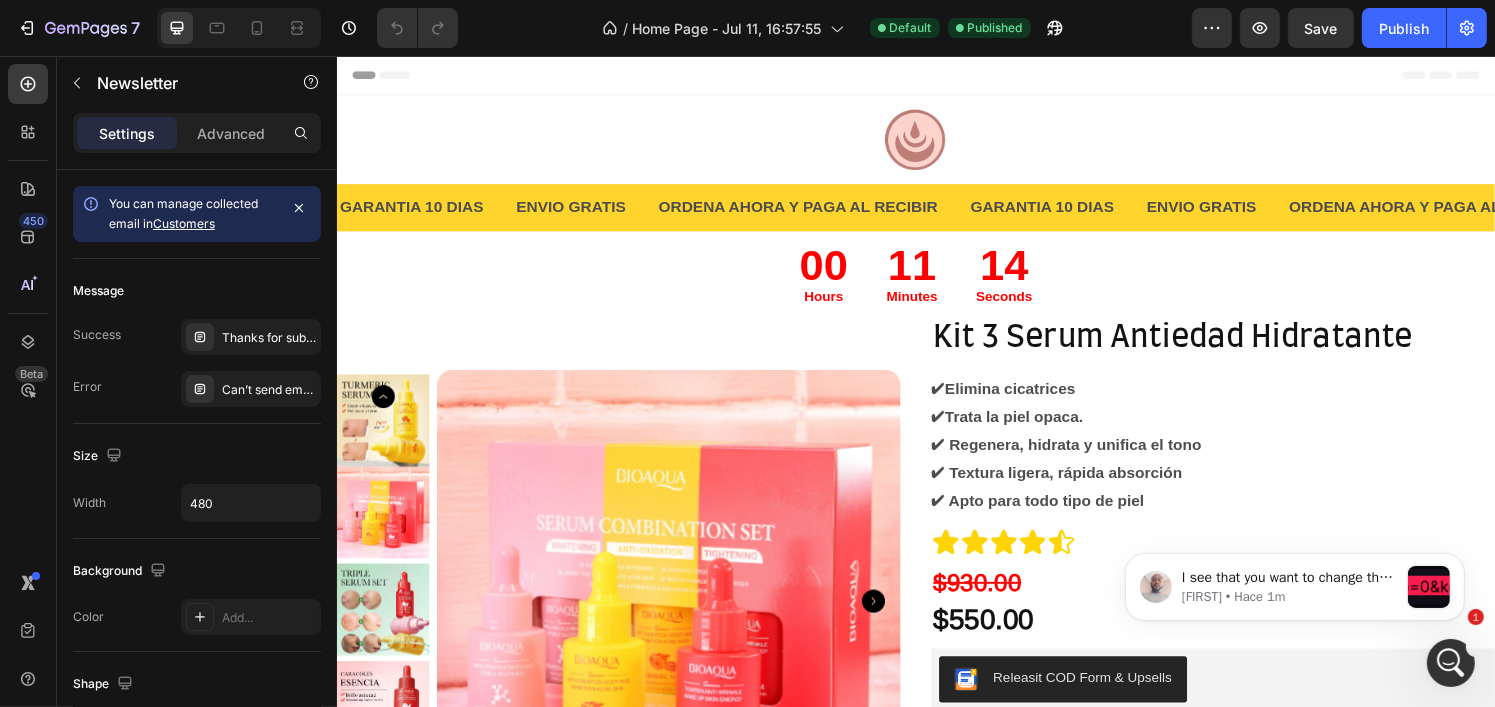 scroll, scrollTop: 0, scrollLeft: 0, axis: both 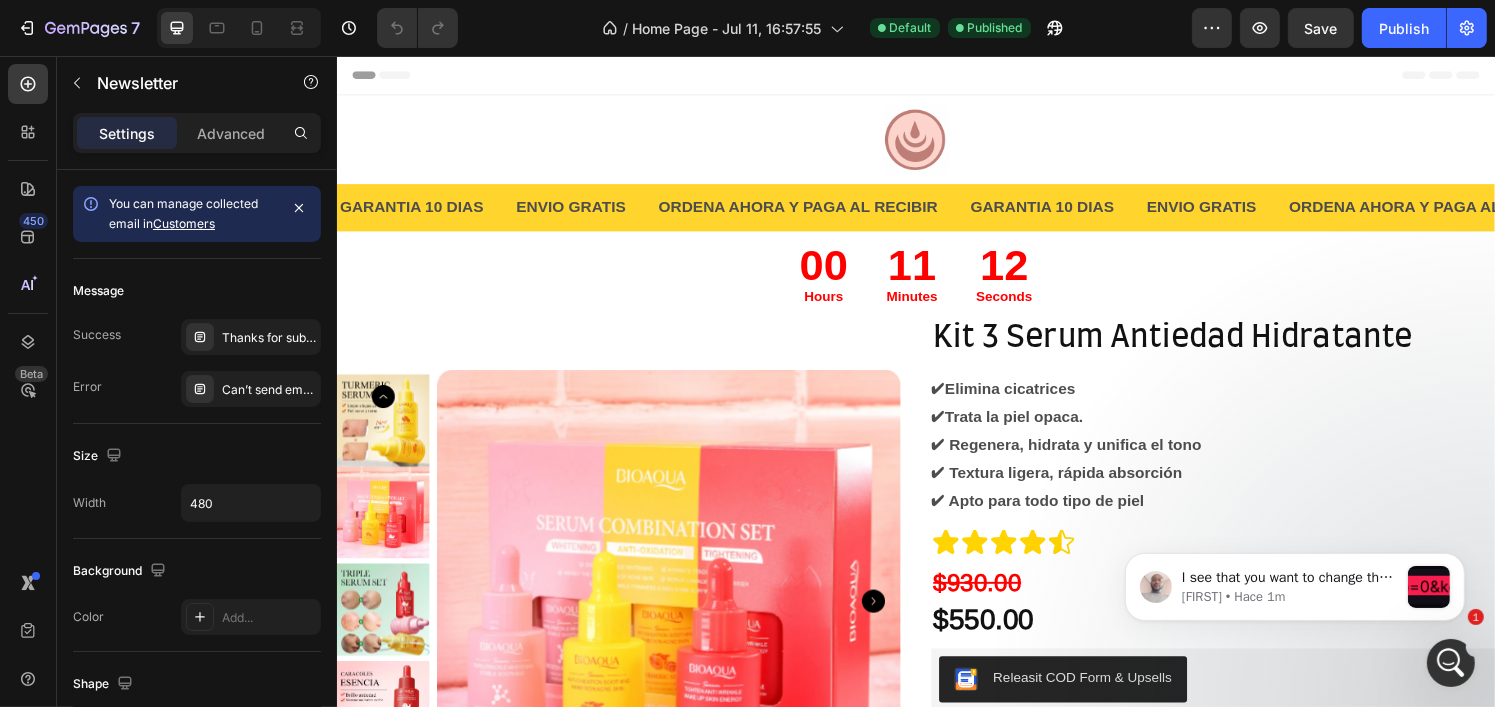 click 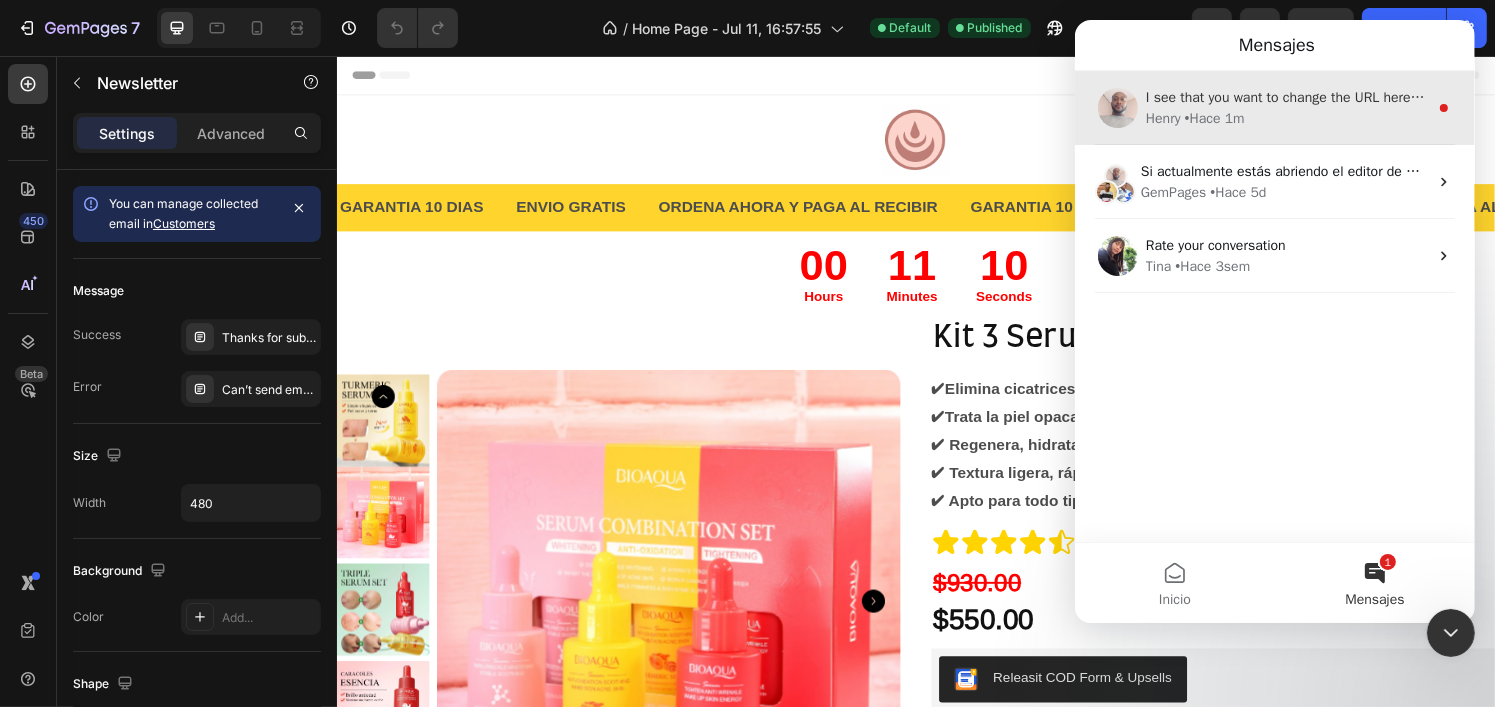 click on "[FIRST] •  Hace 1m" at bounding box center [1286, 118] 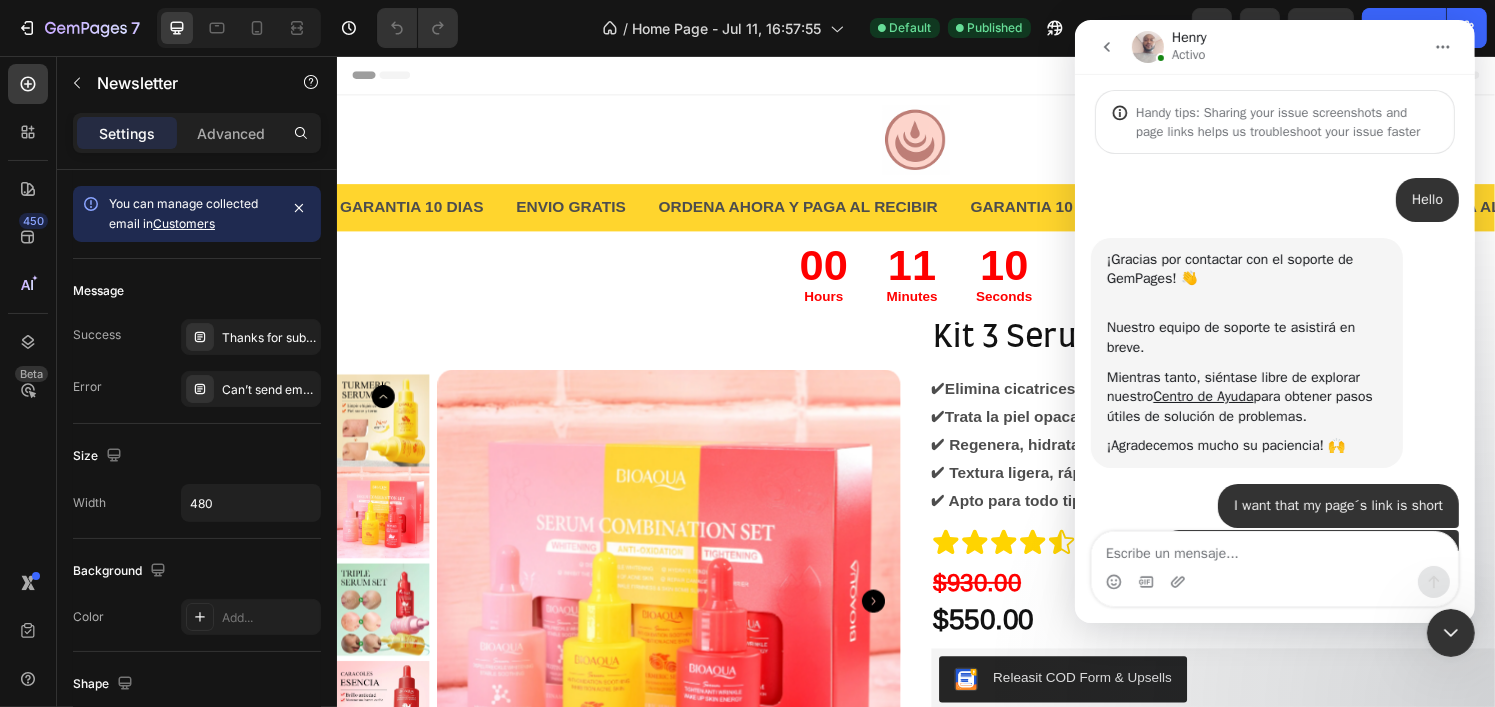 scroll, scrollTop: 2, scrollLeft: 0, axis: vertical 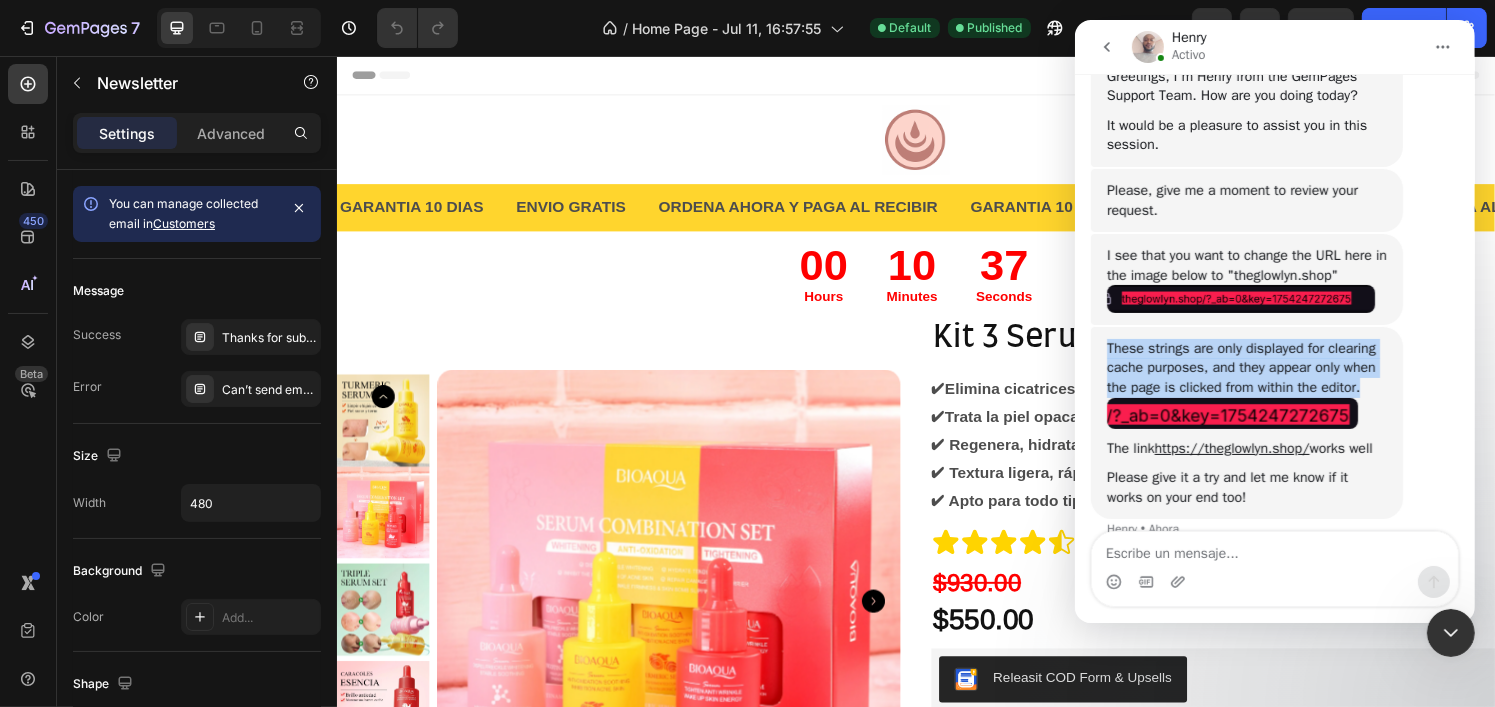 drag, startPoint x: 1106, startPoint y: 344, endPoint x: 1362, endPoint y: 384, distance: 259.10617 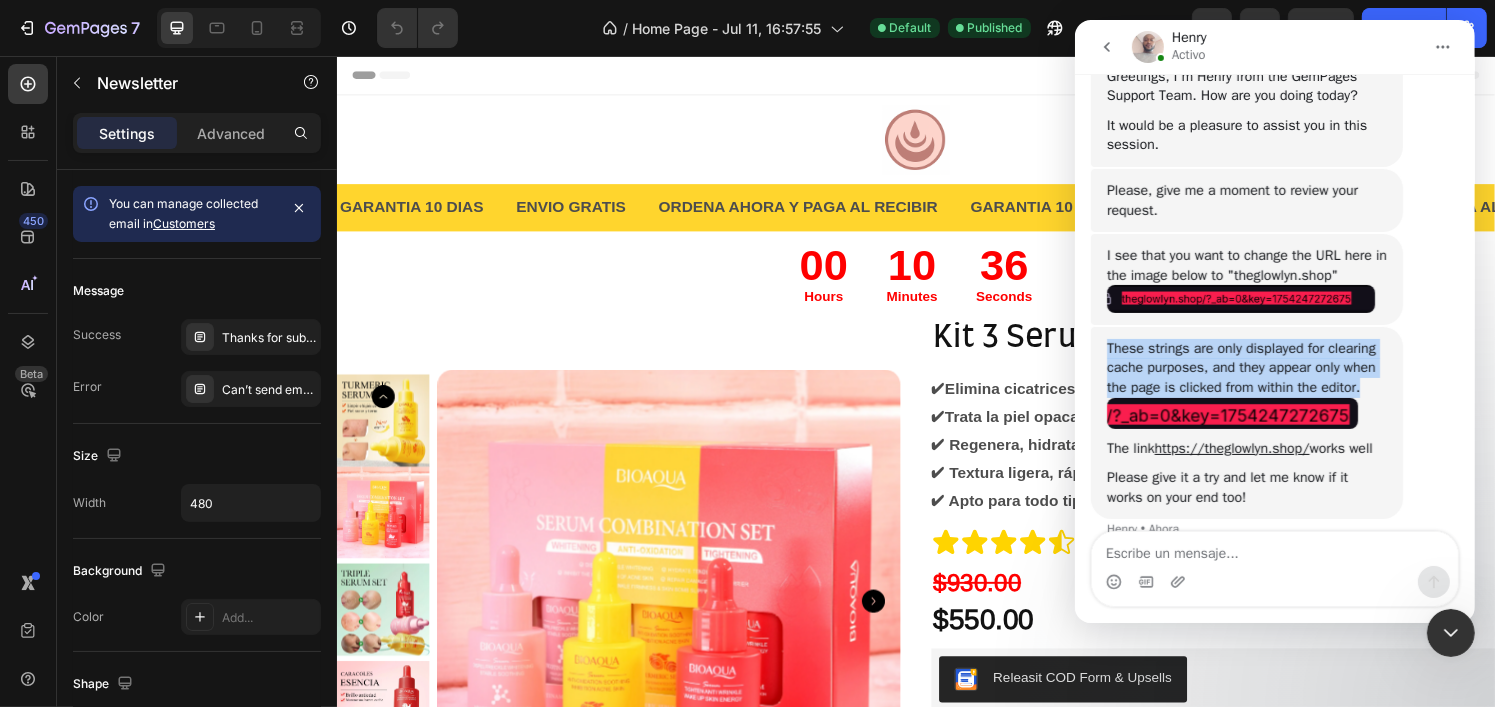 copy on "These strings are only displayed for clearing cache purposes, and they appear only when the page is clicked from within the editor." 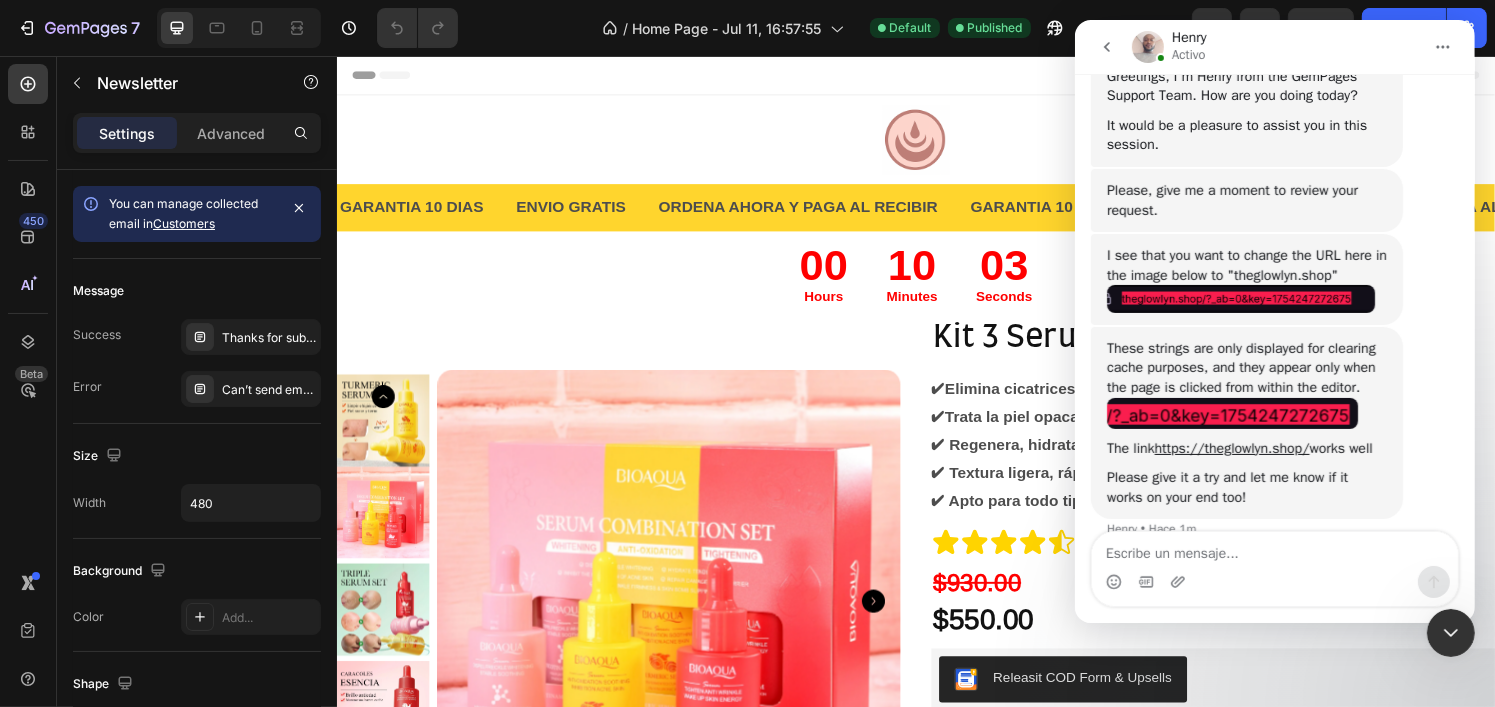 scroll, scrollTop: 616, scrollLeft: 0, axis: vertical 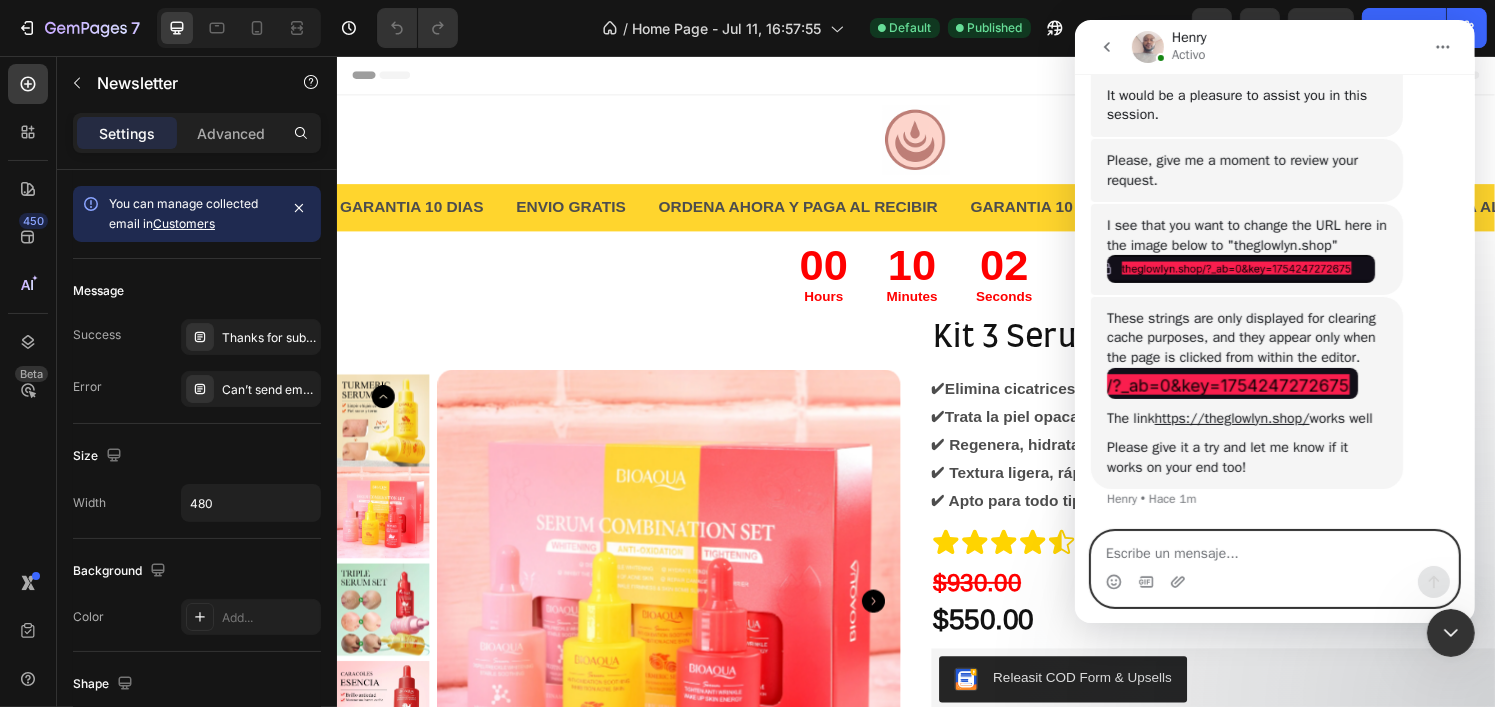 click at bounding box center (1274, 549) 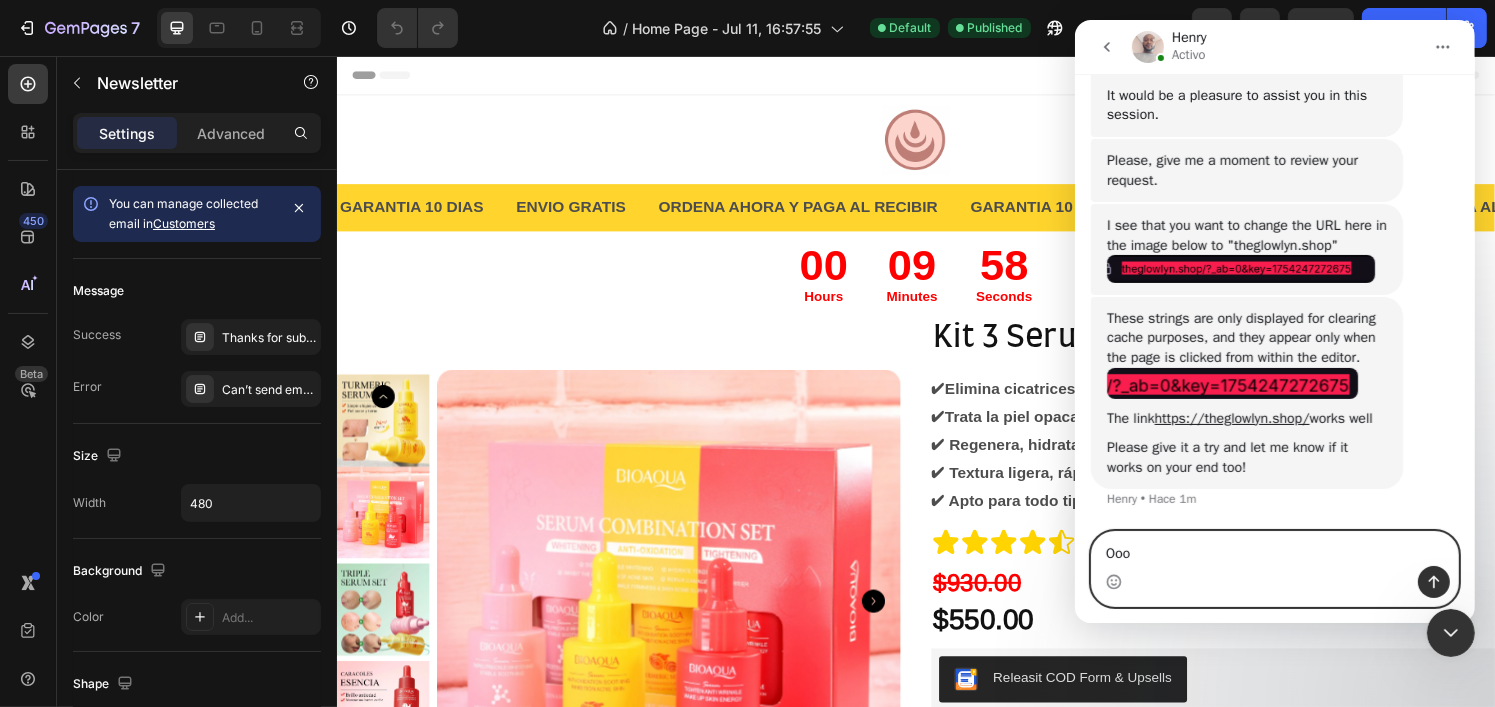 type on "Oooh" 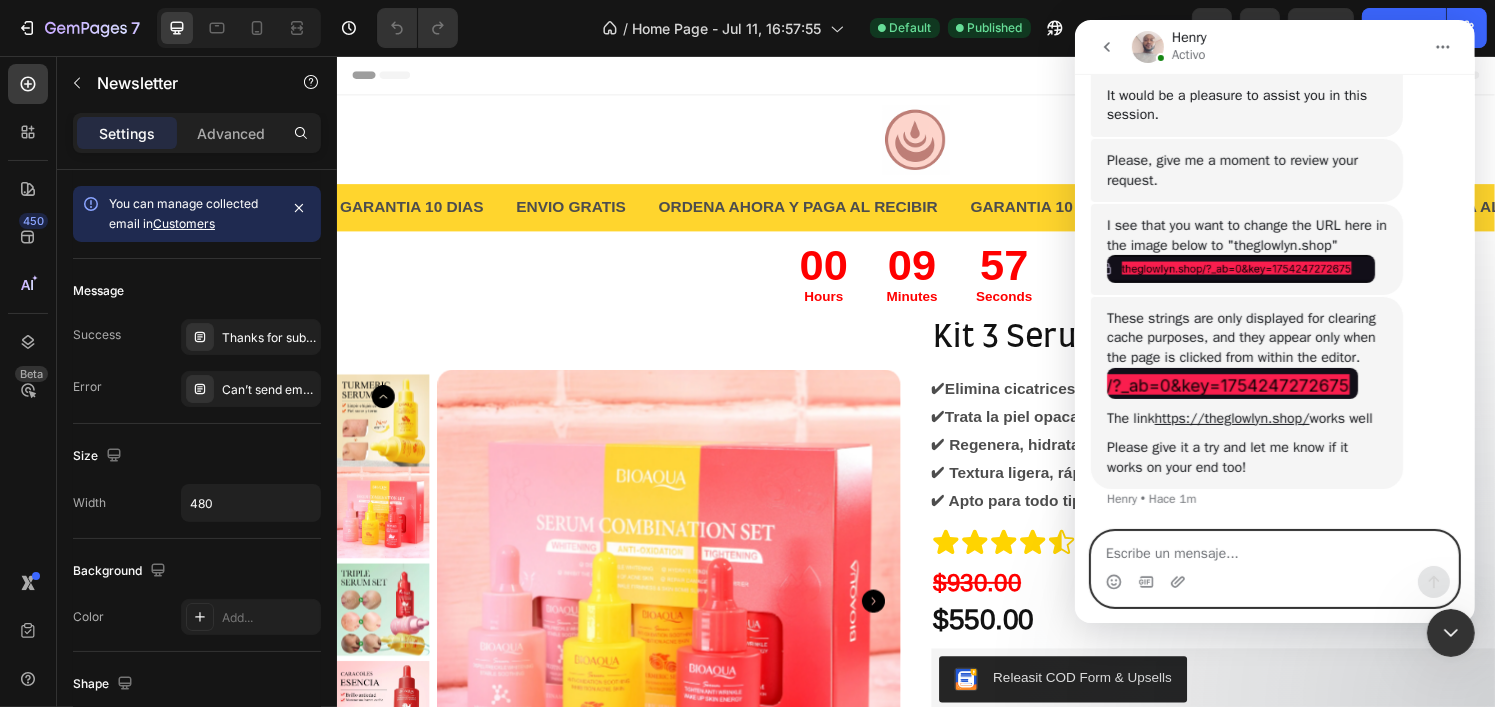 scroll, scrollTop: 676, scrollLeft: 0, axis: vertical 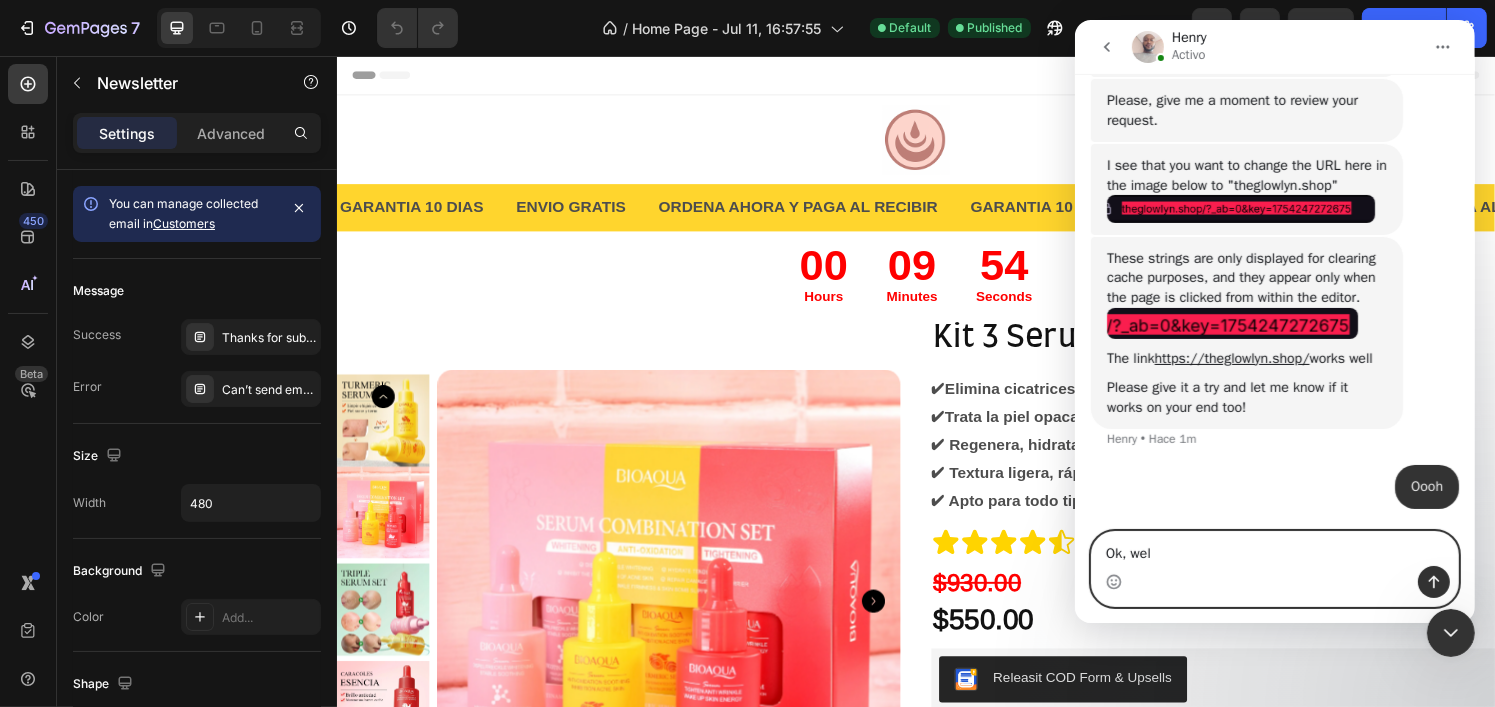 type on "Ok, well" 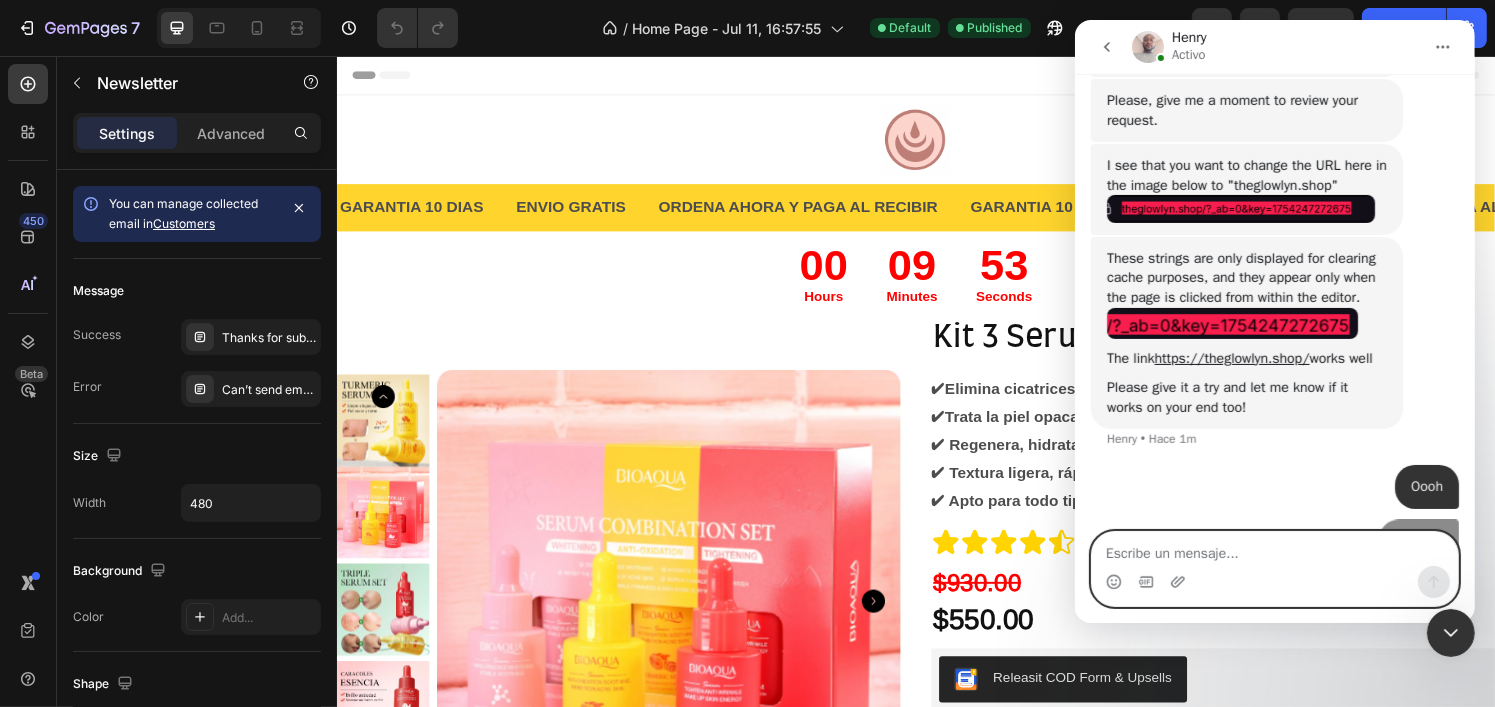 scroll, scrollTop: 721, scrollLeft: 0, axis: vertical 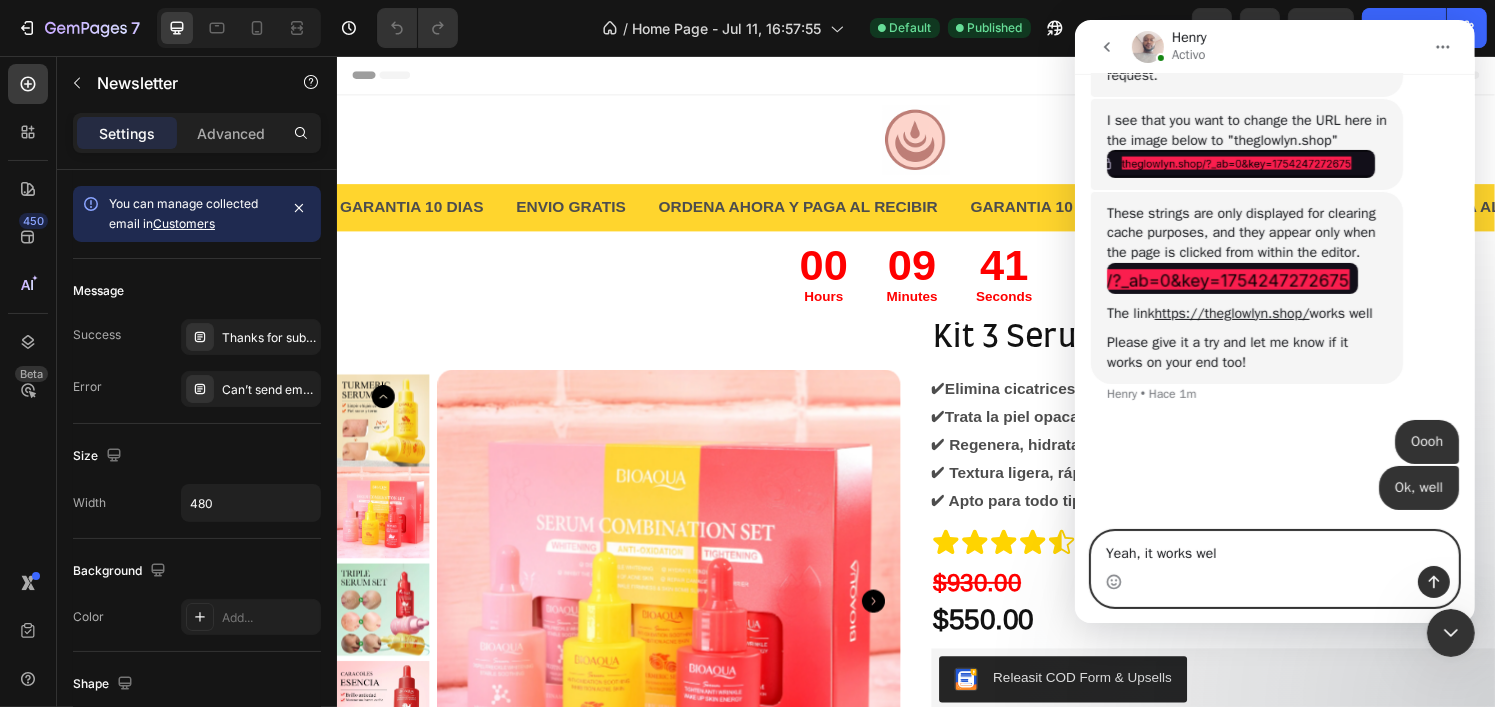type on "Yeah, it works well" 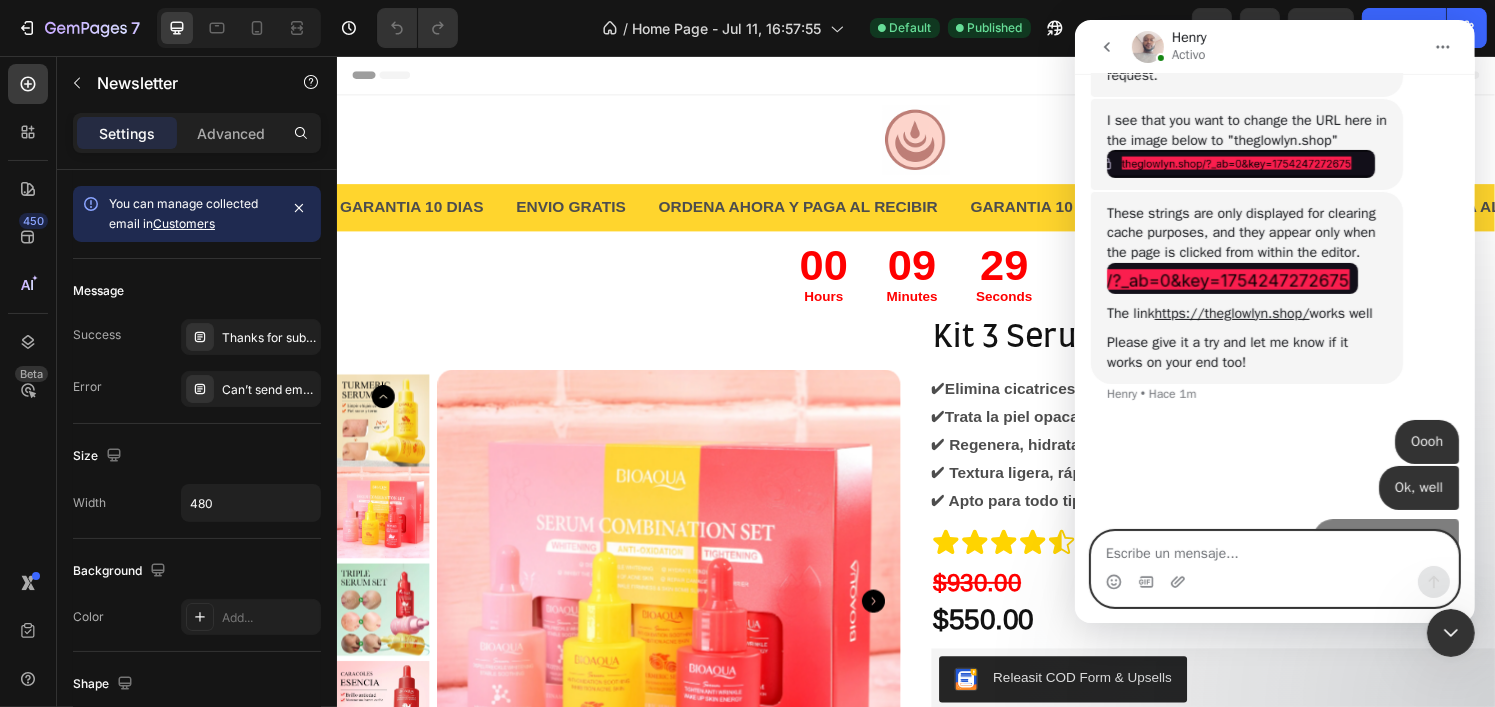 scroll, scrollTop: 767, scrollLeft: 0, axis: vertical 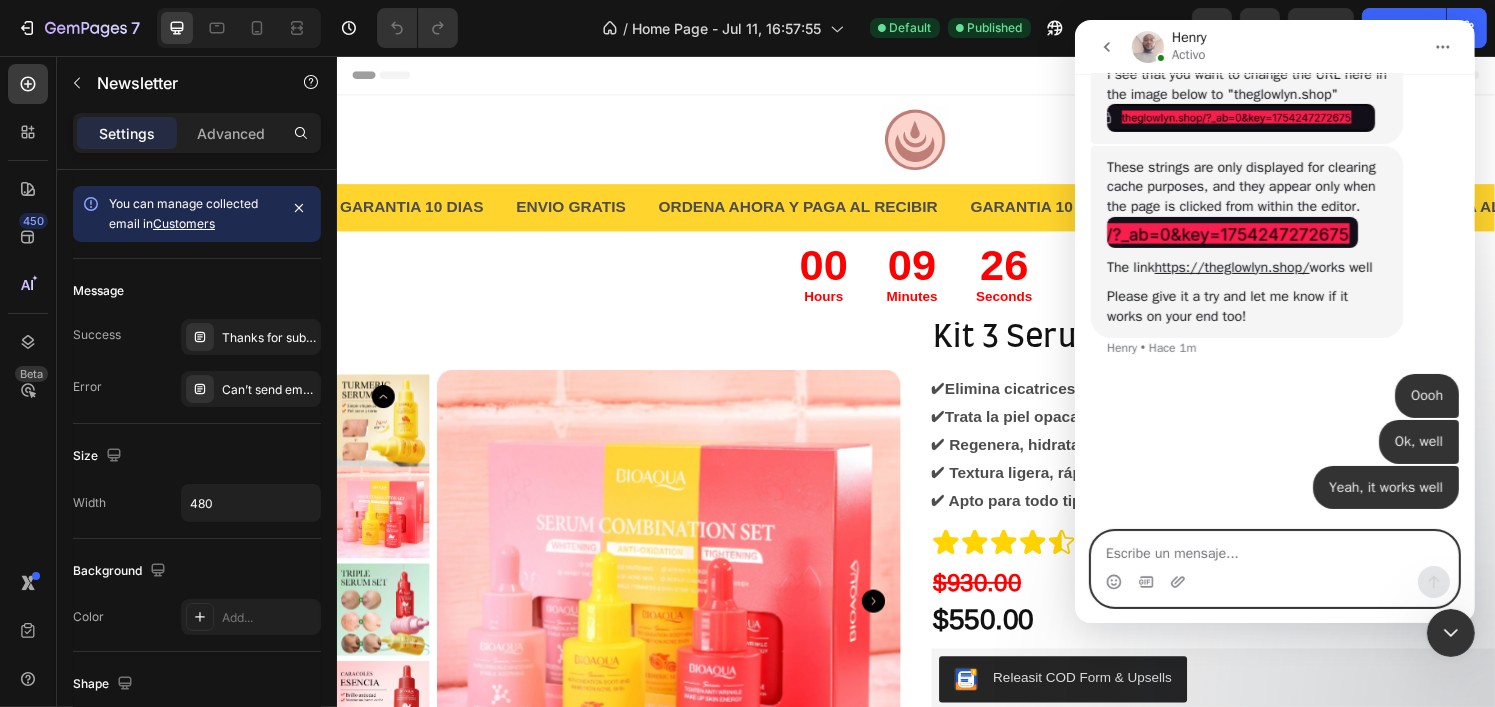 click at bounding box center (1274, 549) 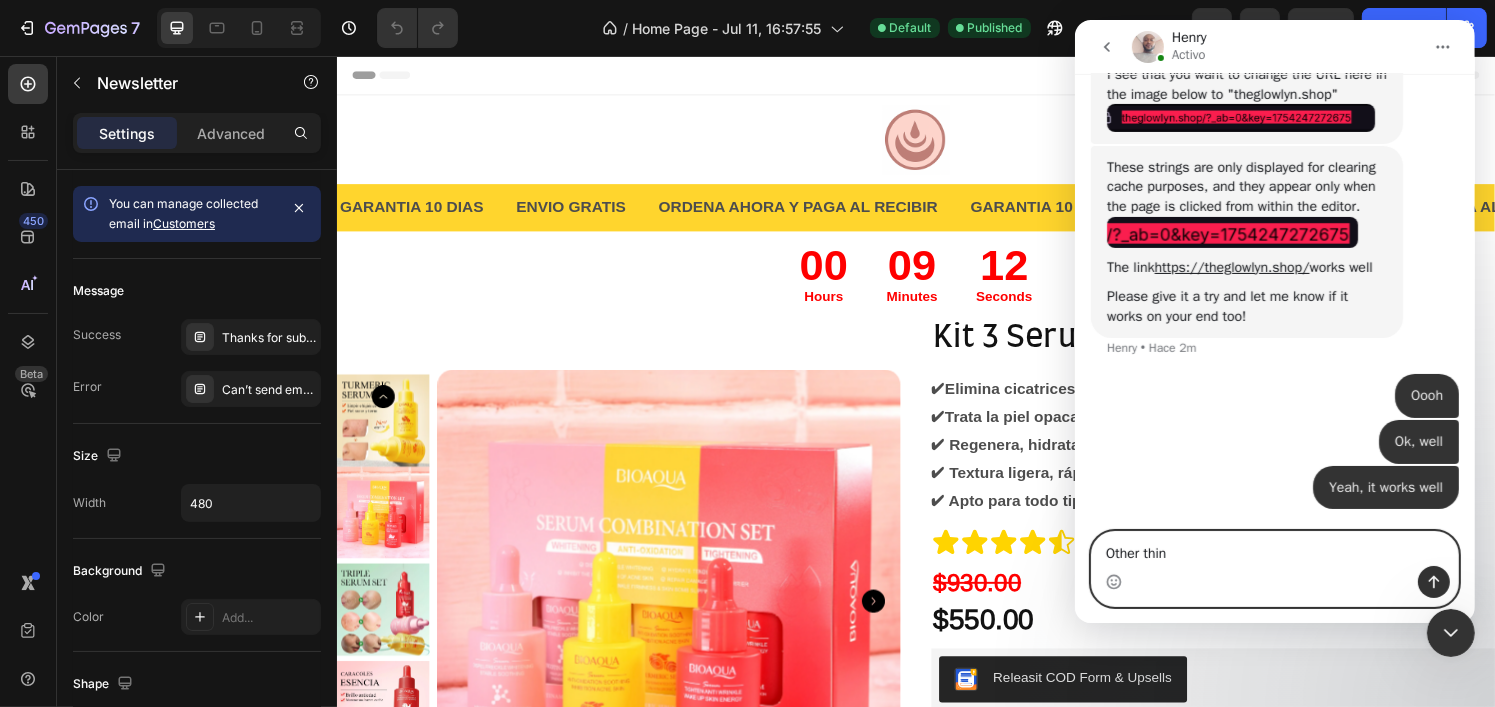 type on "Other think" 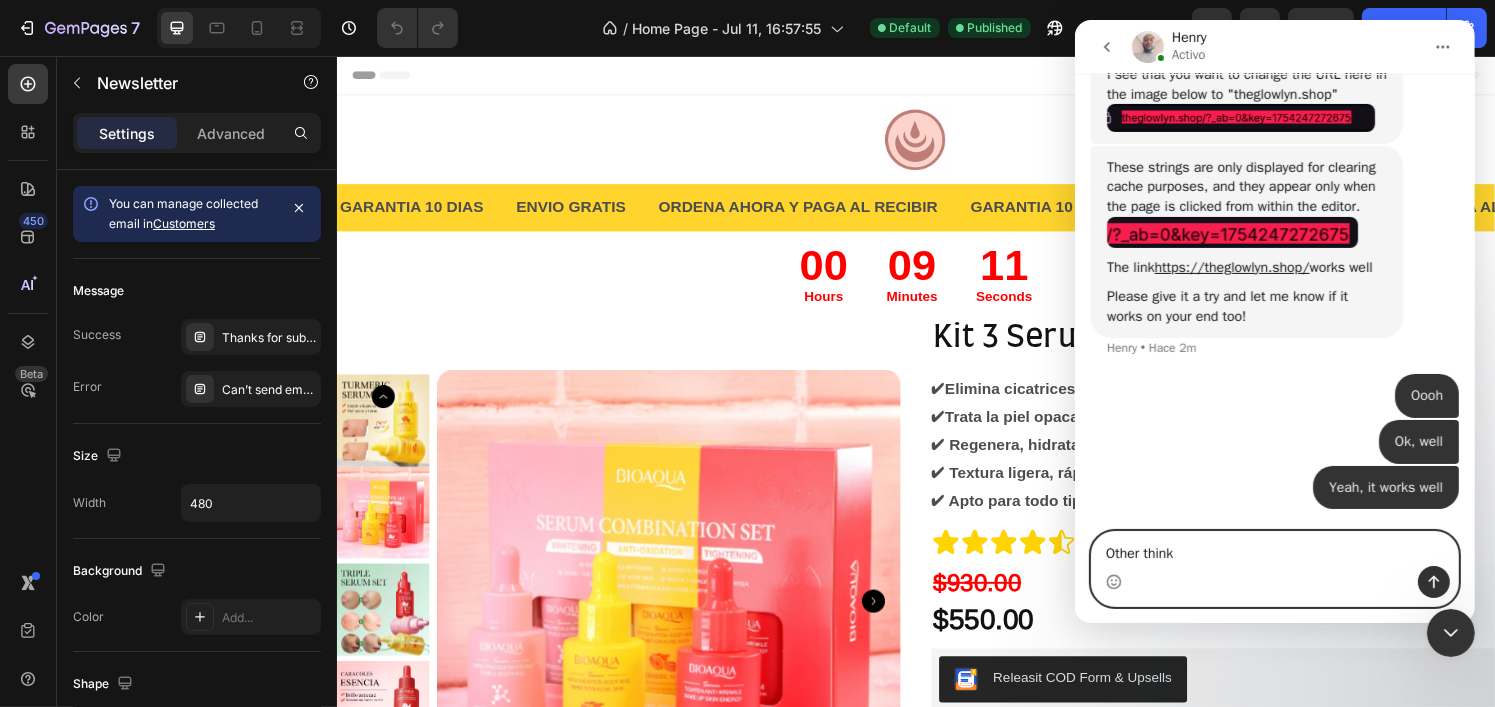 type 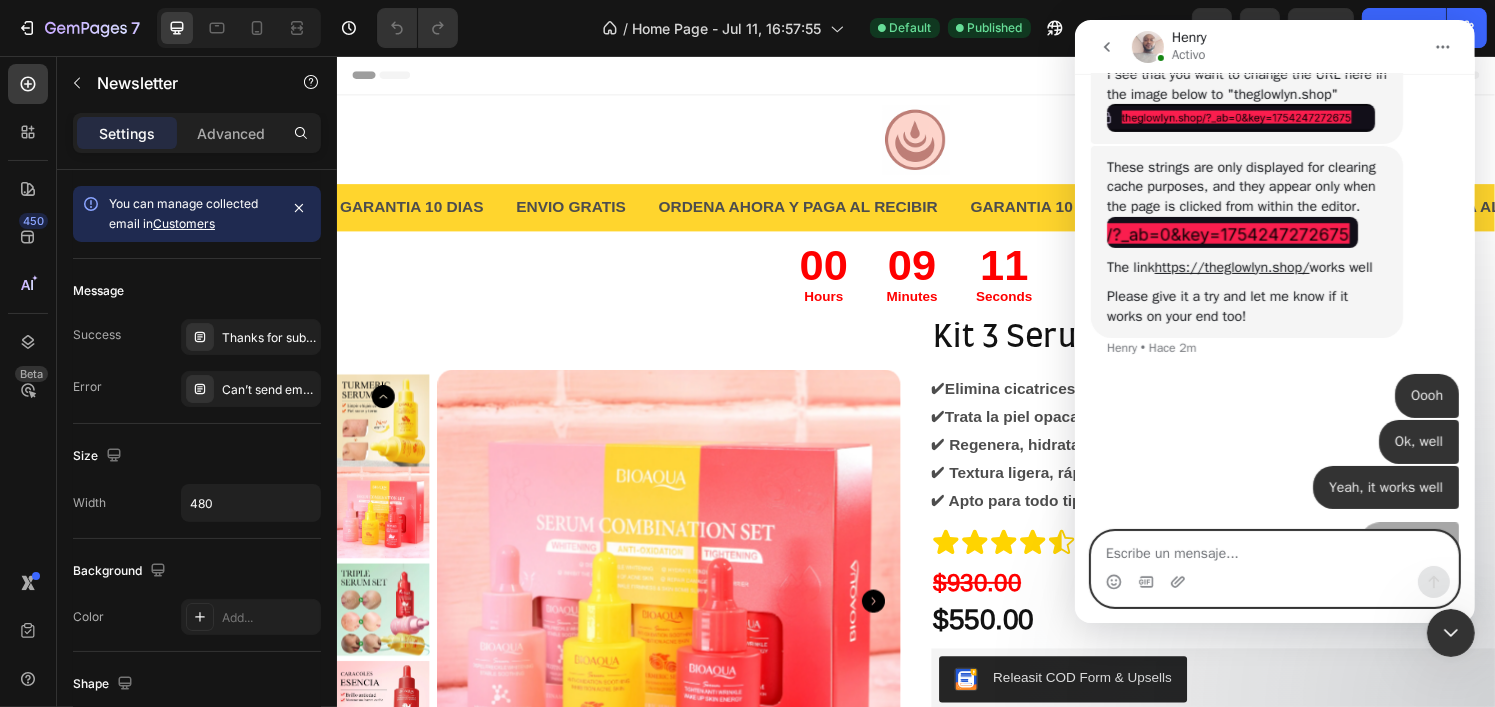 scroll, scrollTop: 812, scrollLeft: 0, axis: vertical 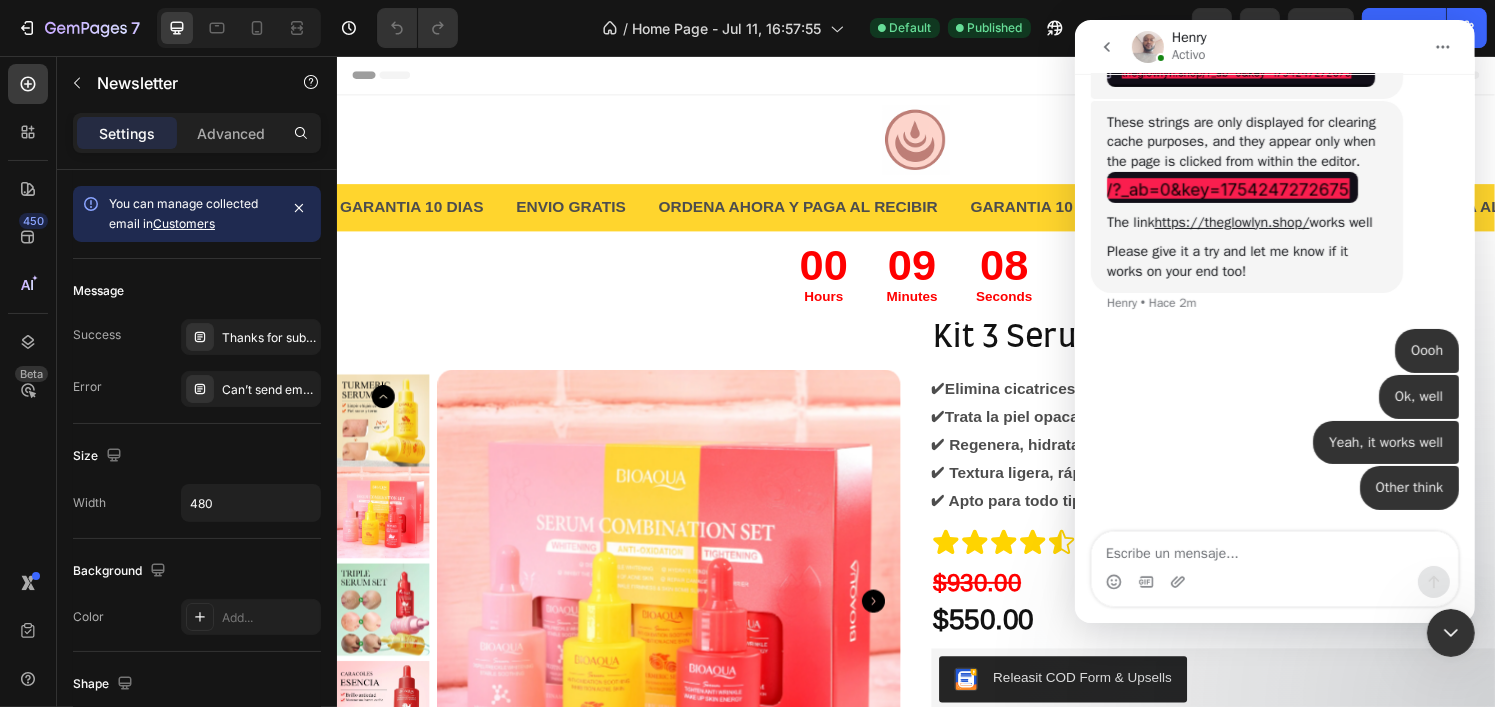 click 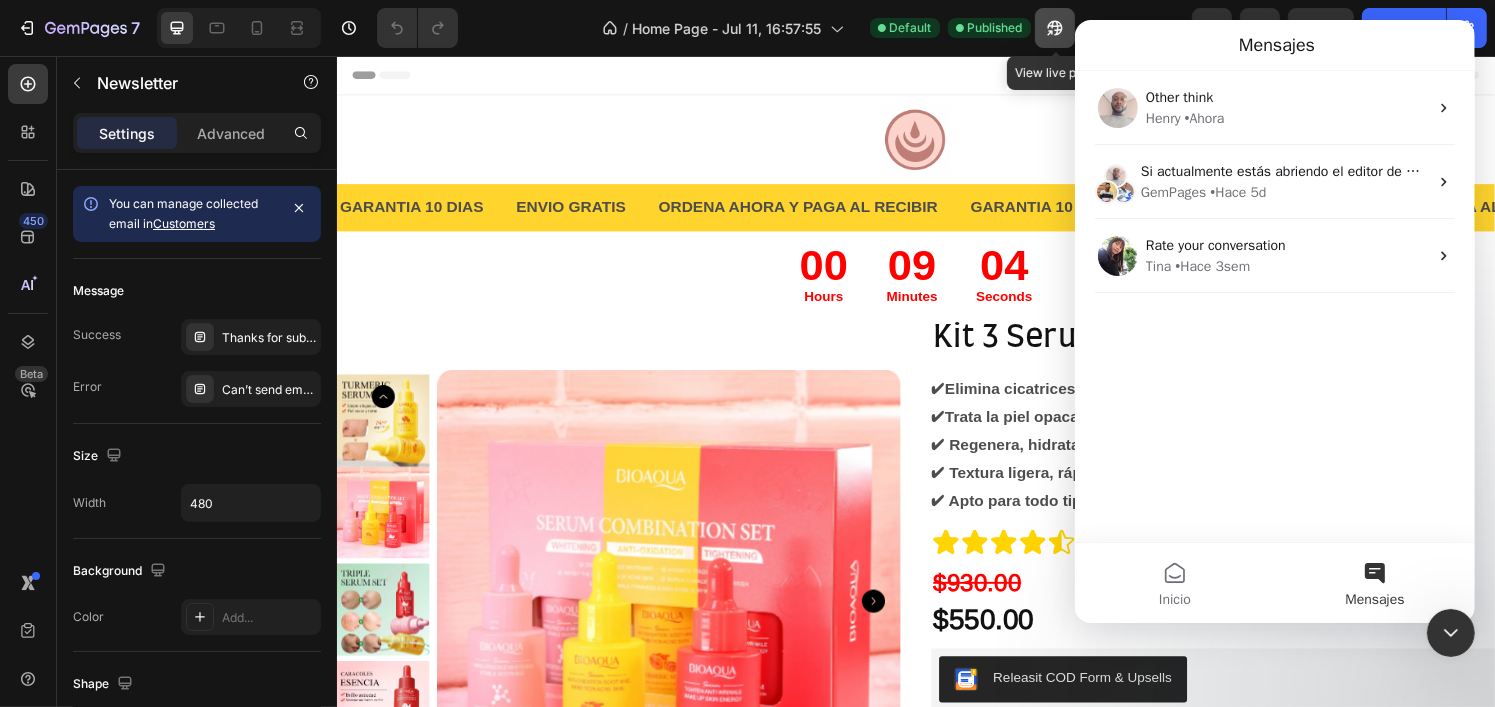 click 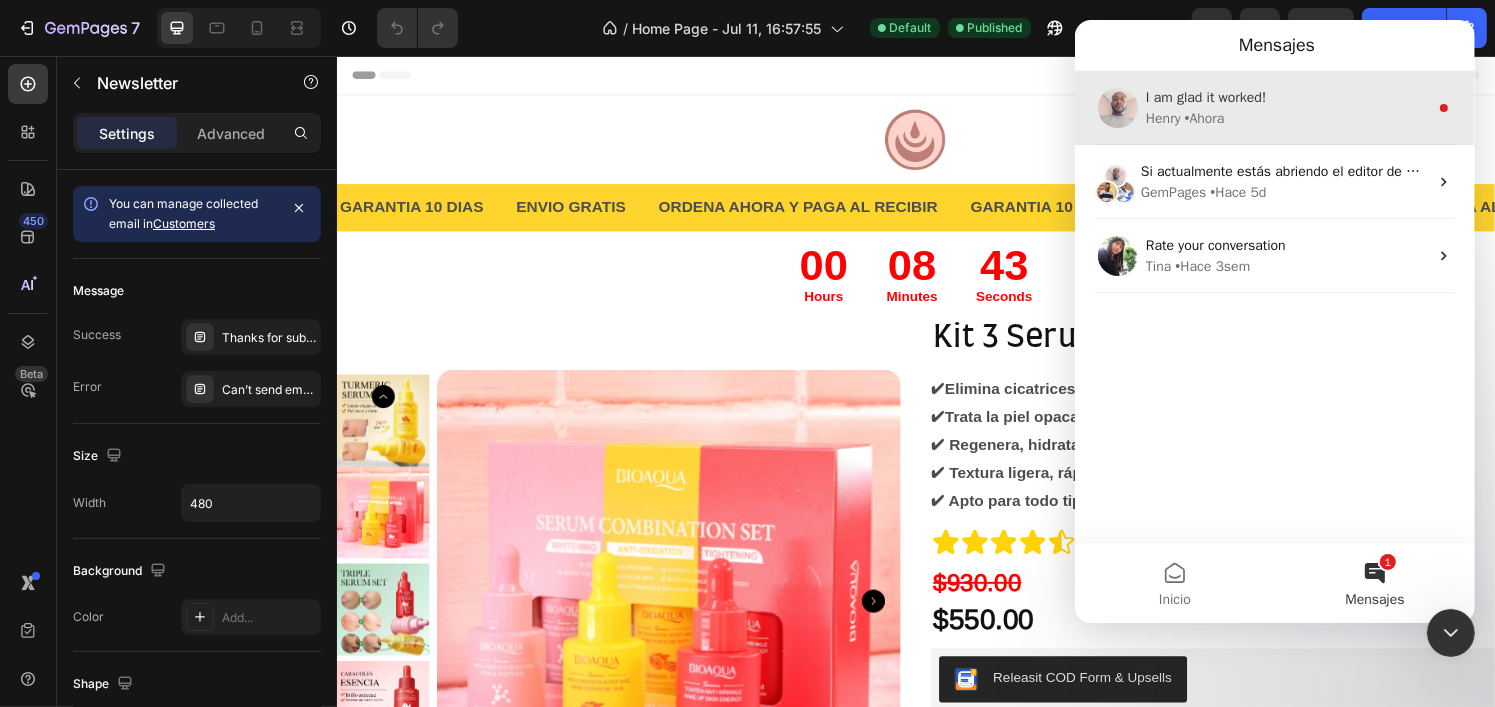 click on "I am glad it worked! [FIRST] •  Ahora" at bounding box center [1274, 108] 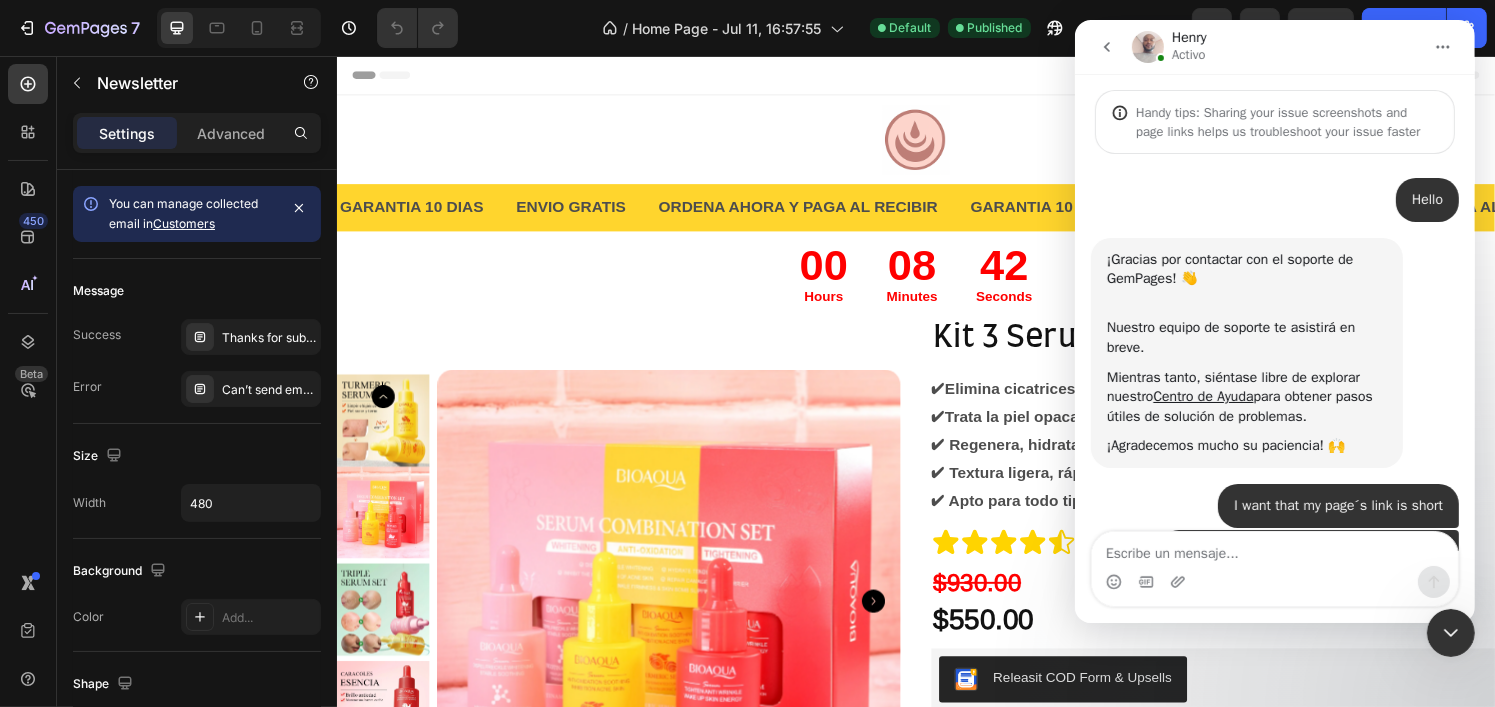 scroll, scrollTop: 2, scrollLeft: 0, axis: vertical 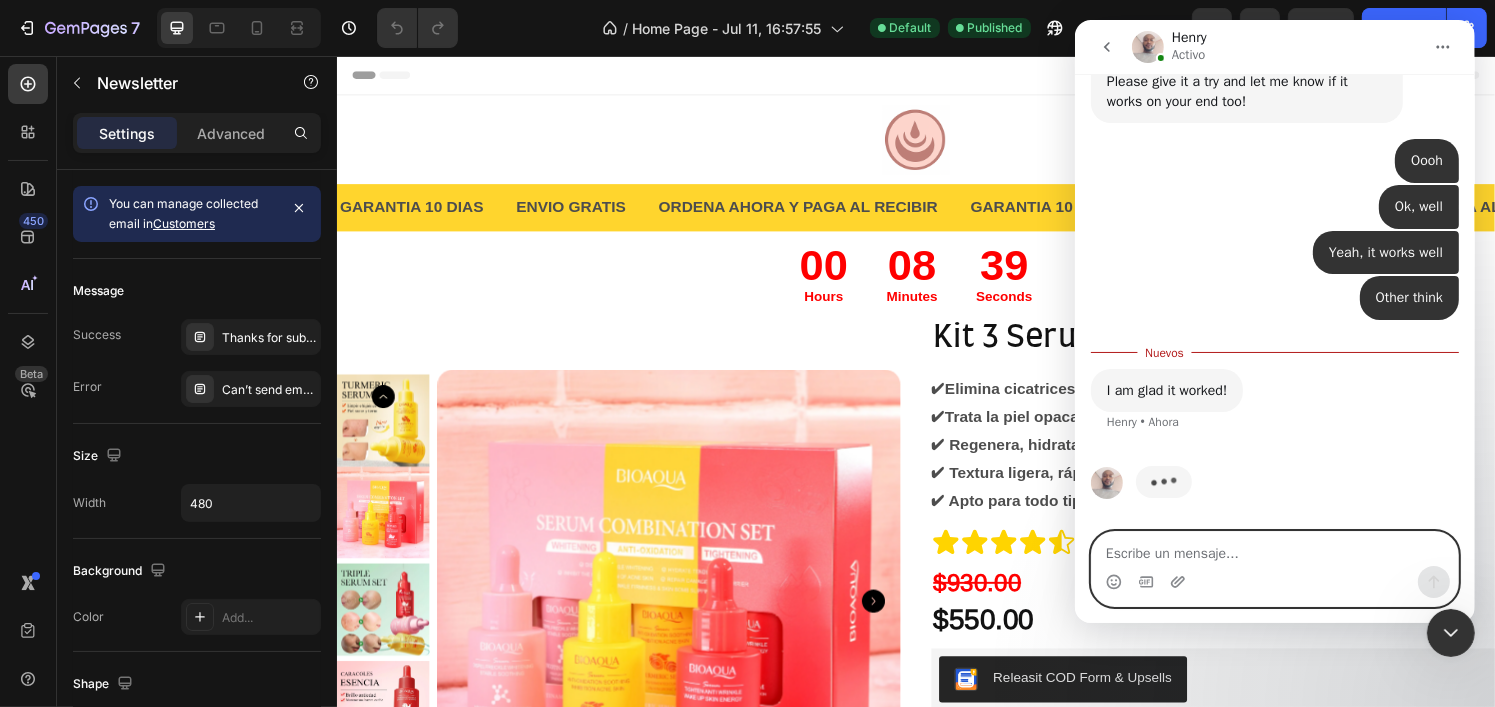 click at bounding box center (1274, 549) 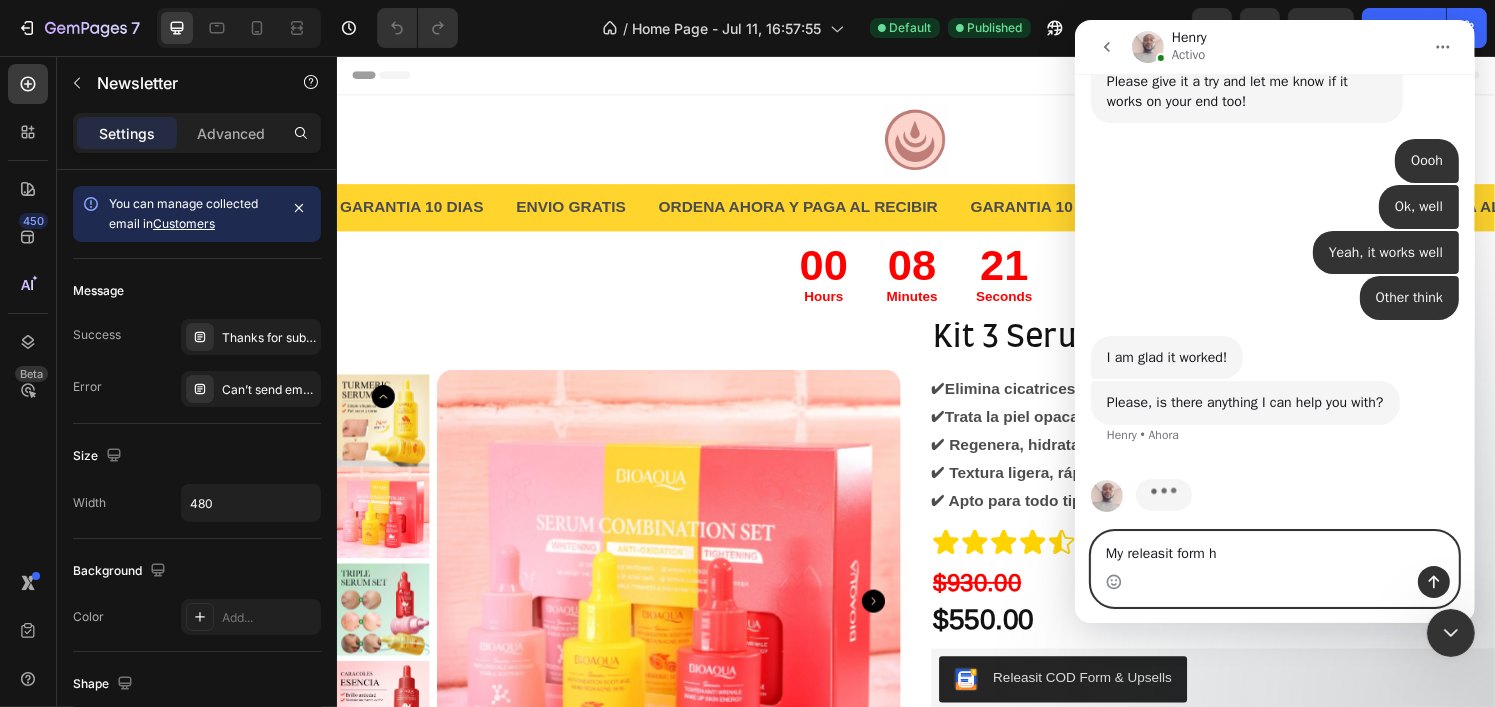 scroll, scrollTop: 918, scrollLeft: 0, axis: vertical 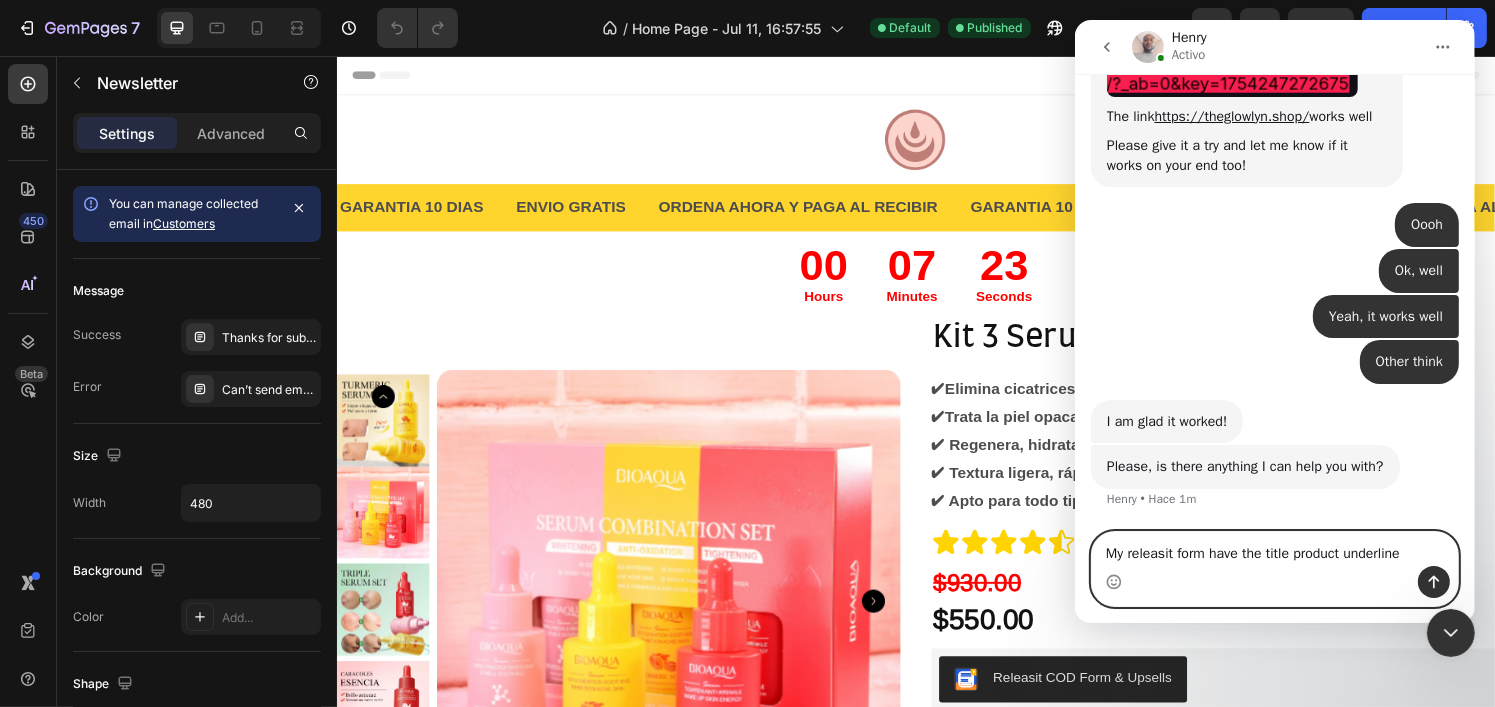 type on "My releasit form have the title product underlined" 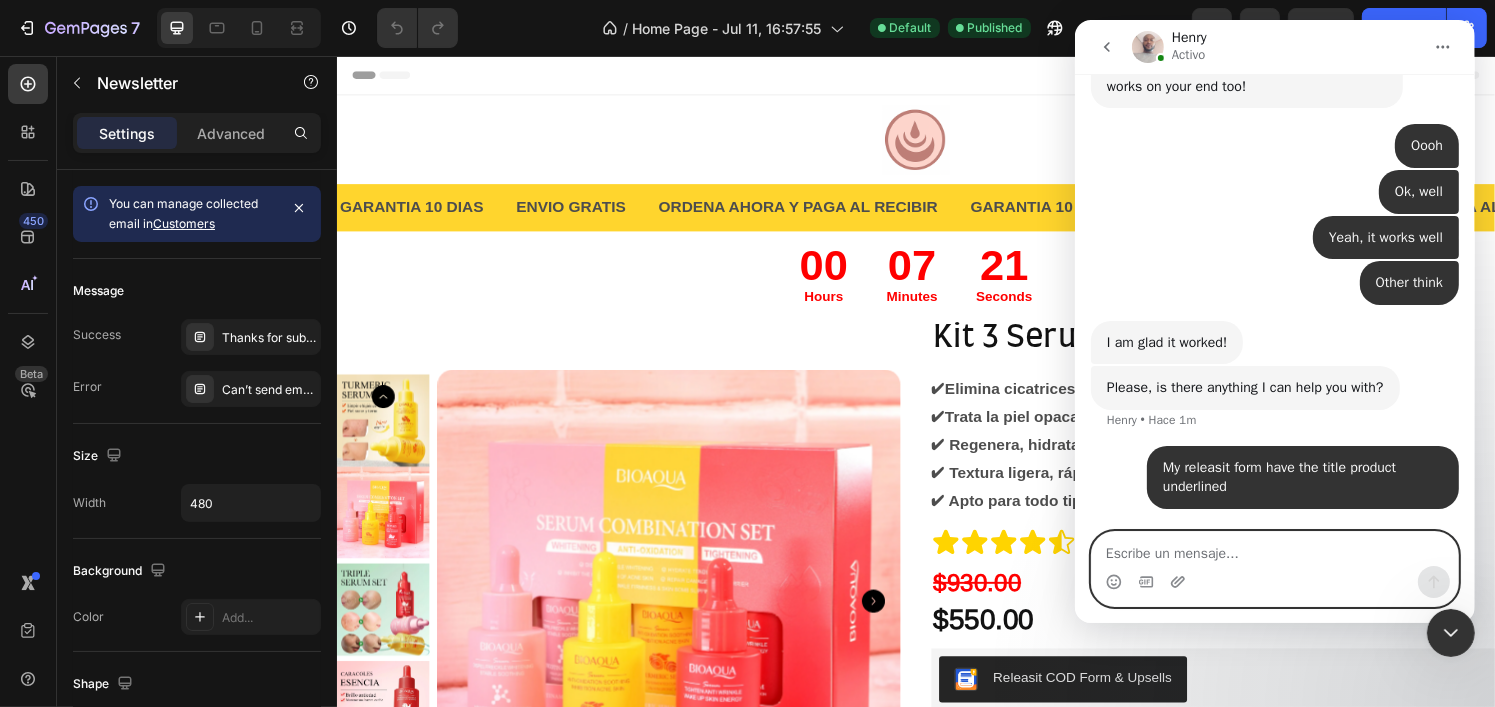 paste on "A" 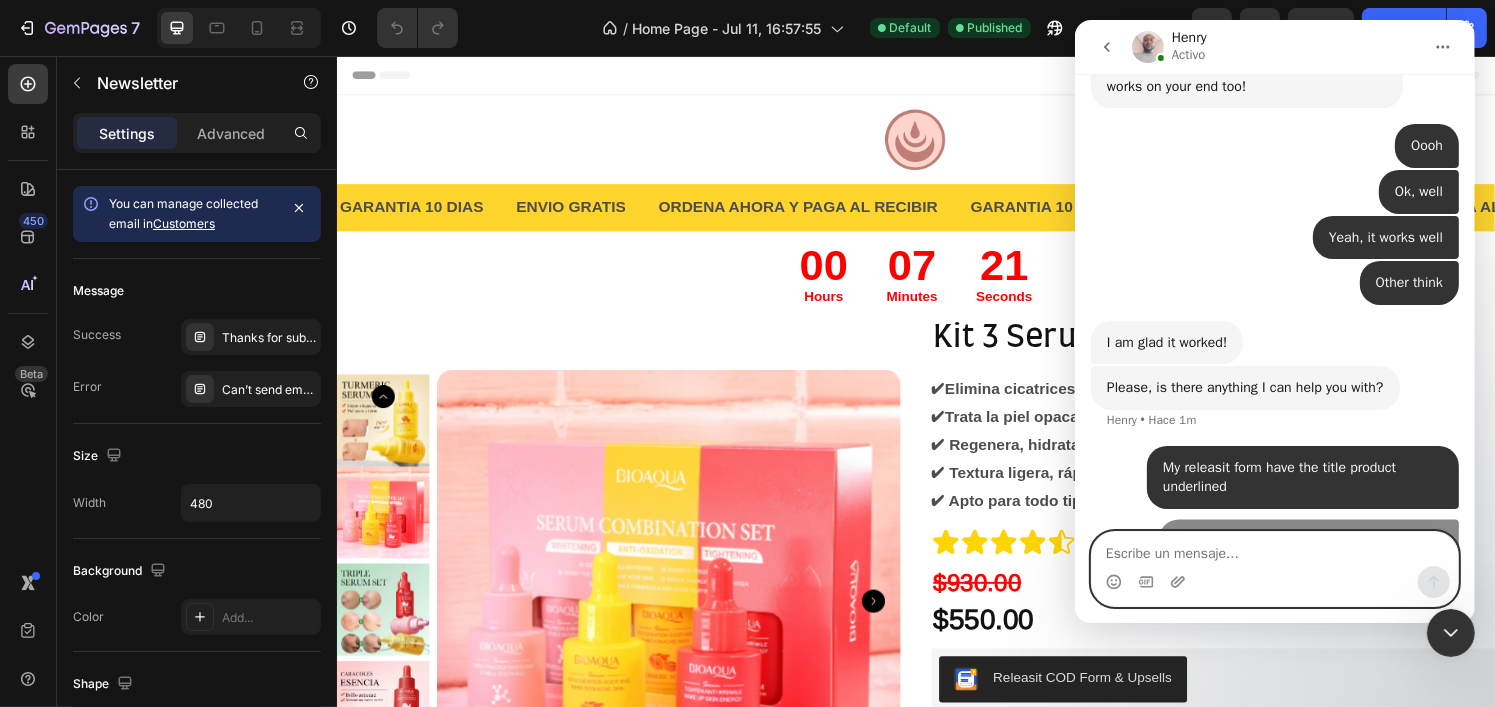 scroll, scrollTop: 1080, scrollLeft: 0, axis: vertical 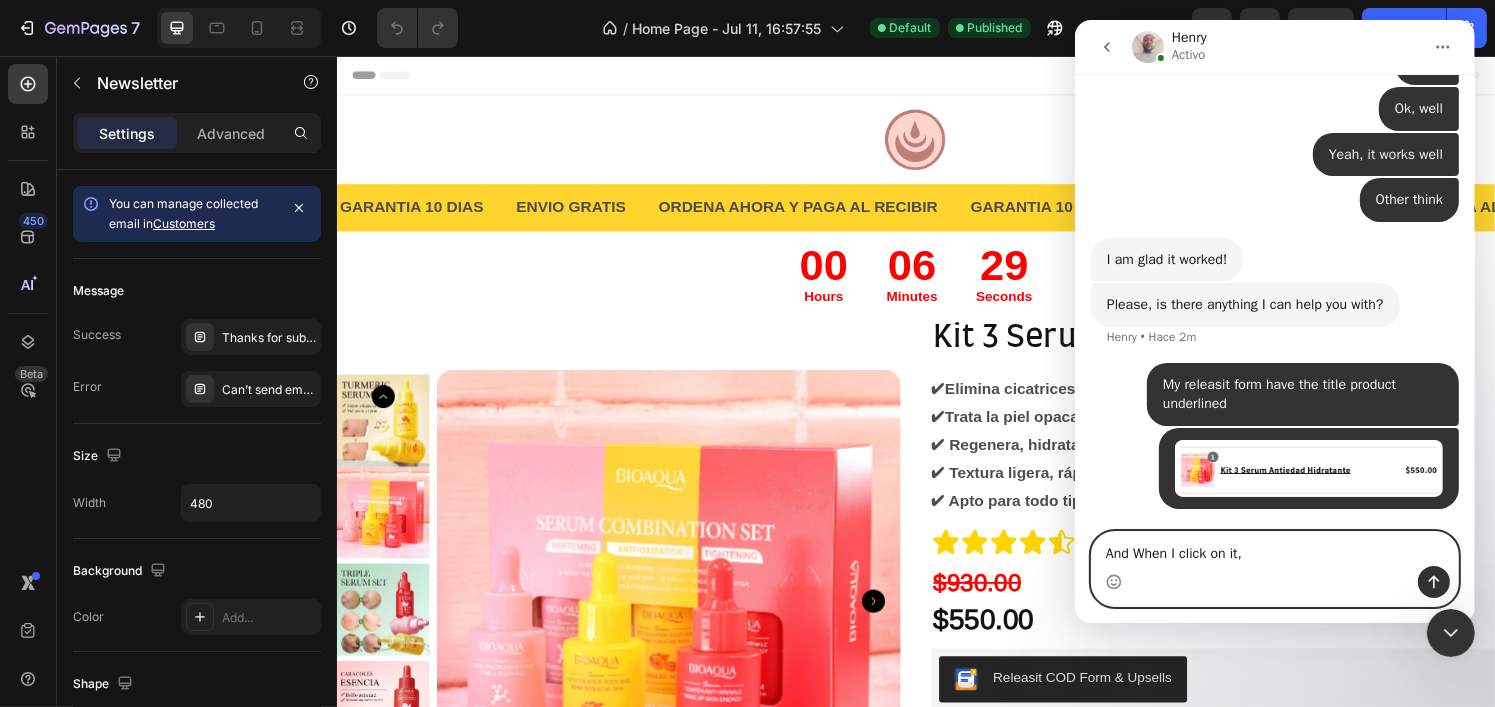 paste on "redirects me" 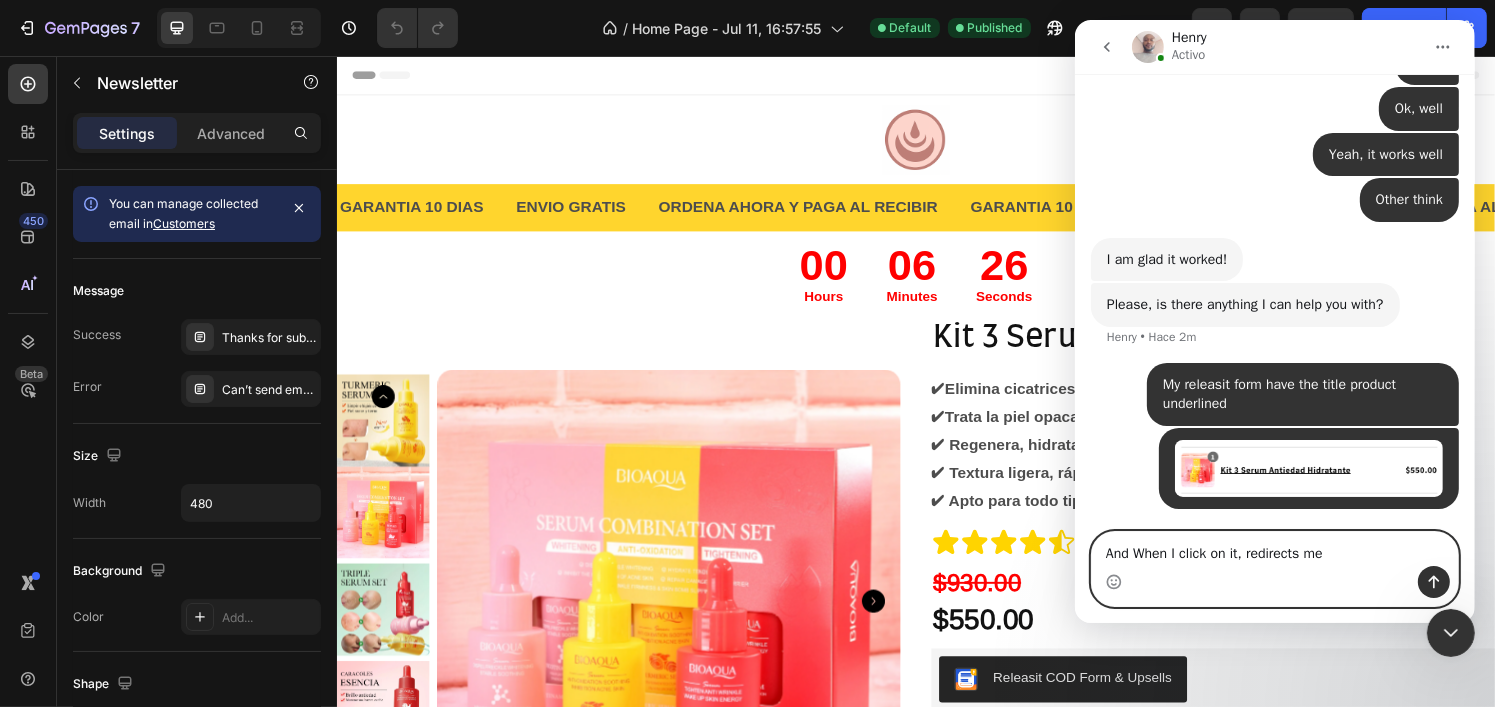 click on "And When I click on it, redirects me" at bounding box center (1274, 549) 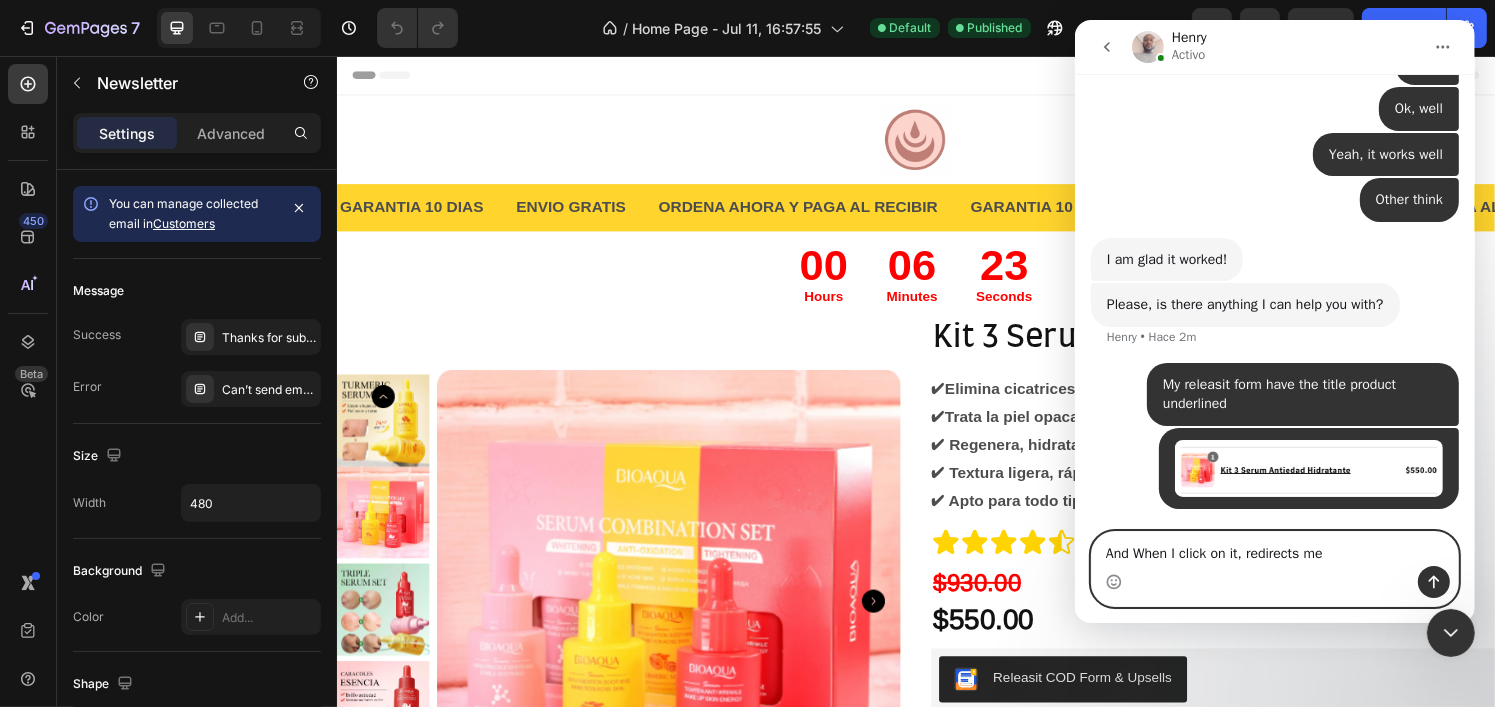 click on "And When I click on it, redirects me" at bounding box center (1274, 549) 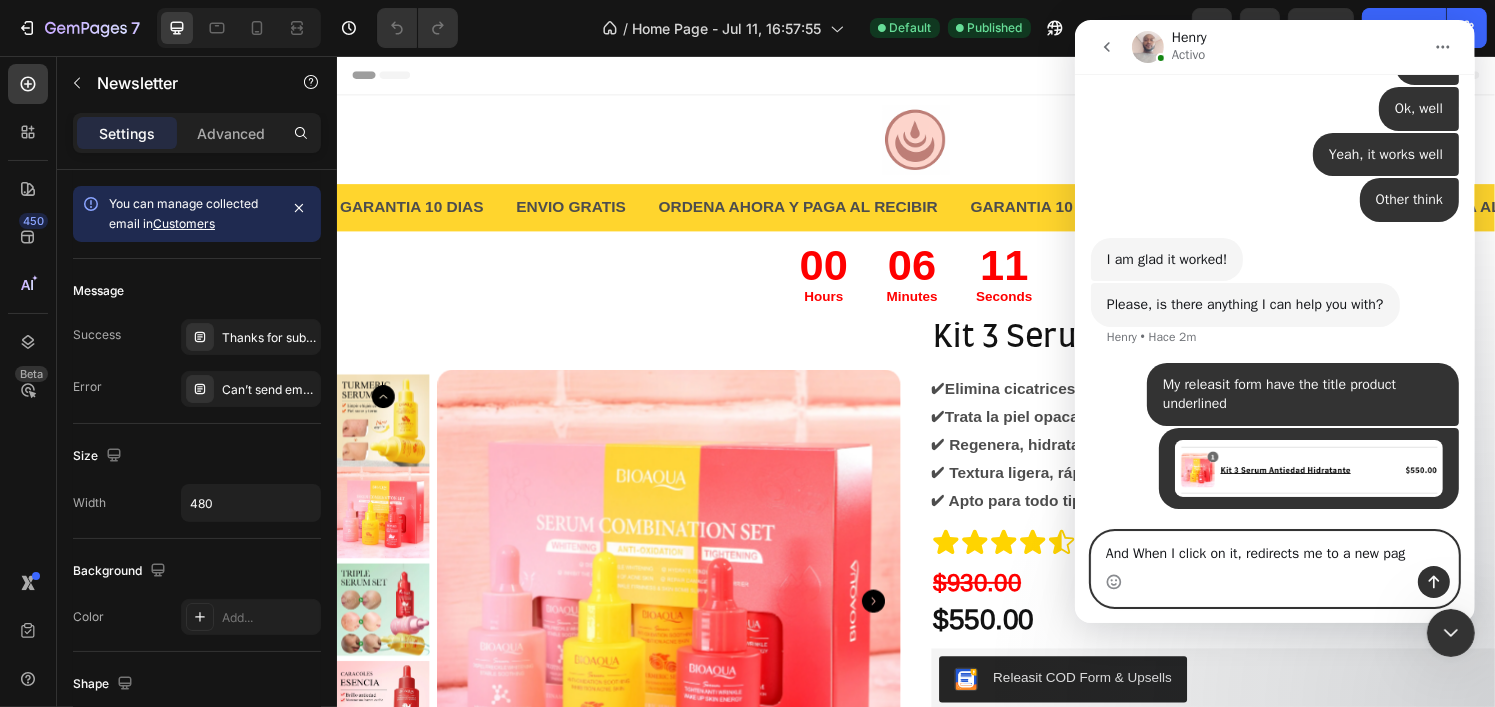 type on "And When I click on it, redirects me to a new page" 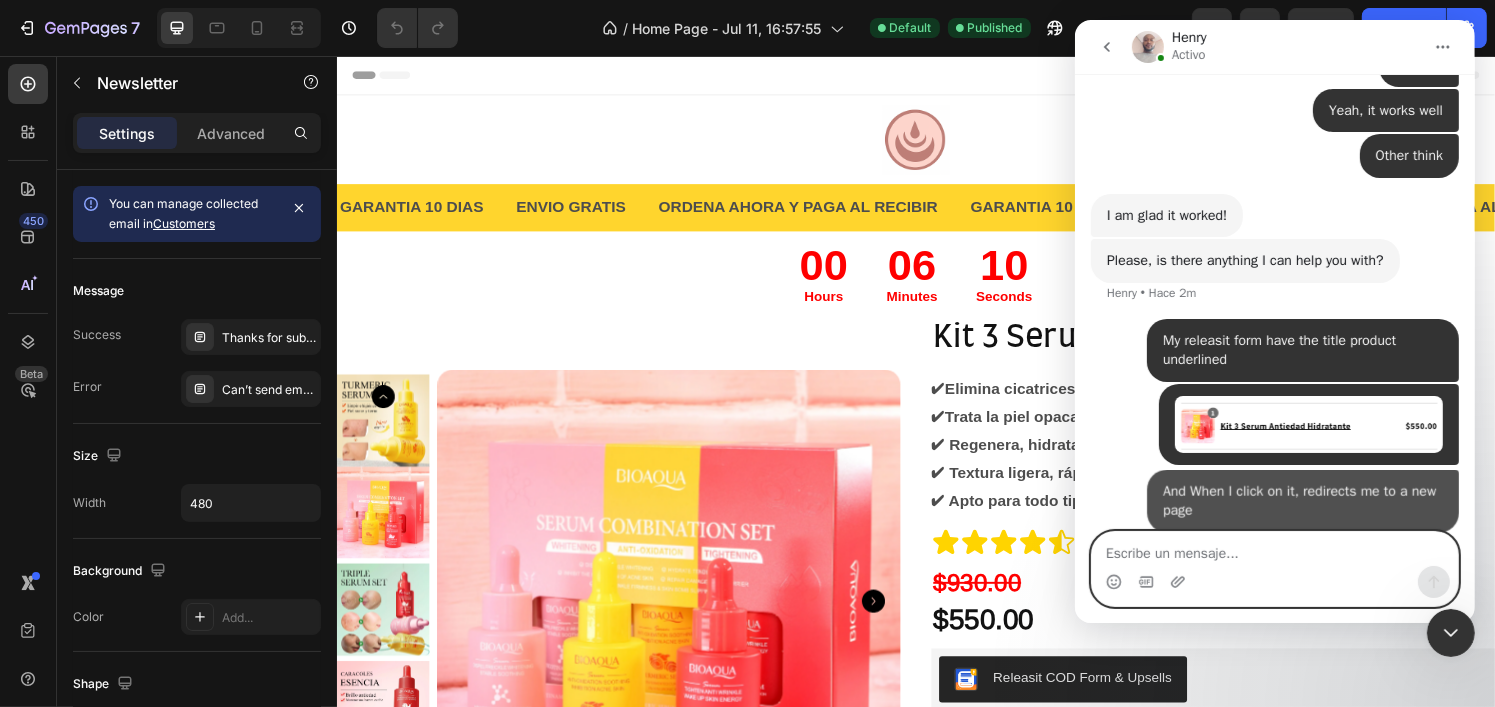 scroll, scrollTop: 1145, scrollLeft: 0, axis: vertical 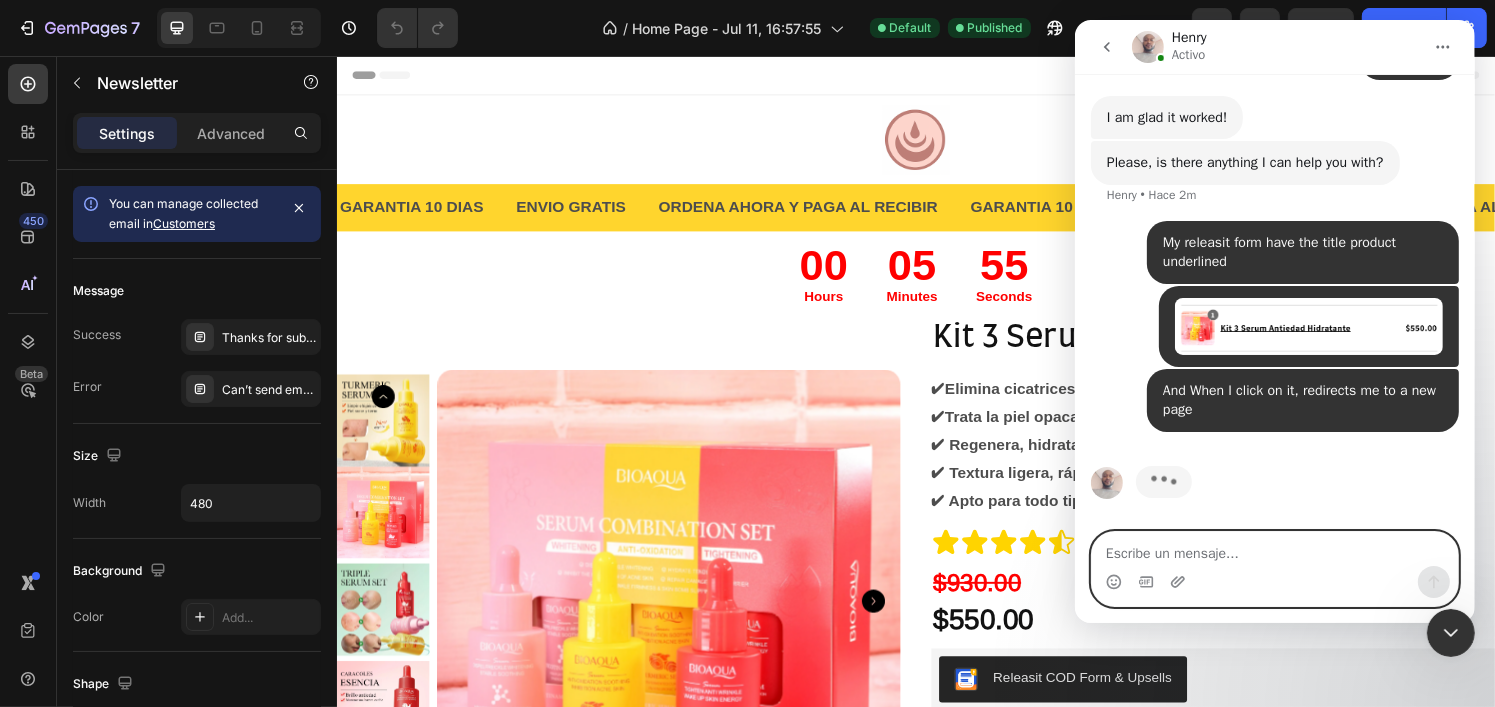 click at bounding box center [1274, 549] 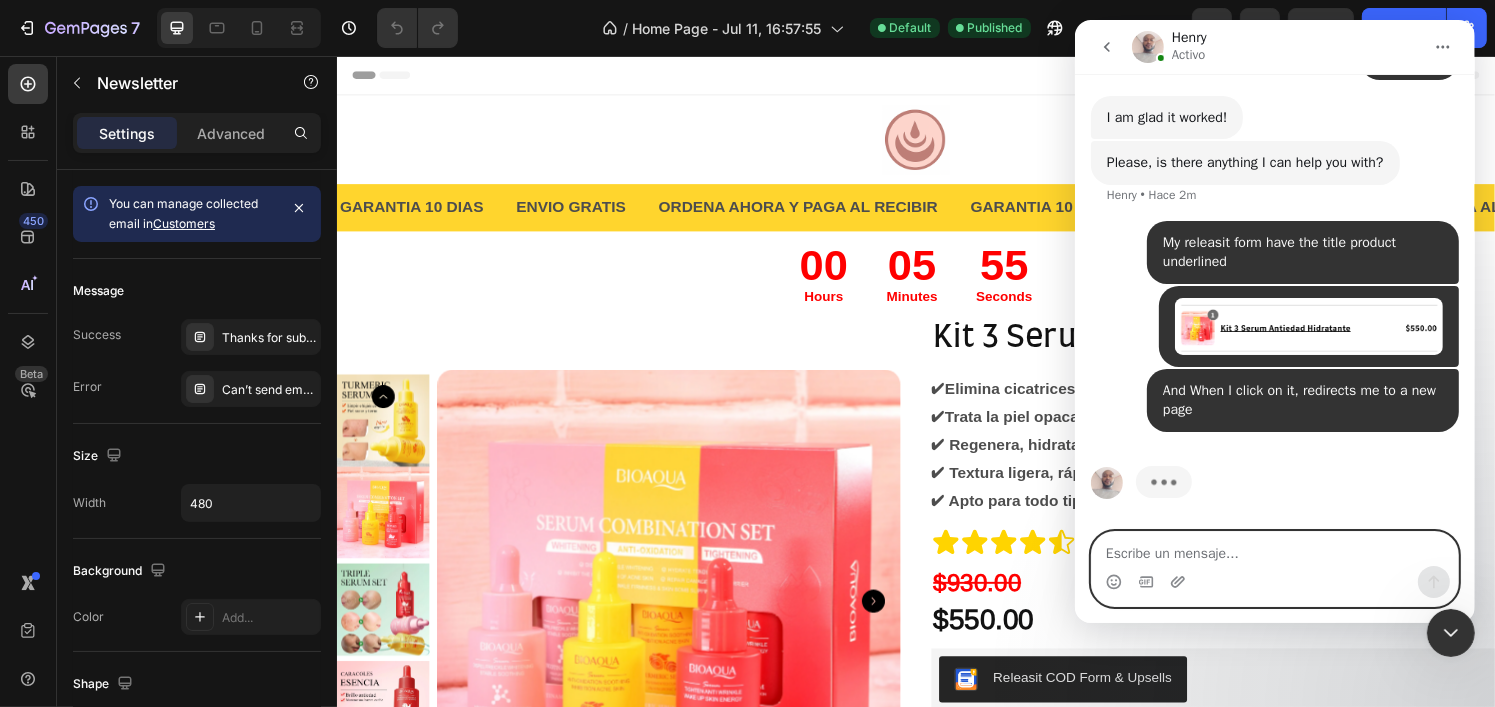 paste on "I" 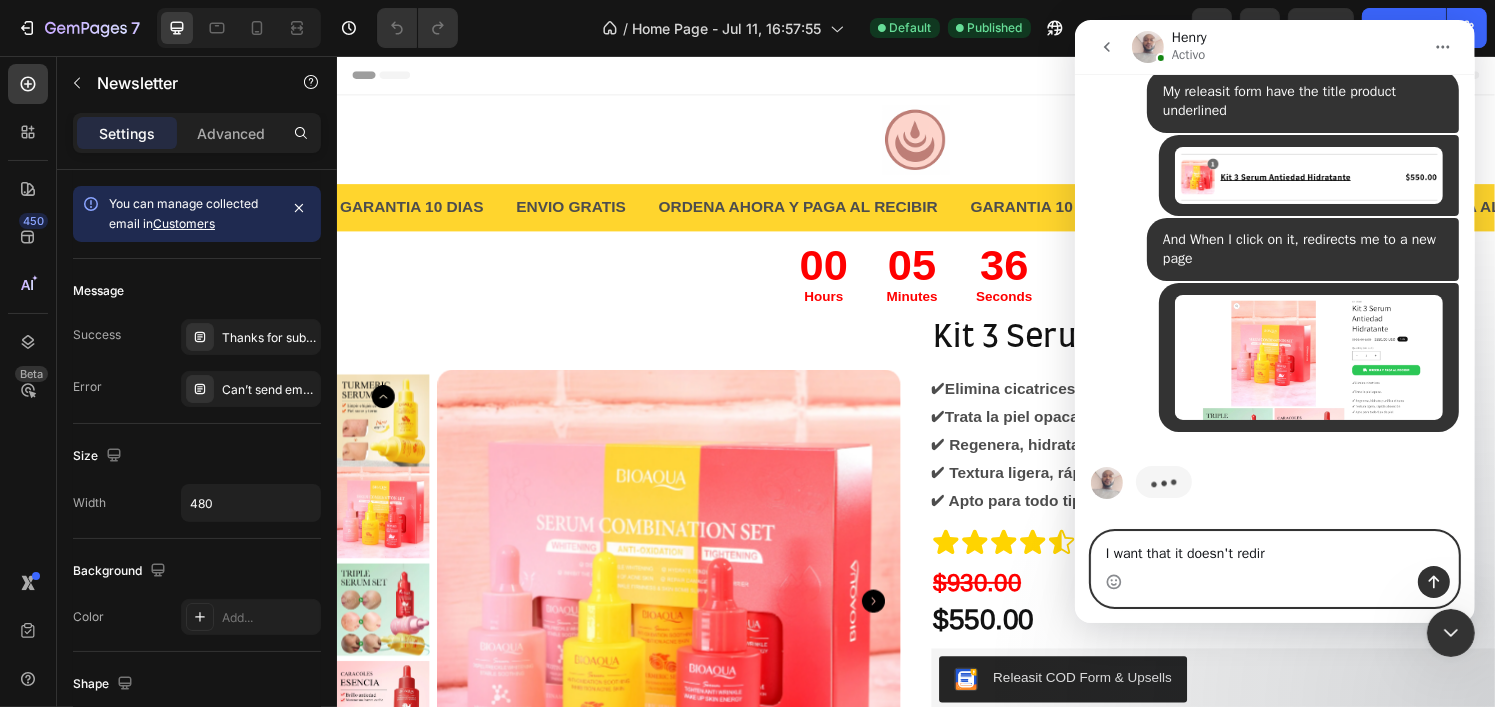 scroll, scrollTop: 1296, scrollLeft: 0, axis: vertical 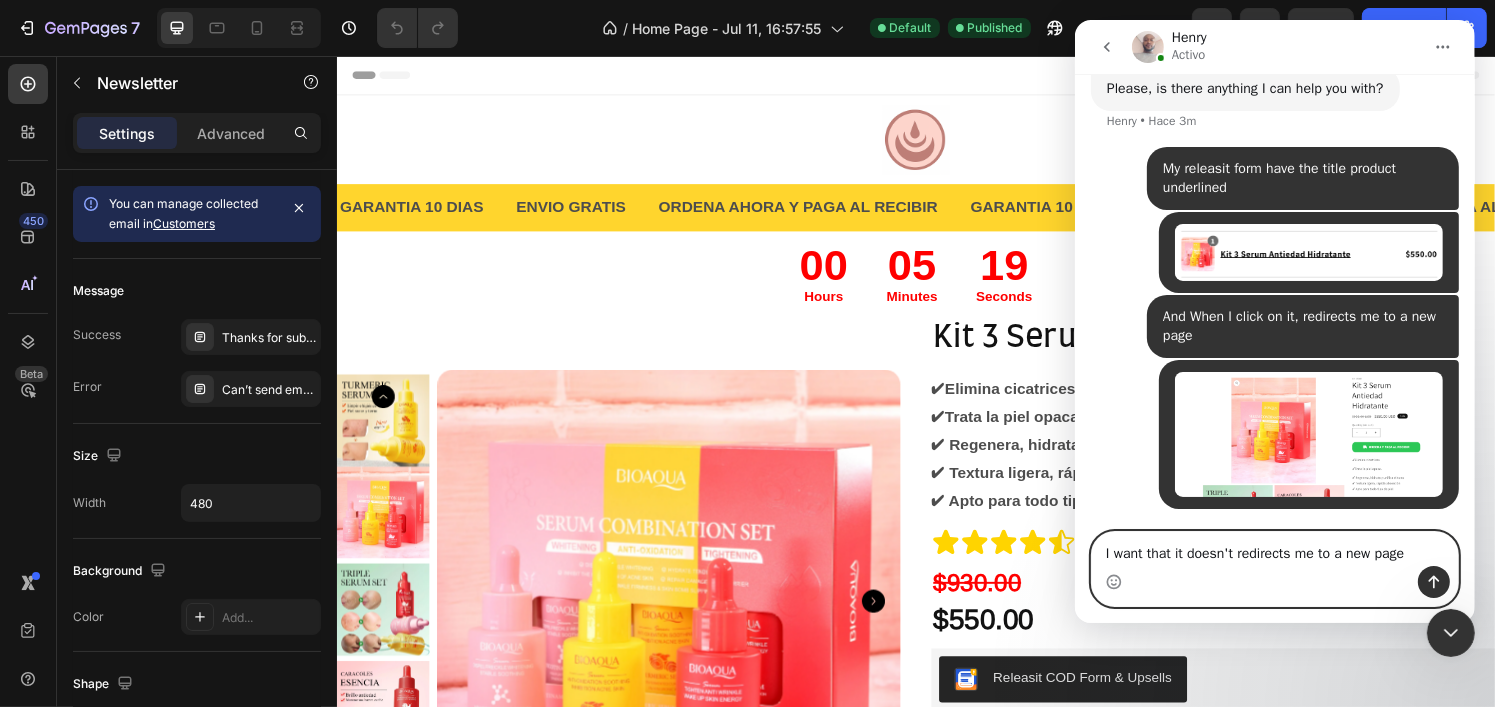 click on "I want that it doesn't redirects me to a new page" at bounding box center [1274, 549] 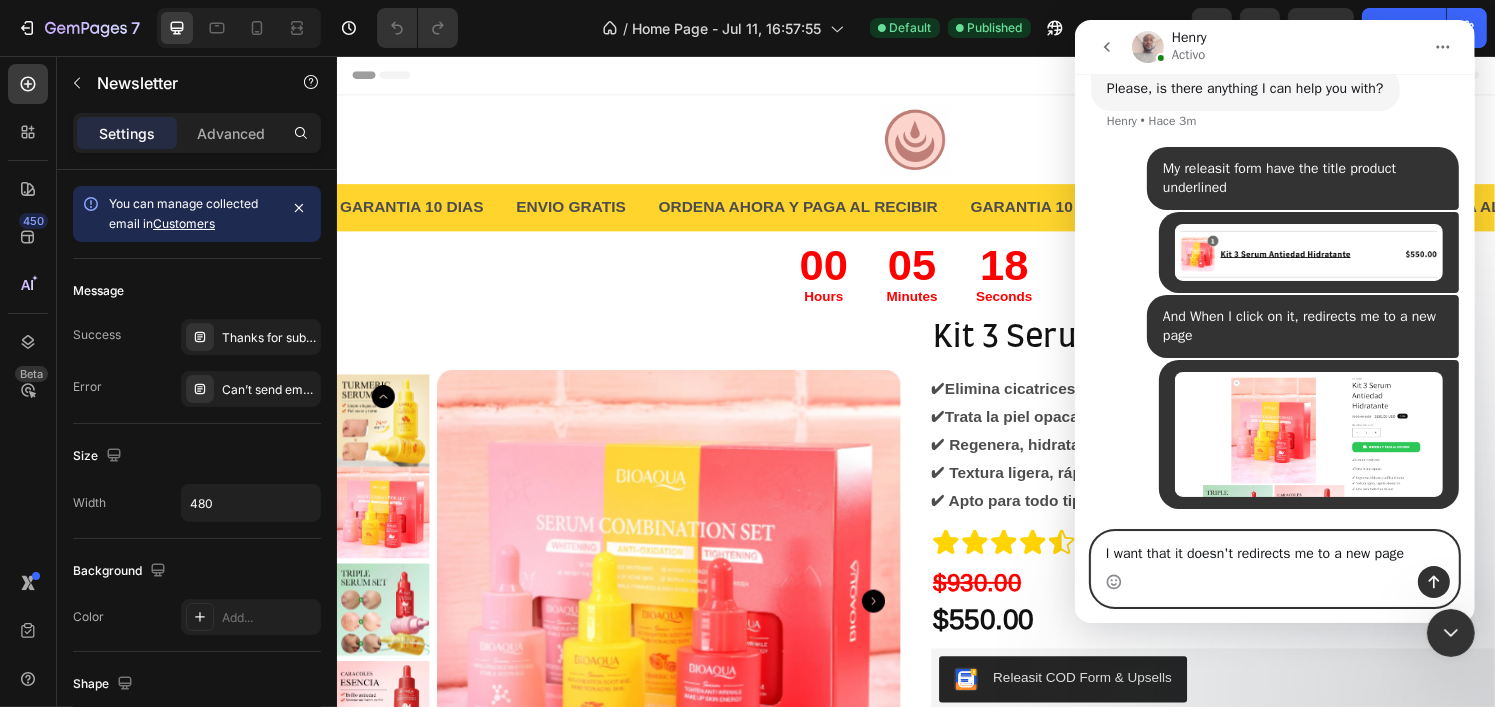 click on "I want that it doesn't redirects me to a new page" at bounding box center (1274, 549) 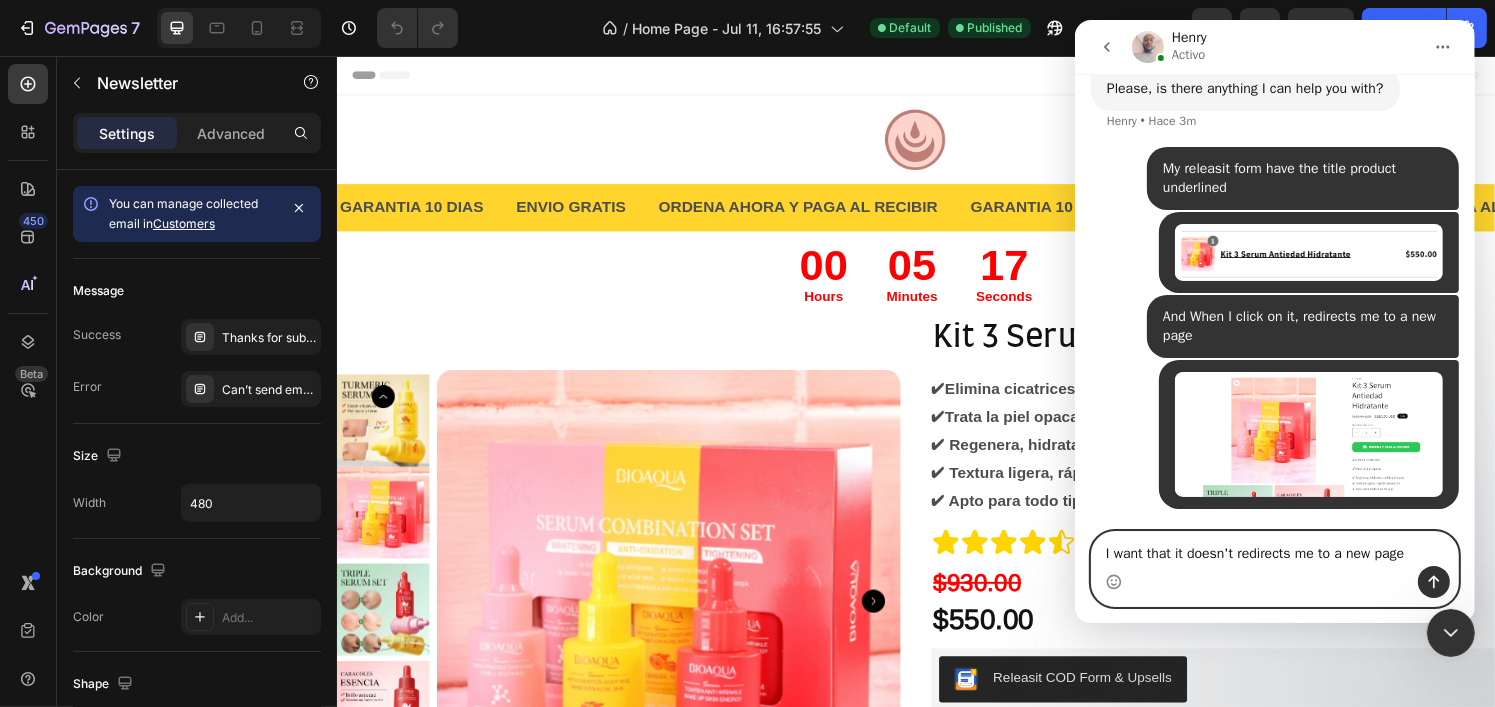 type on "I want that it doesn't redirects me to a new page" 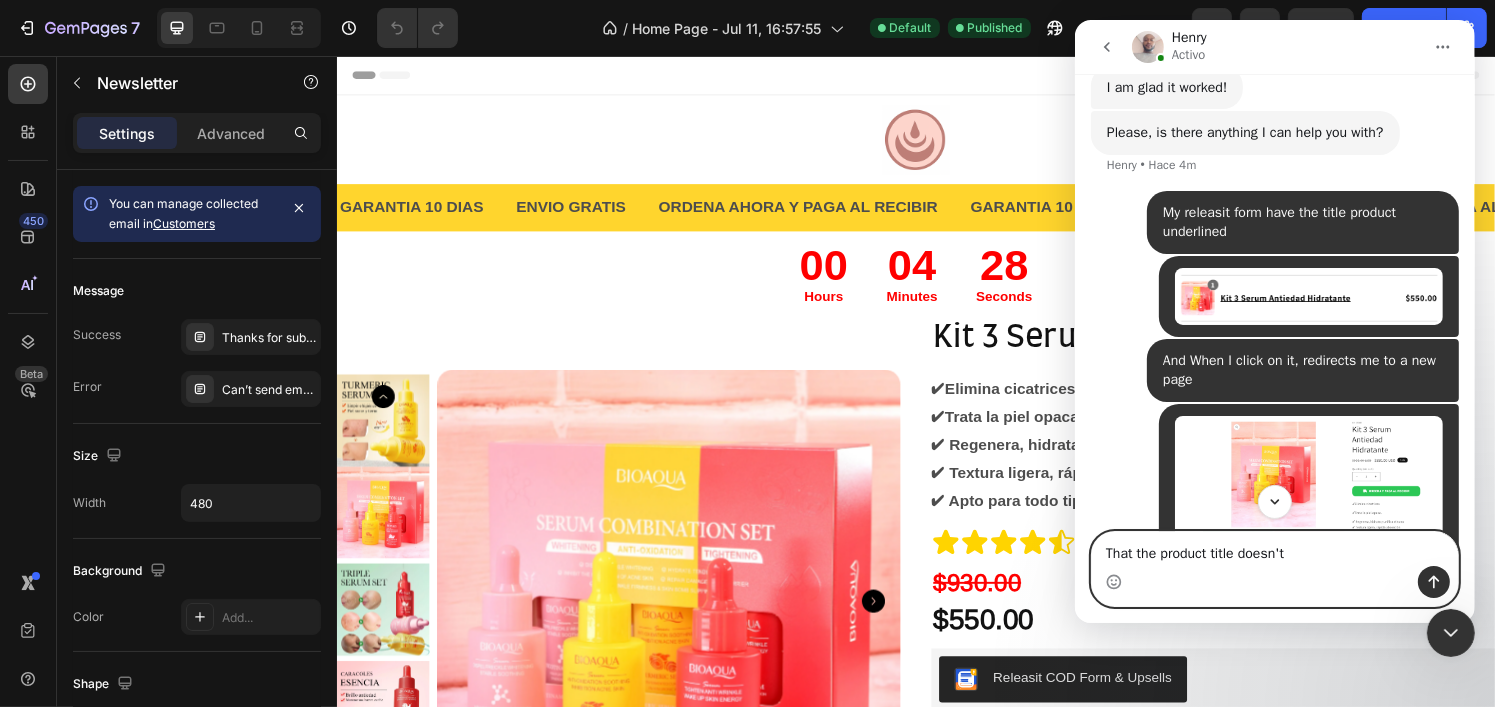 scroll, scrollTop: 1361, scrollLeft: 0, axis: vertical 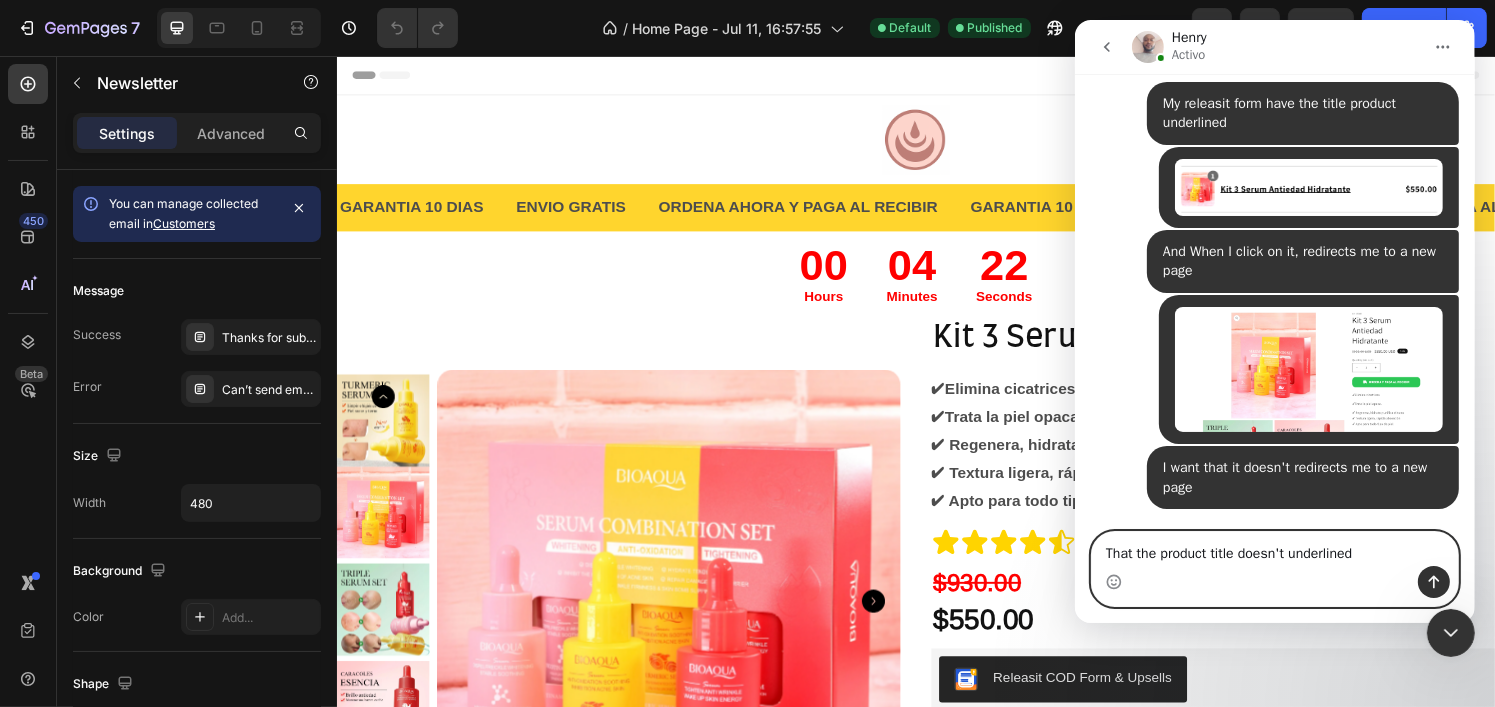 click on "That the product title doesn't underlined" at bounding box center (1274, 549) 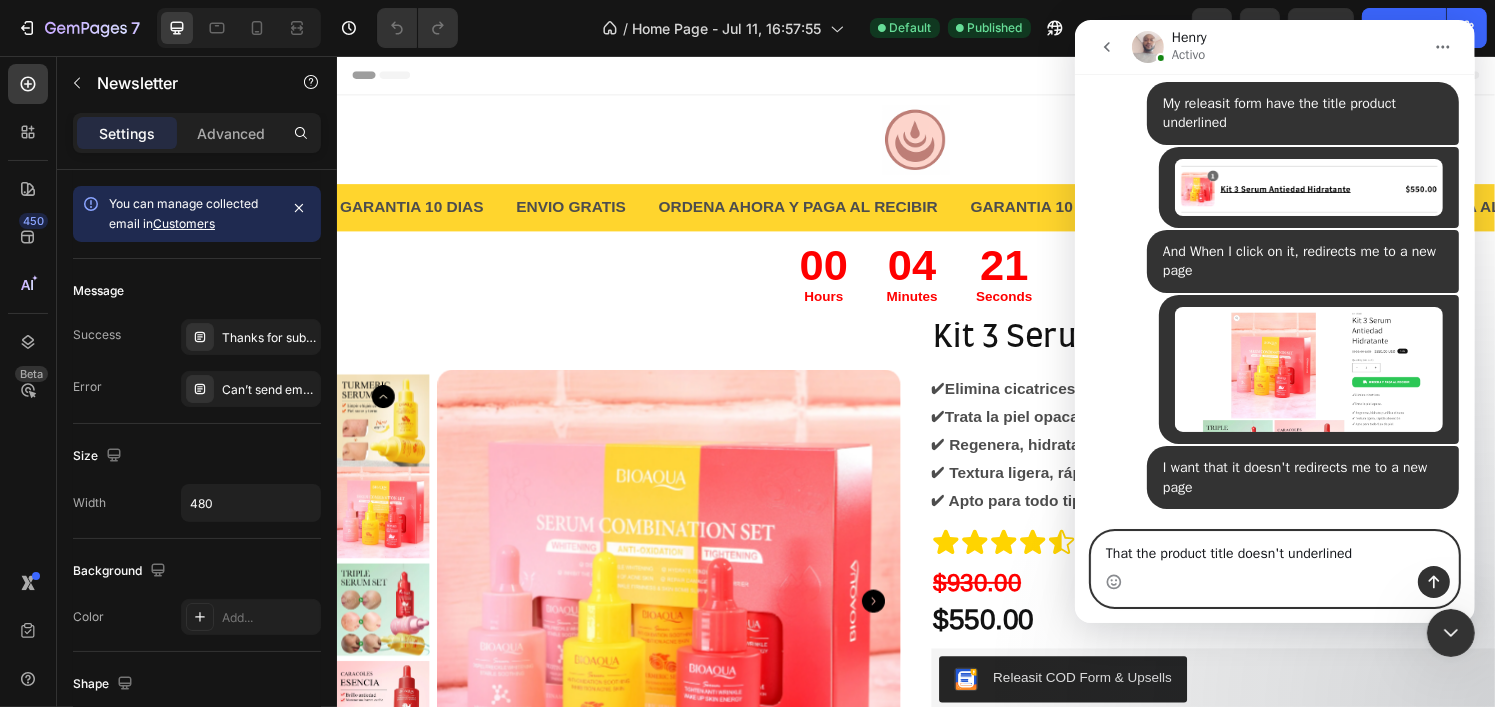click on "That the product title doesn't underlined" at bounding box center (1274, 549) 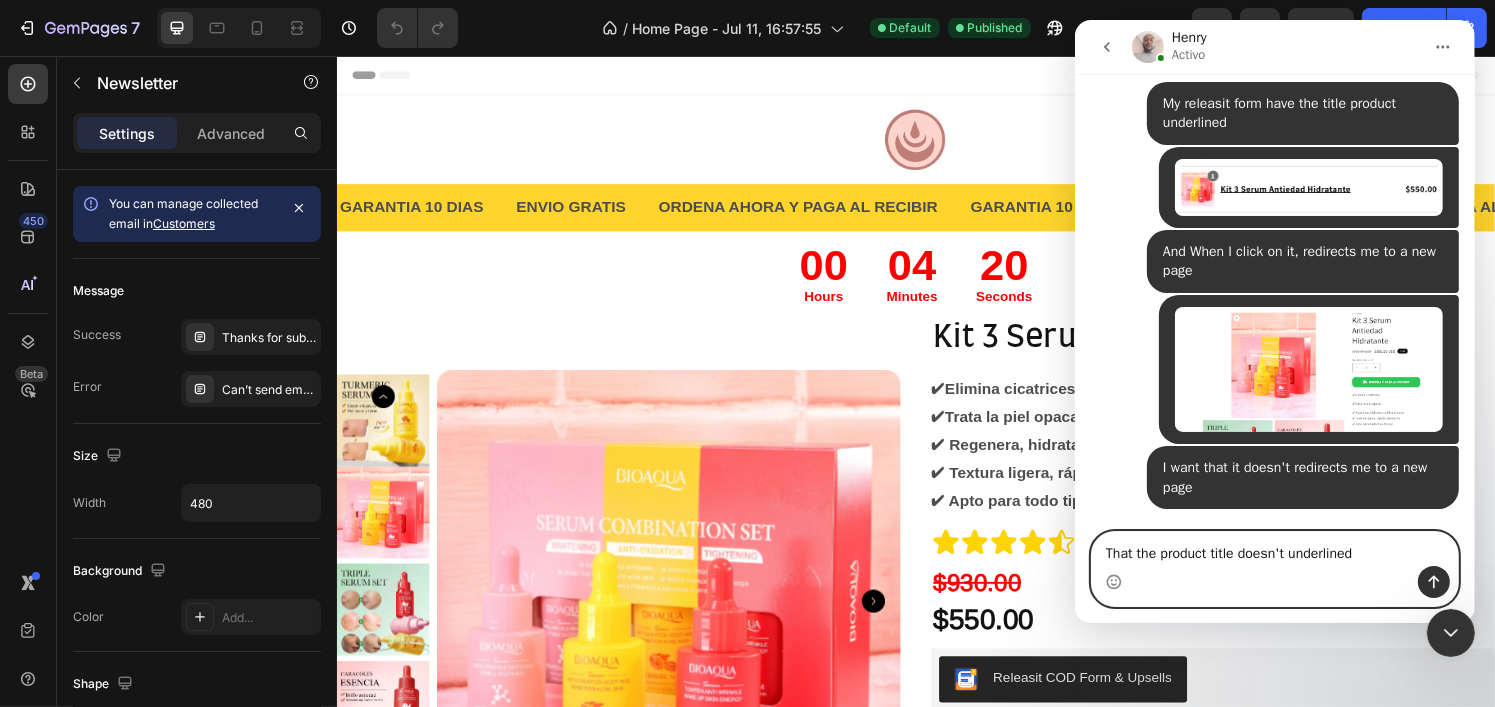 click on "That the product title doesn't underlined" at bounding box center (1274, 549) 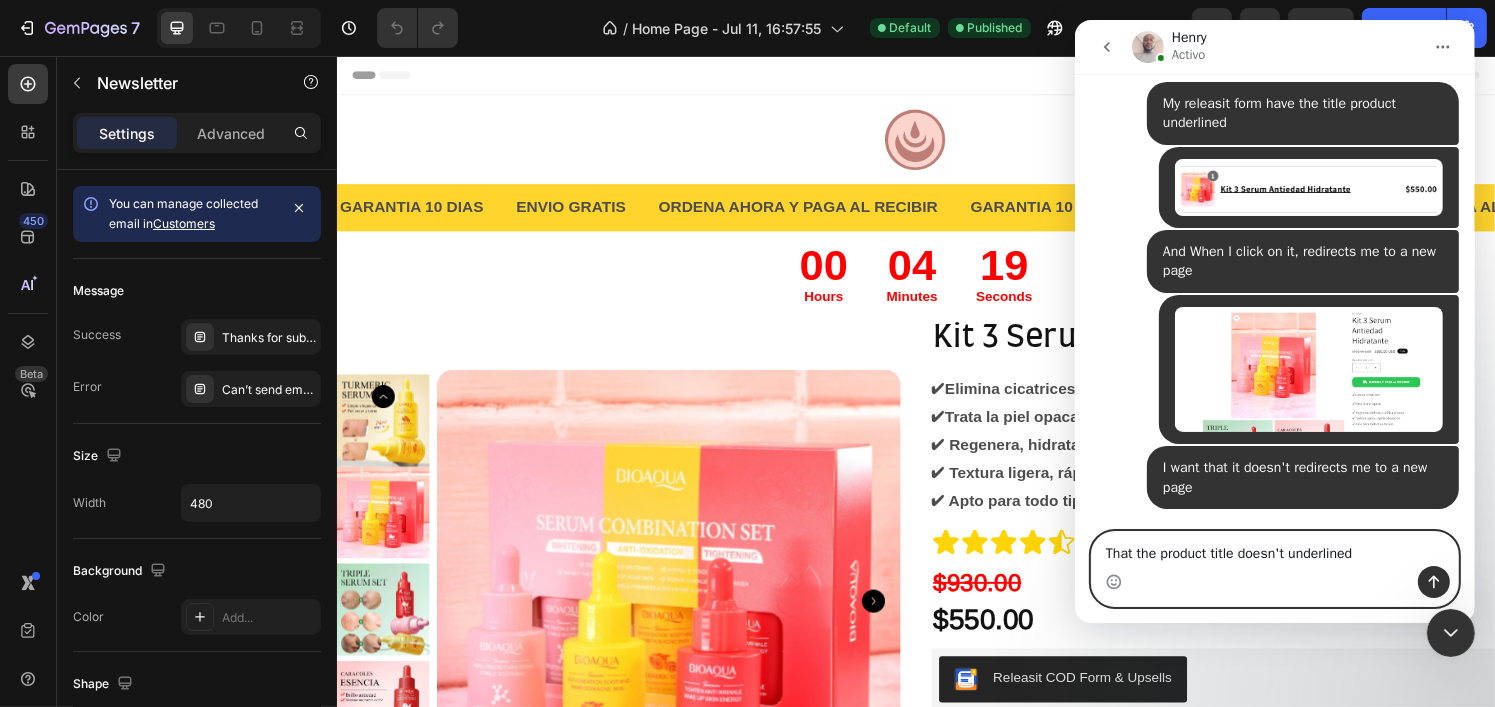type on "That the product title doesn't underlined" 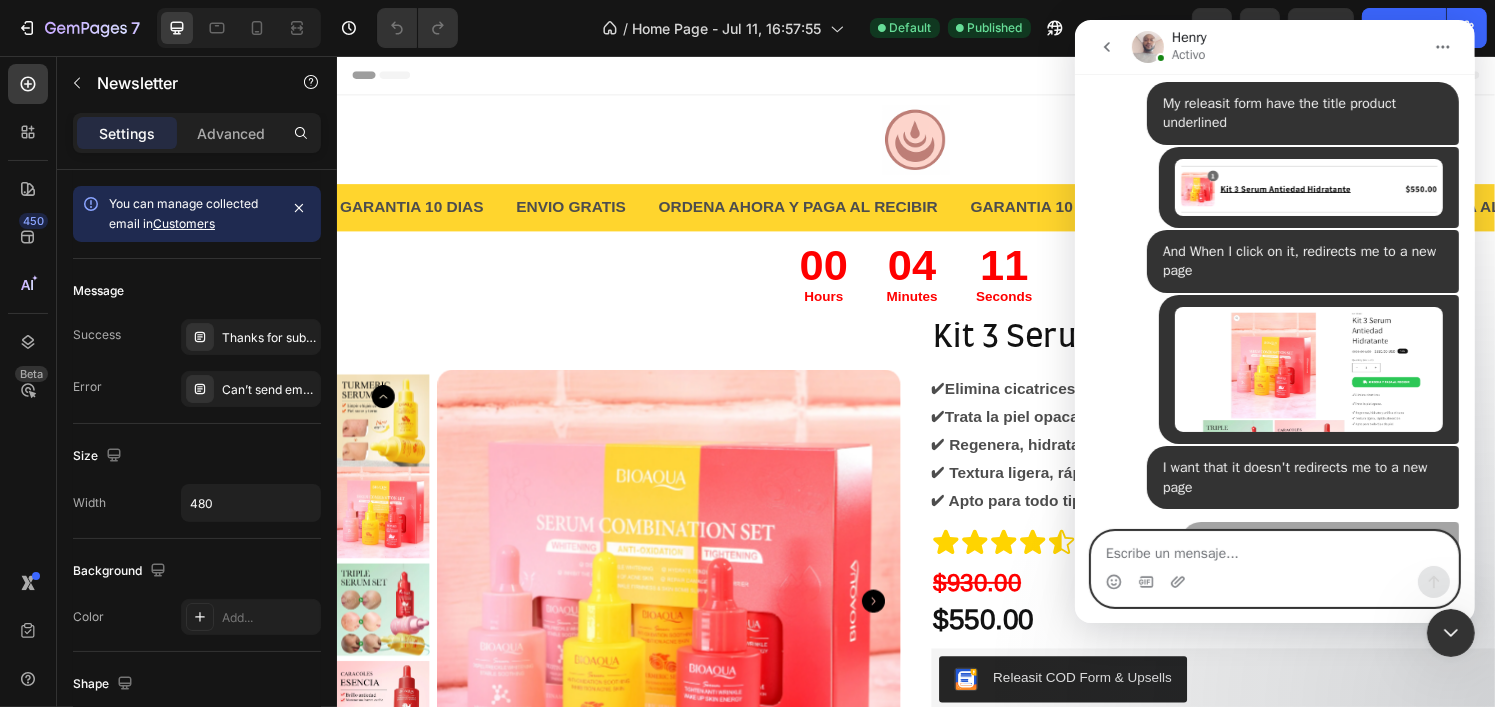 scroll, scrollTop: 1407, scrollLeft: 0, axis: vertical 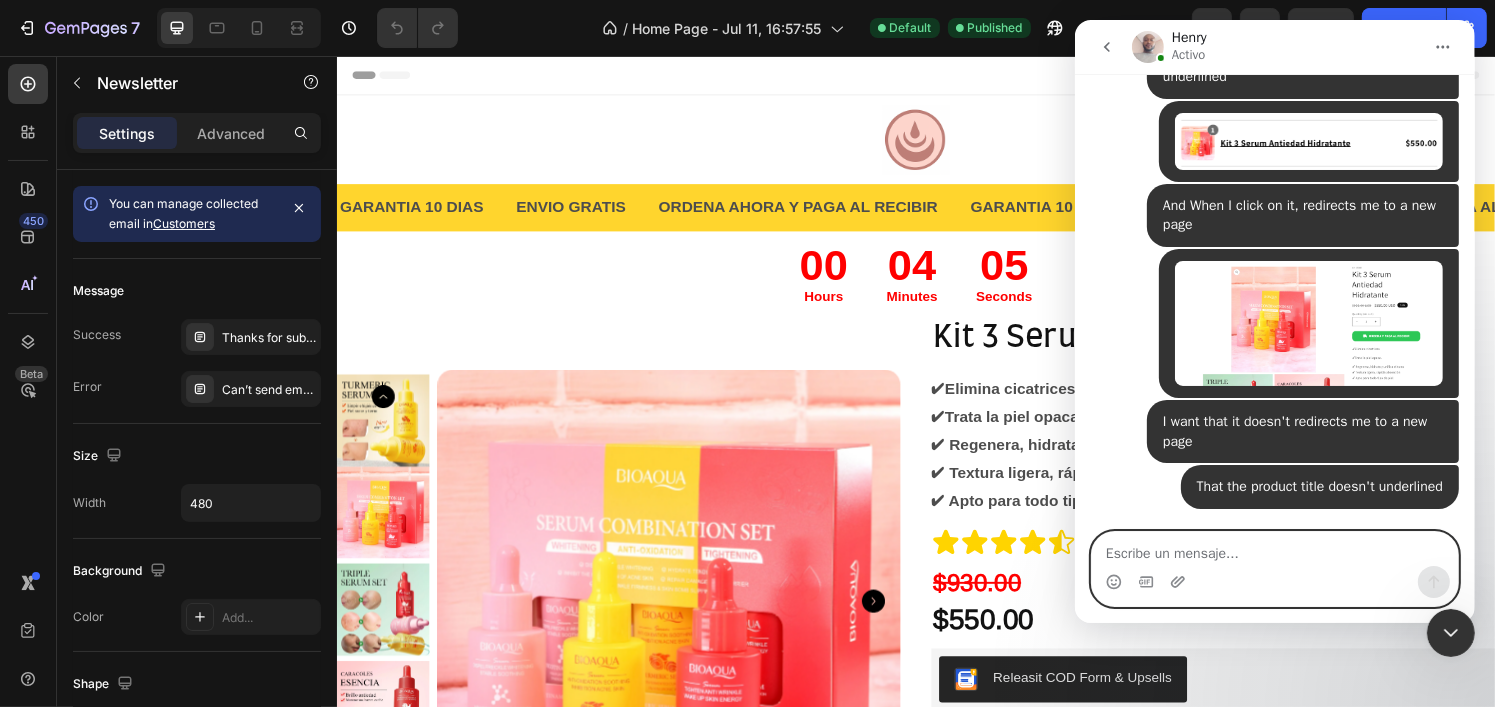 click at bounding box center [1274, 549] 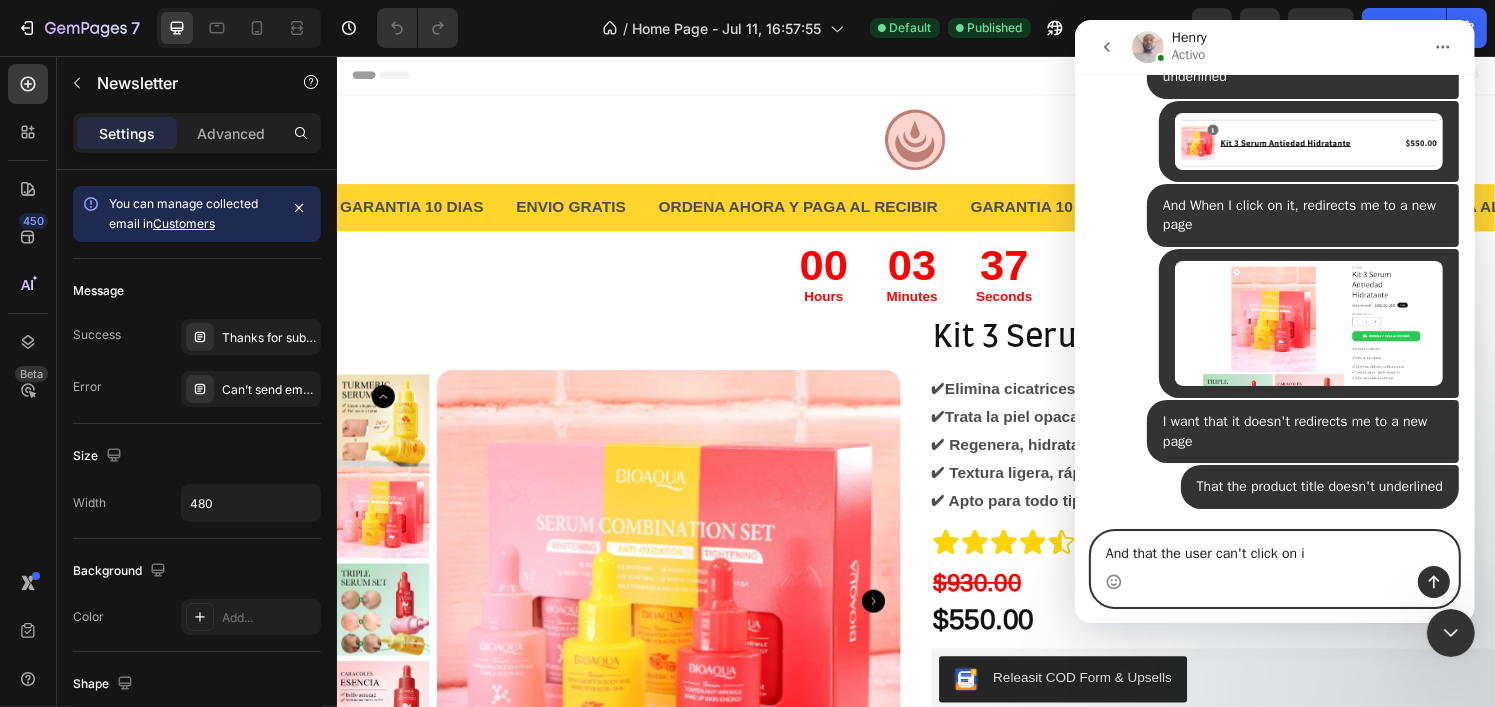 type on "And that the user can't click on it" 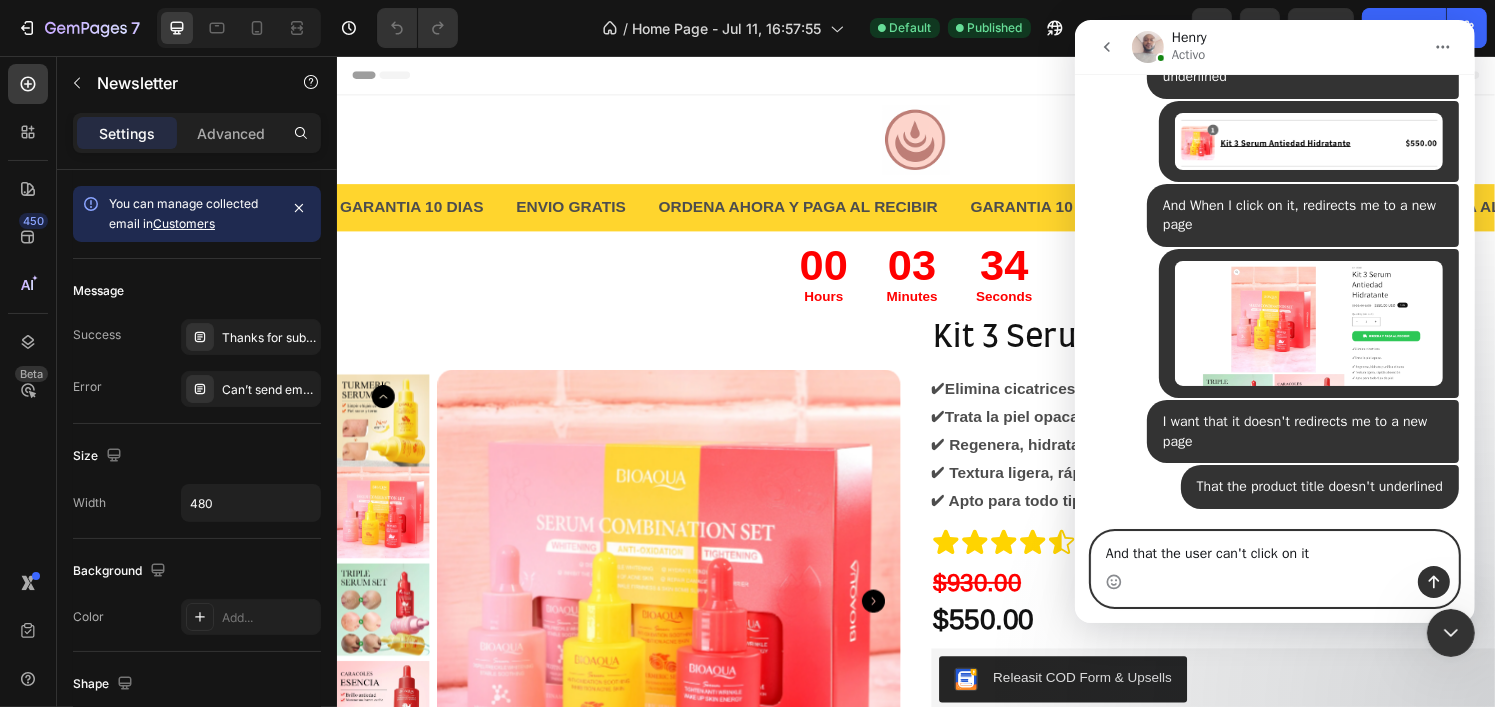 type 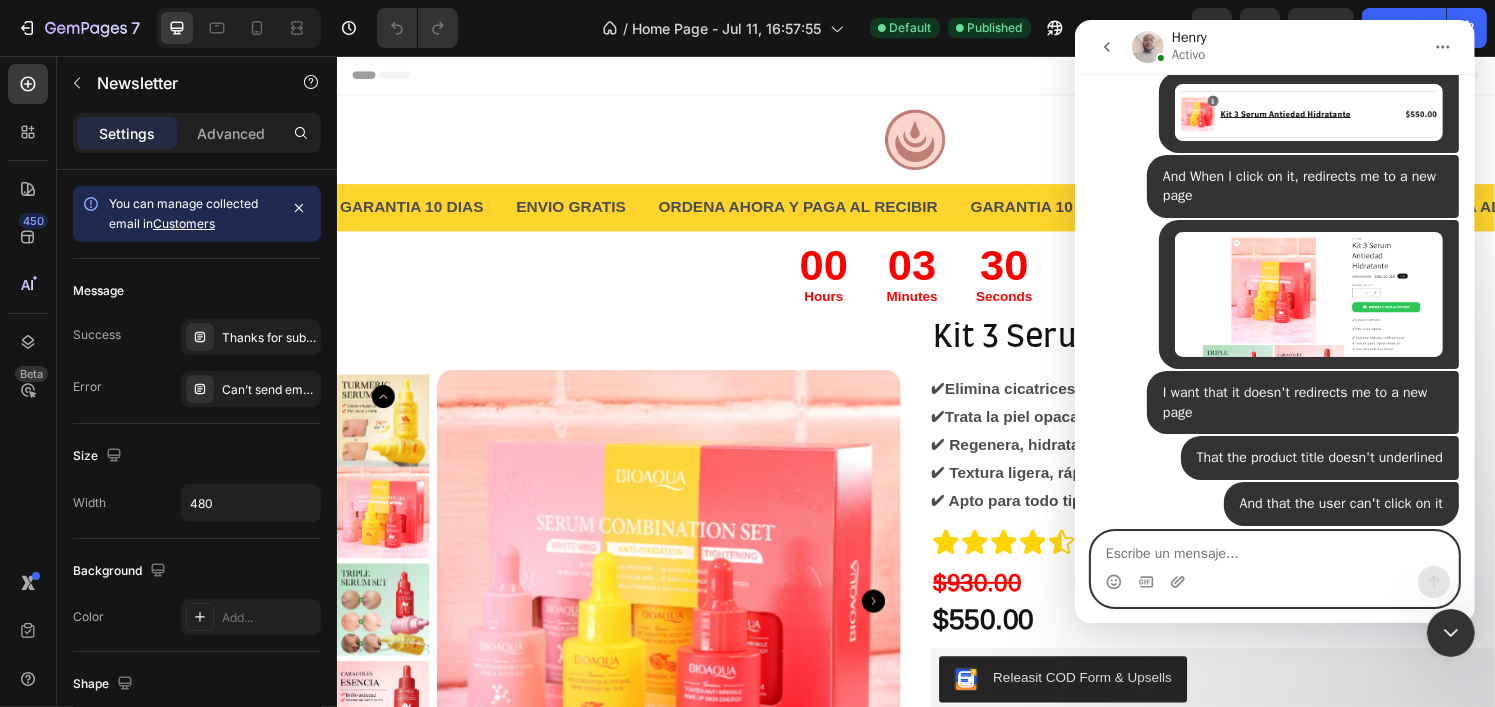 scroll, scrollTop: 1452, scrollLeft: 0, axis: vertical 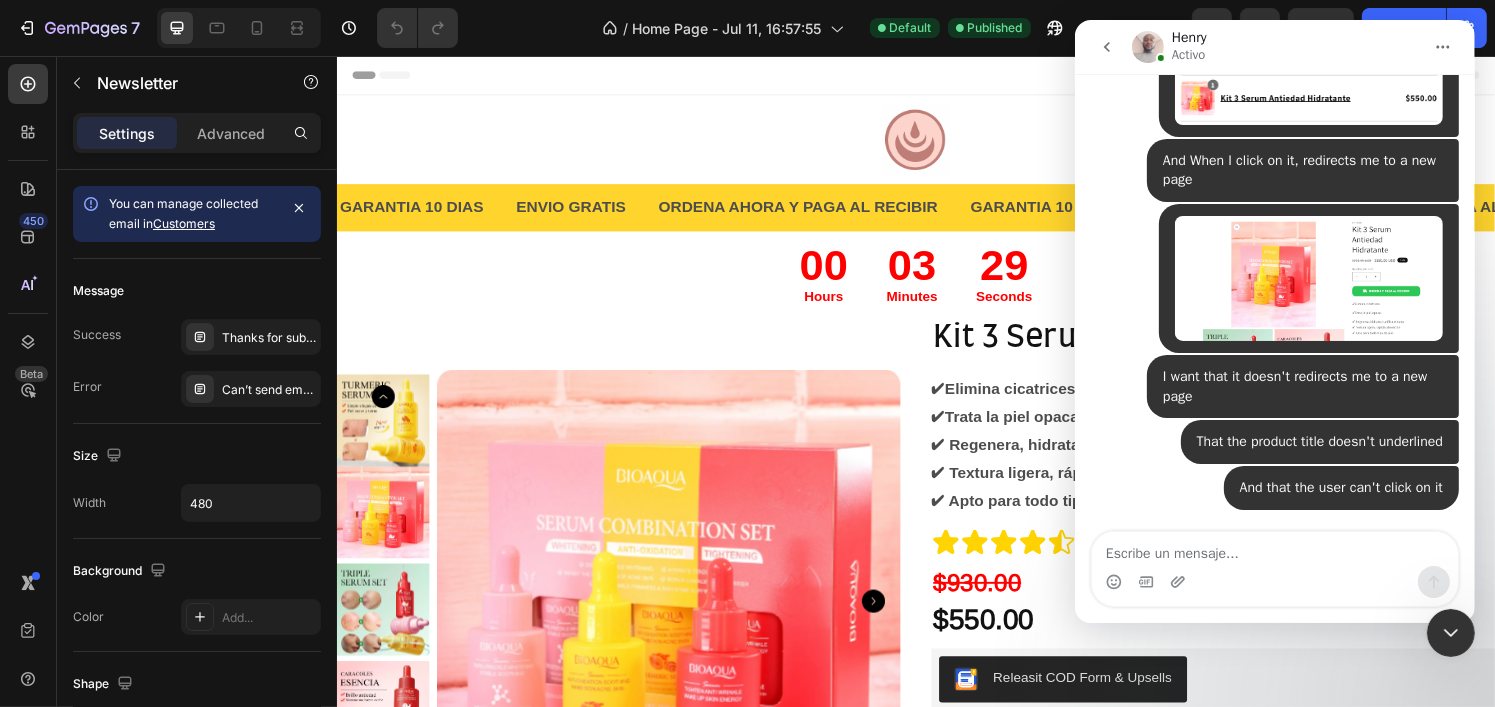 click 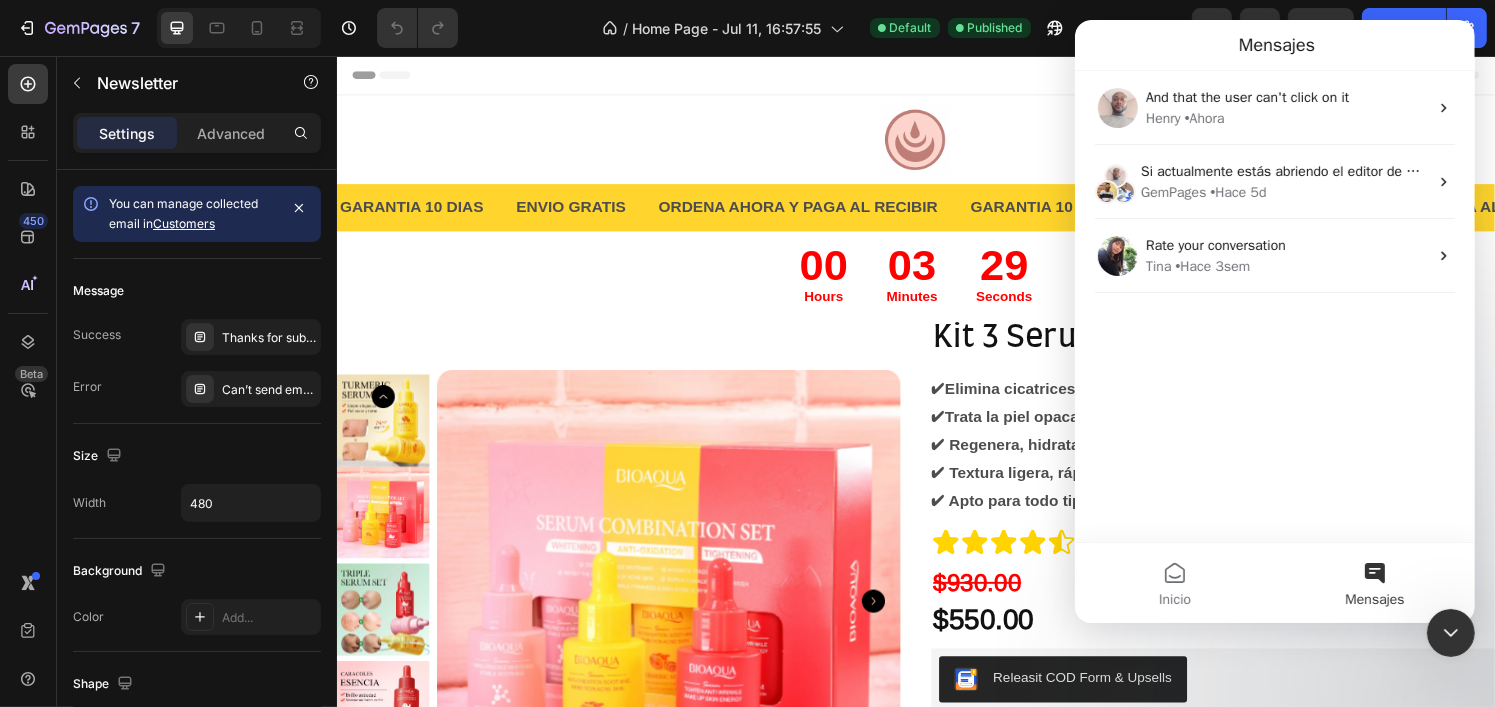 scroll, scrollTop: 0, scrollLeft: 0, axis: both 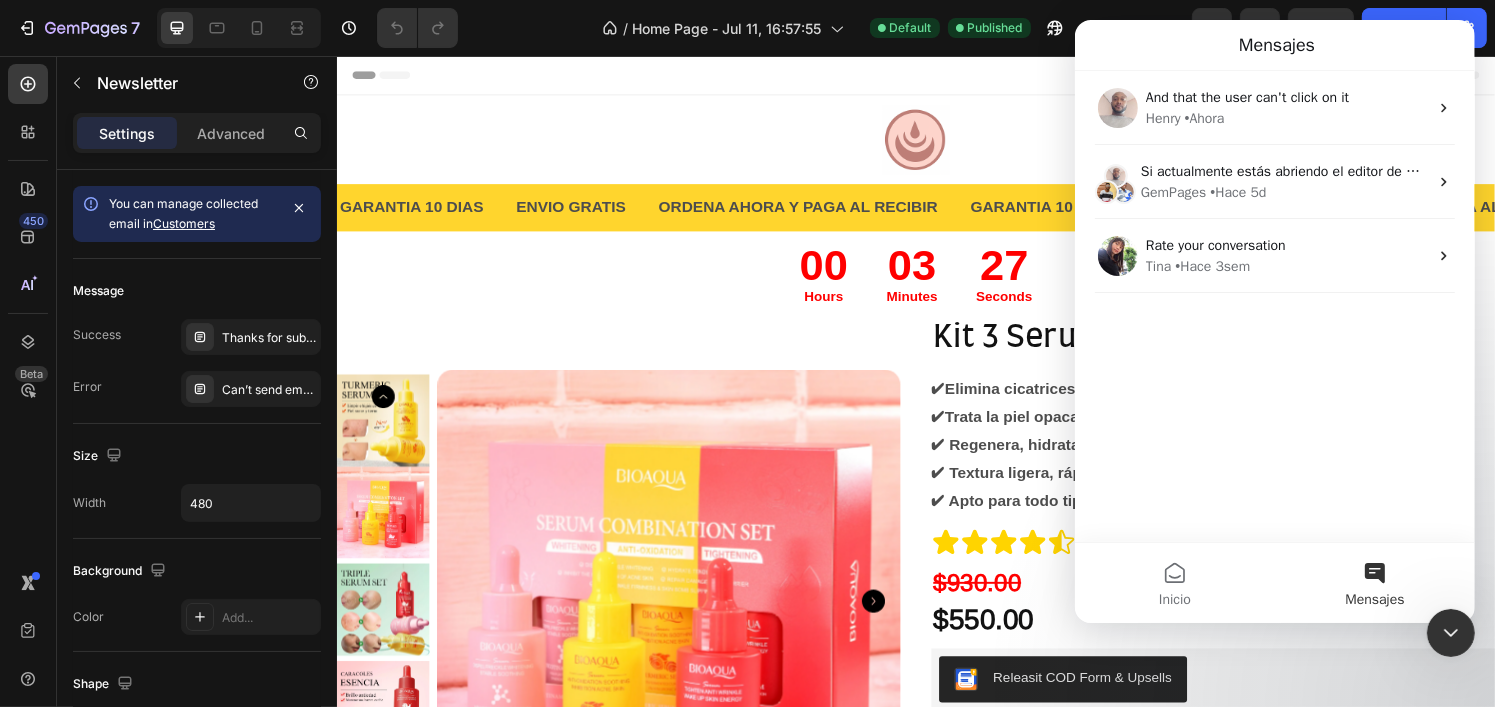 click 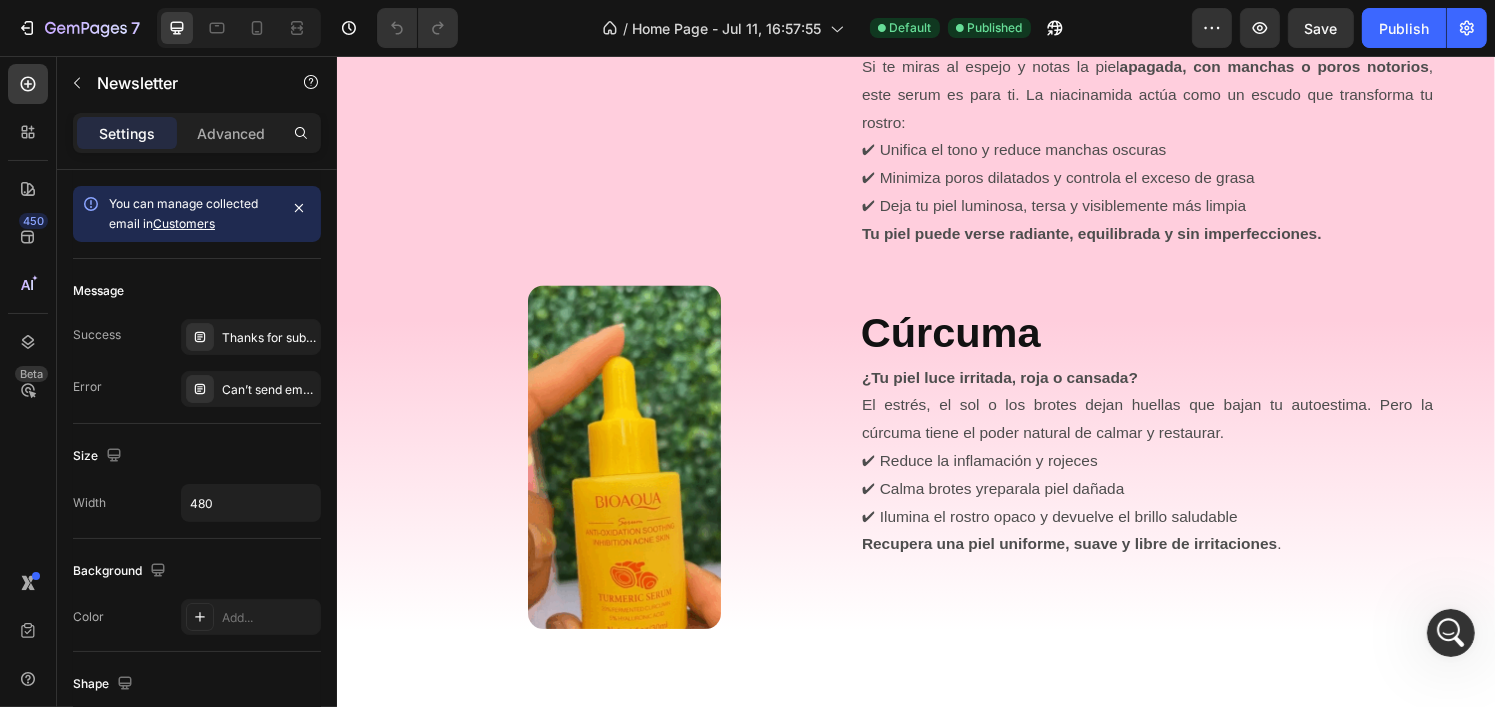 scroll, scrollTop: 1892, scrollLeft: 0, axis: vertical 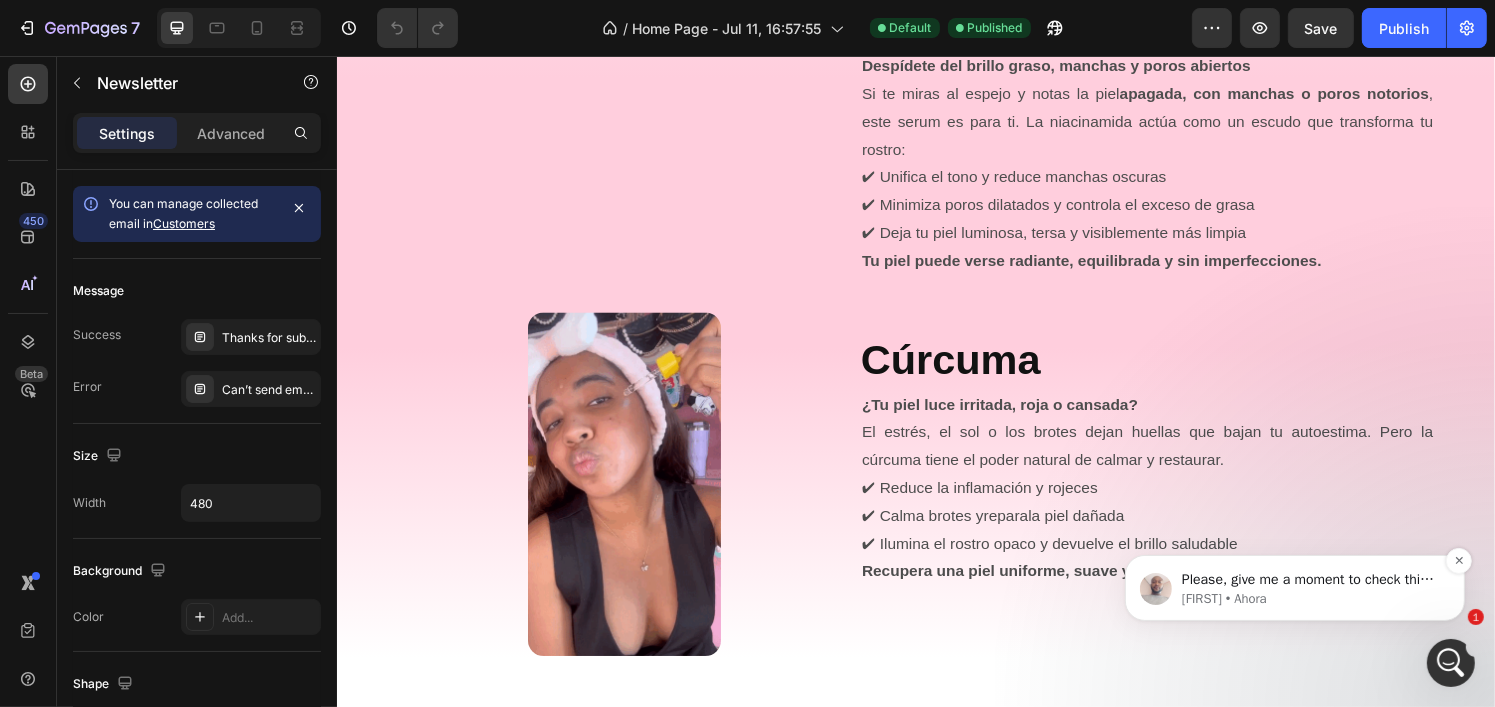 click on "Please, give me a moment to check this for you. [FIRST] • Ahora" at bounding box center (1294, 587) 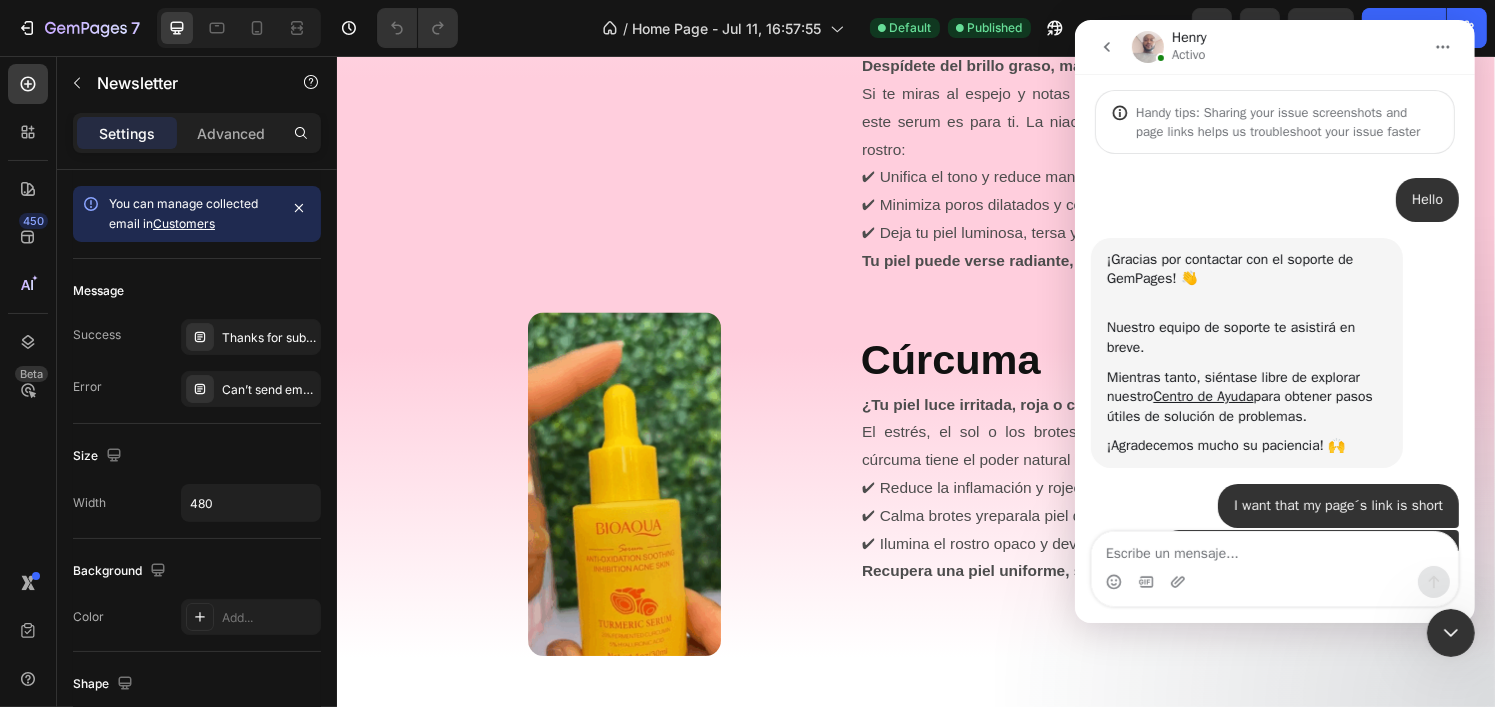 scroll, scrollTop: 3, scrollLeft: 0, axis: vertical 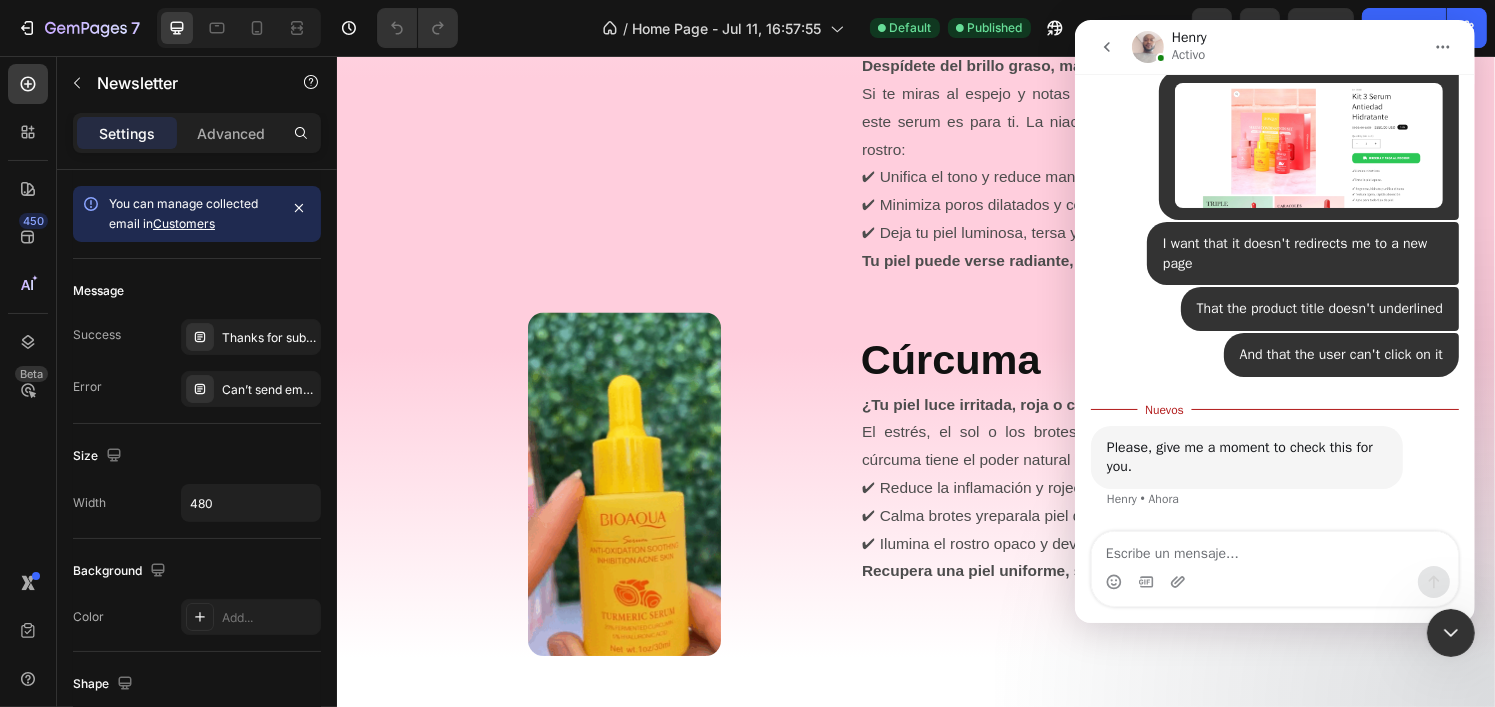 click at bounding box center [1274, 549] 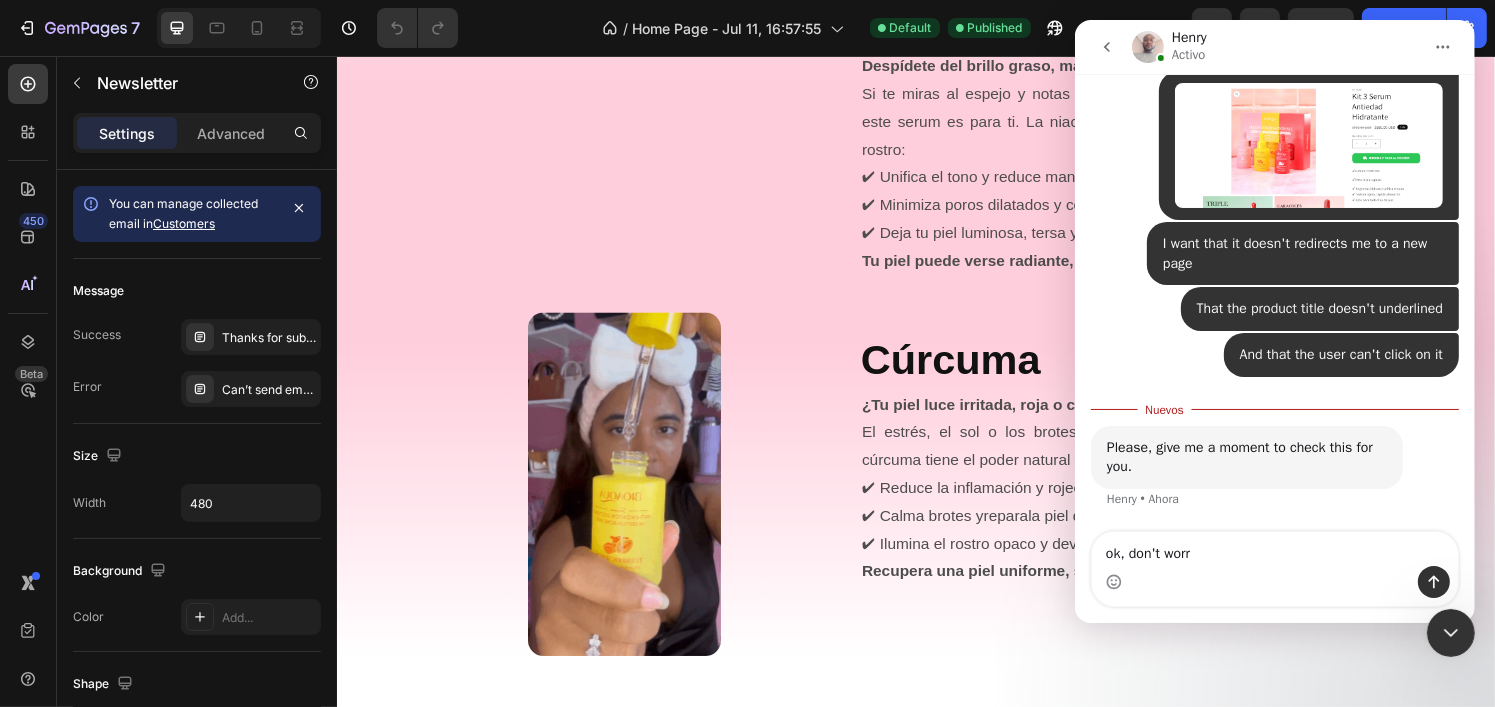 type on "ok, don't worry" 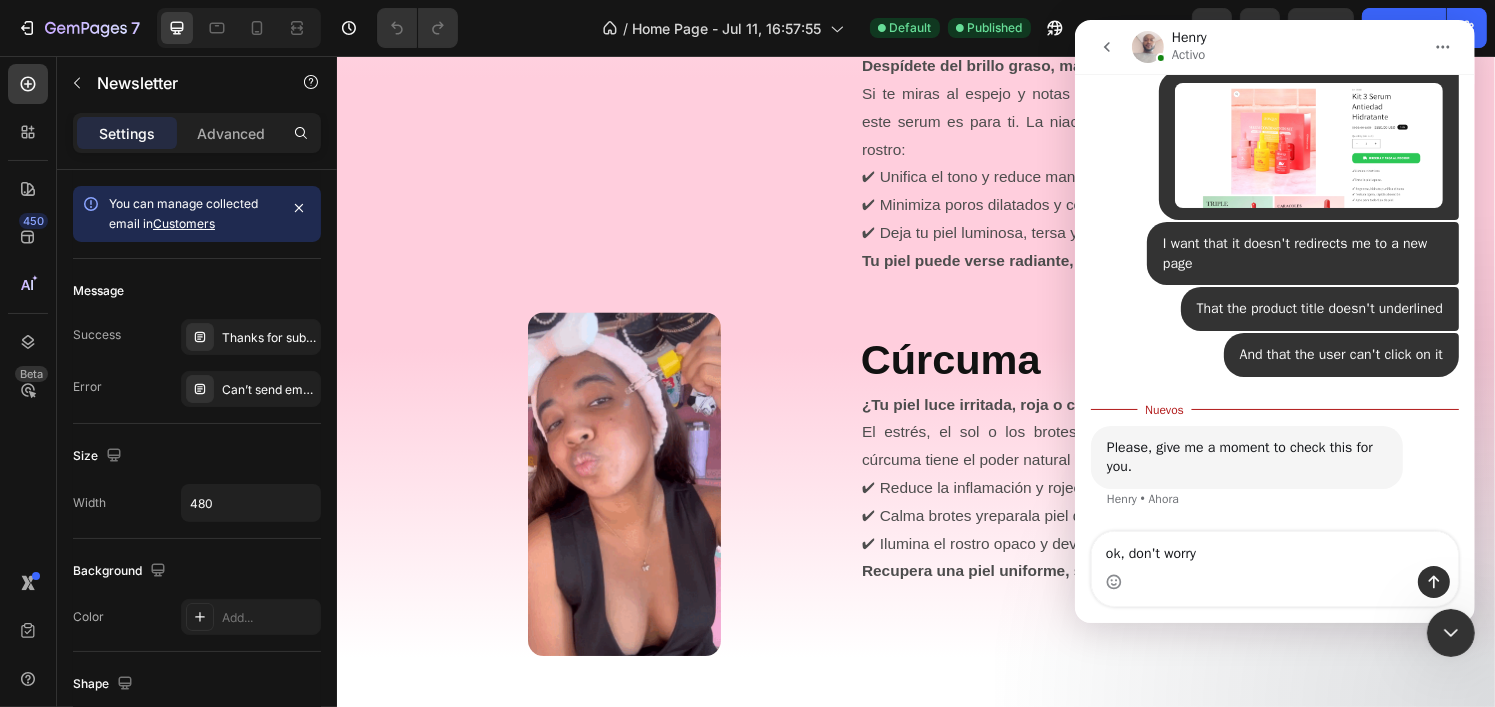type 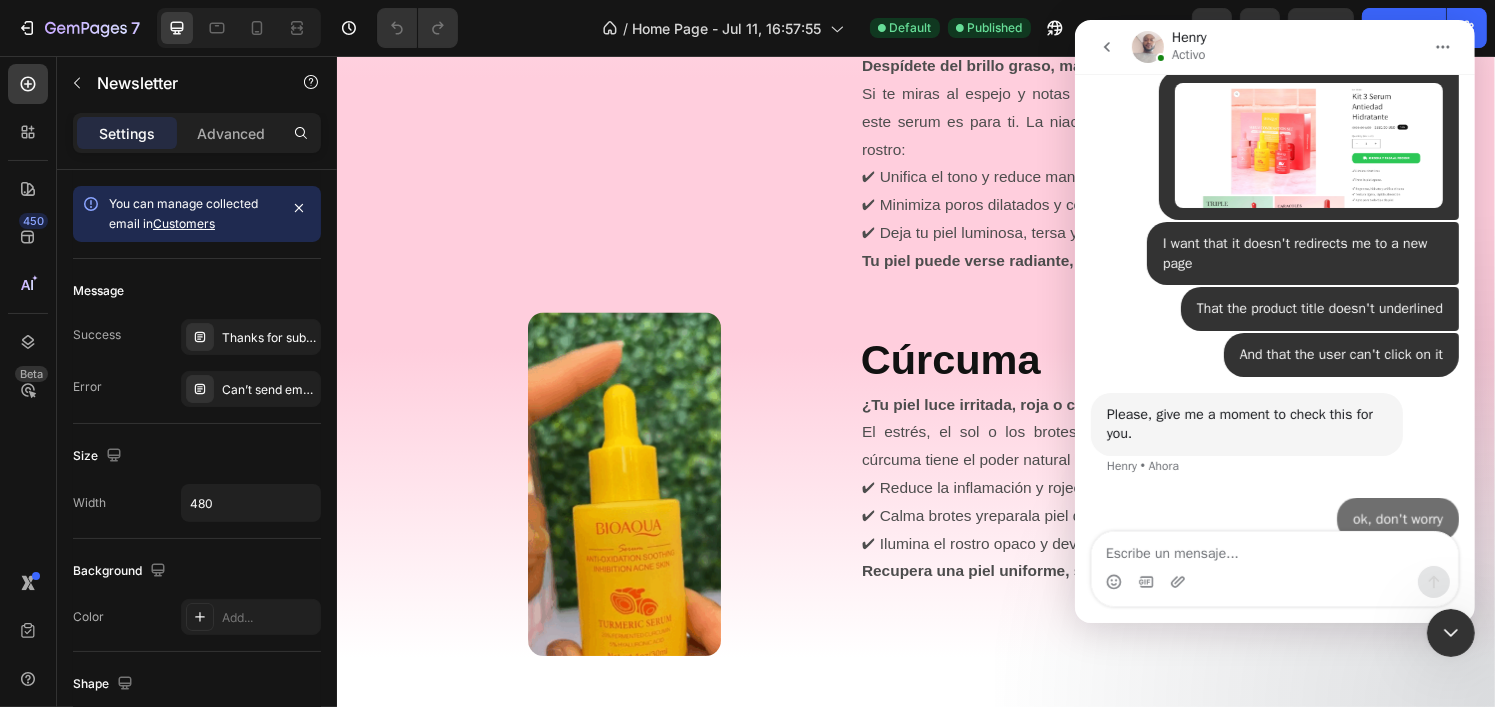 scroll, scrollTop: 1592, scrollLeft: 0, axis: vertical 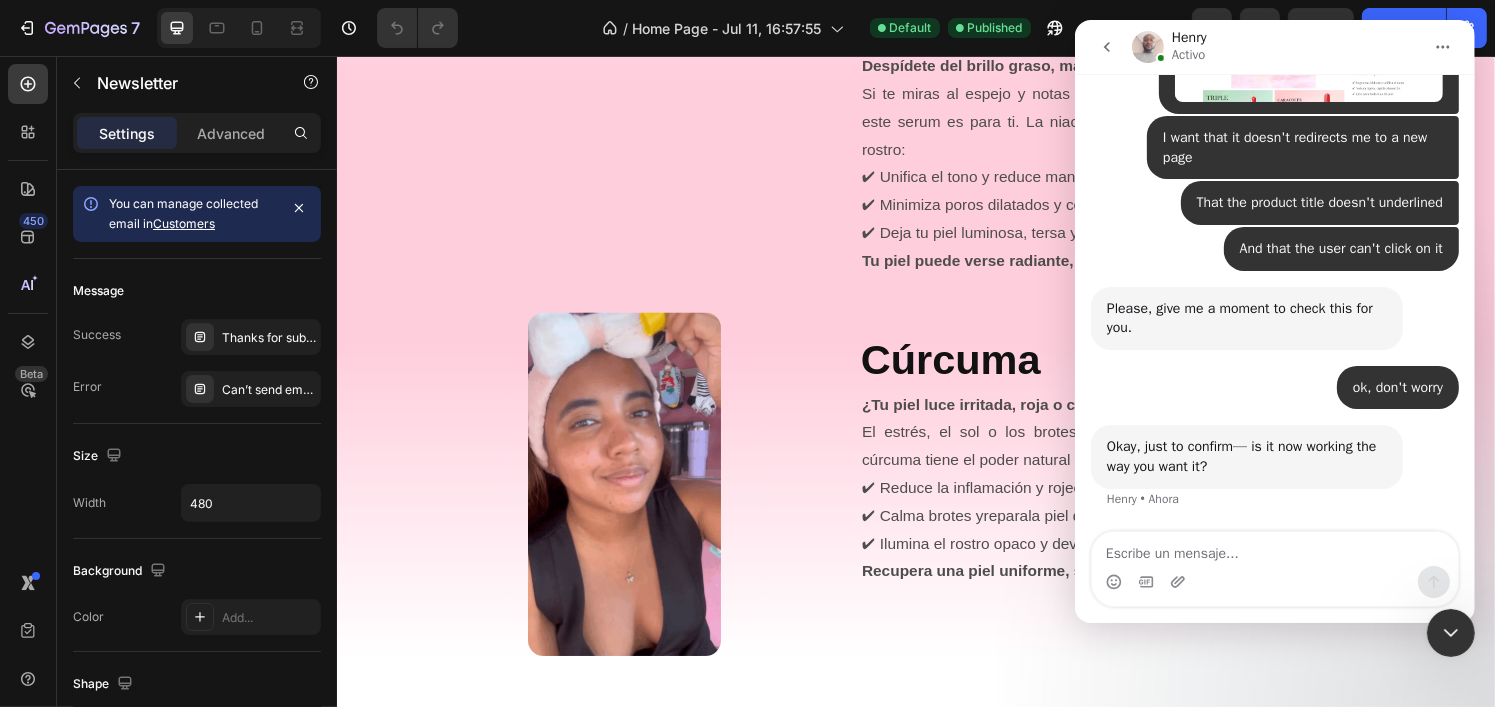 click on "Okay, just to confirm— is it now working the way you want it?" at bounding box center [1246, 456] 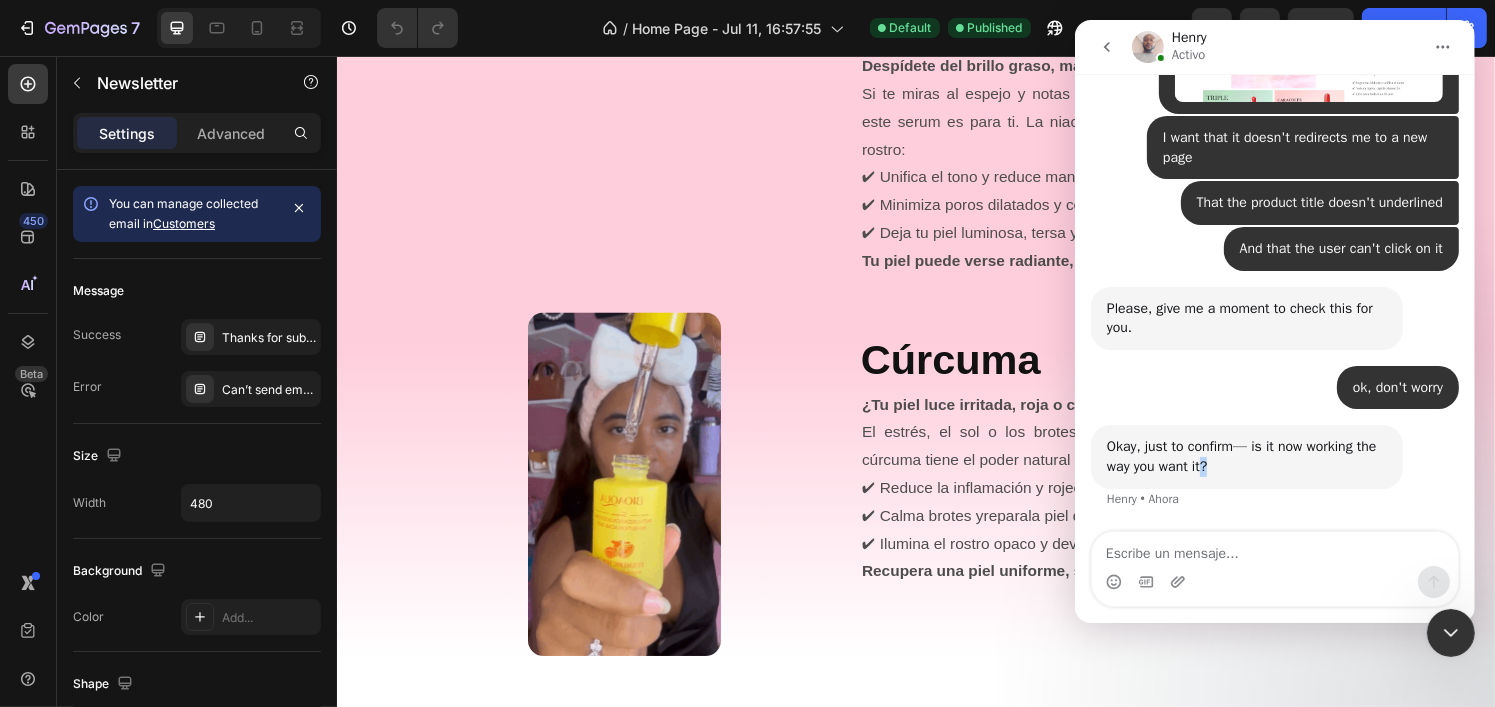 click on "Okay, just to confirm— is it now working the way you want it?" at bounding box center (1246, 456) 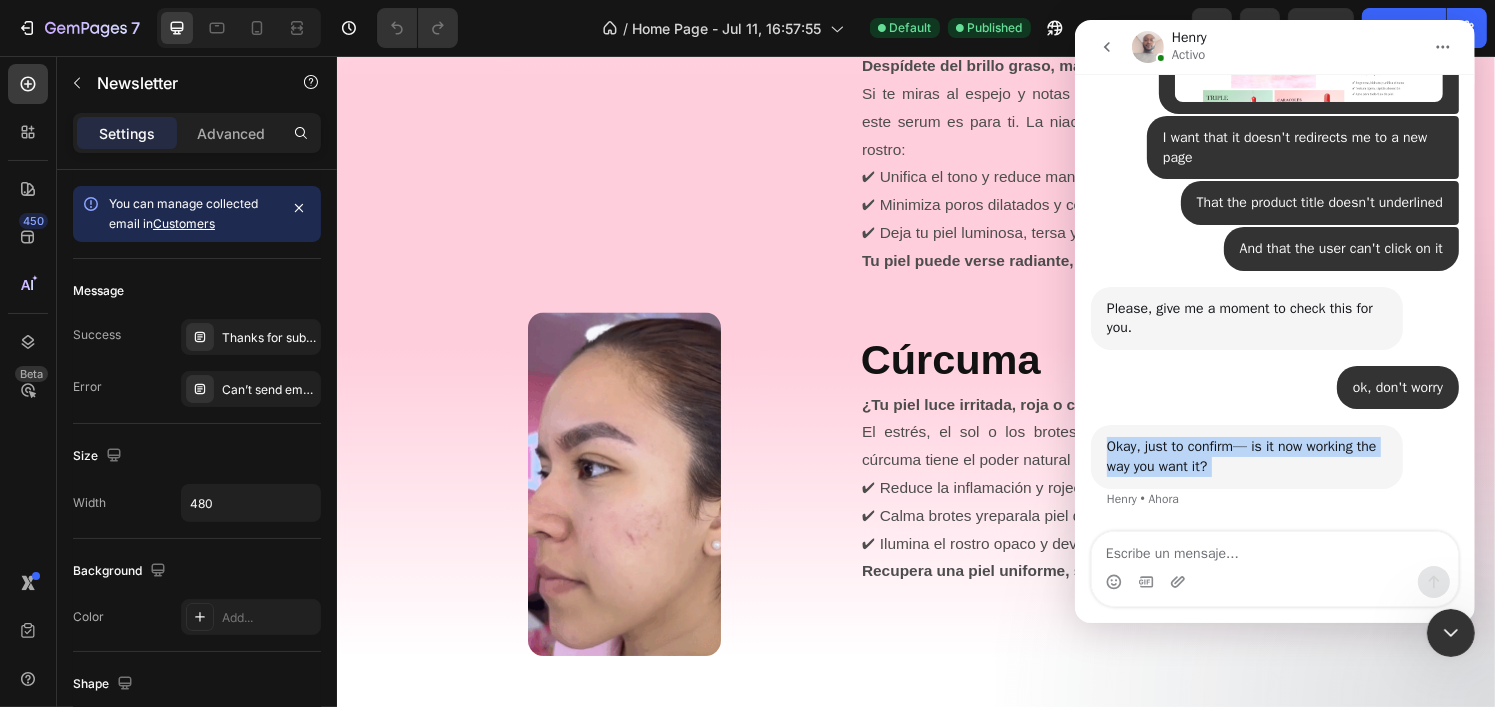 click on "Okay, just to confirm— is it now working the way you want it?" at bounding box center (1246, 456) 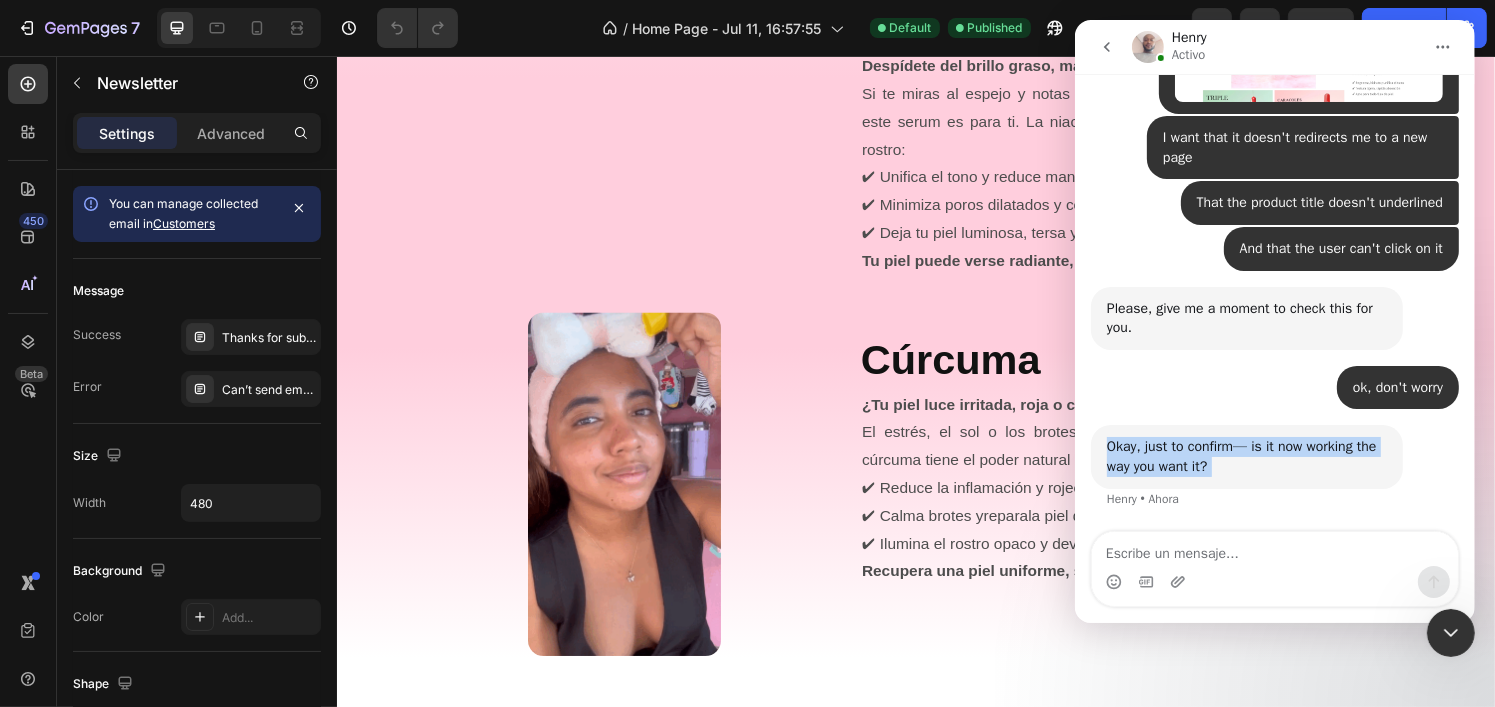 copy on "Okay, just to confirm— is it now working the way you want it?" 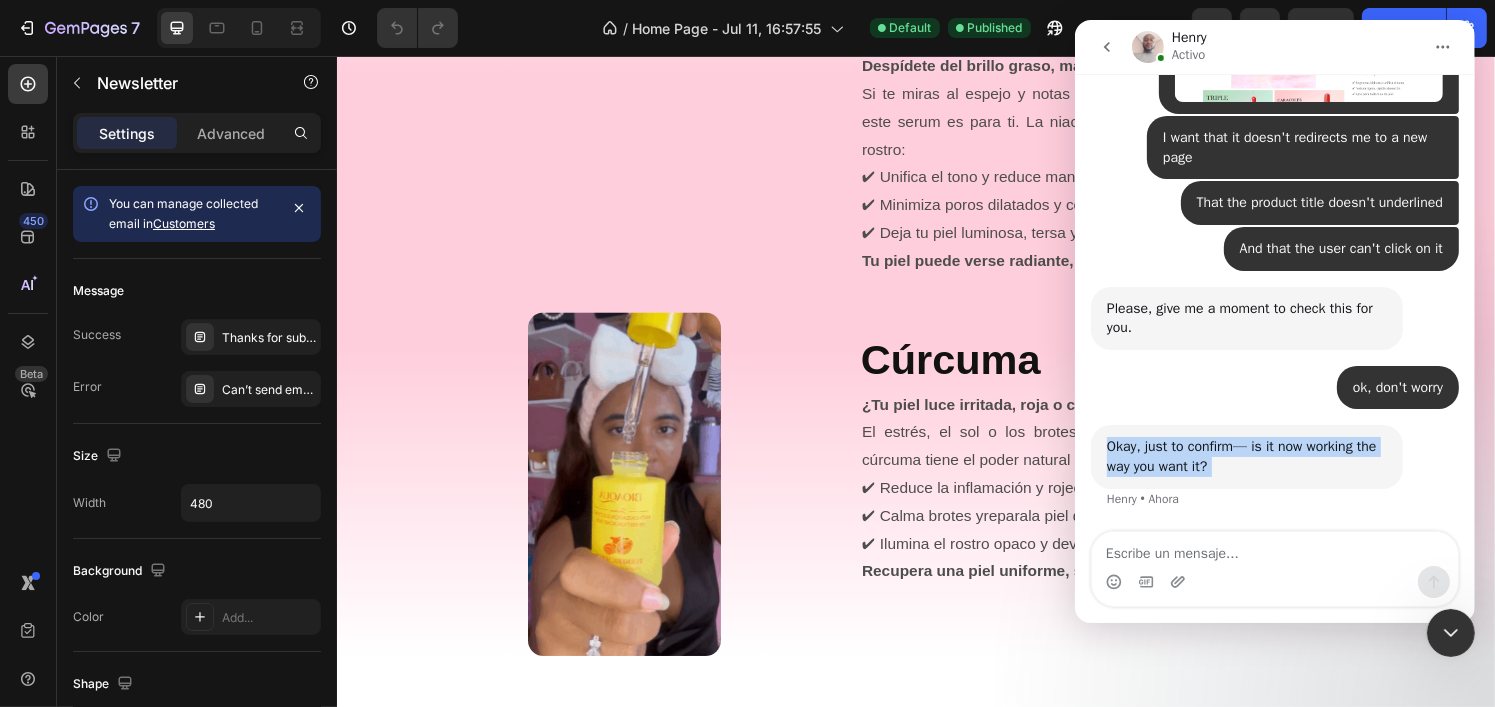 click on "Okay, just to confirm— is it now working the way you want it?" at bounding box center (1246, 456) 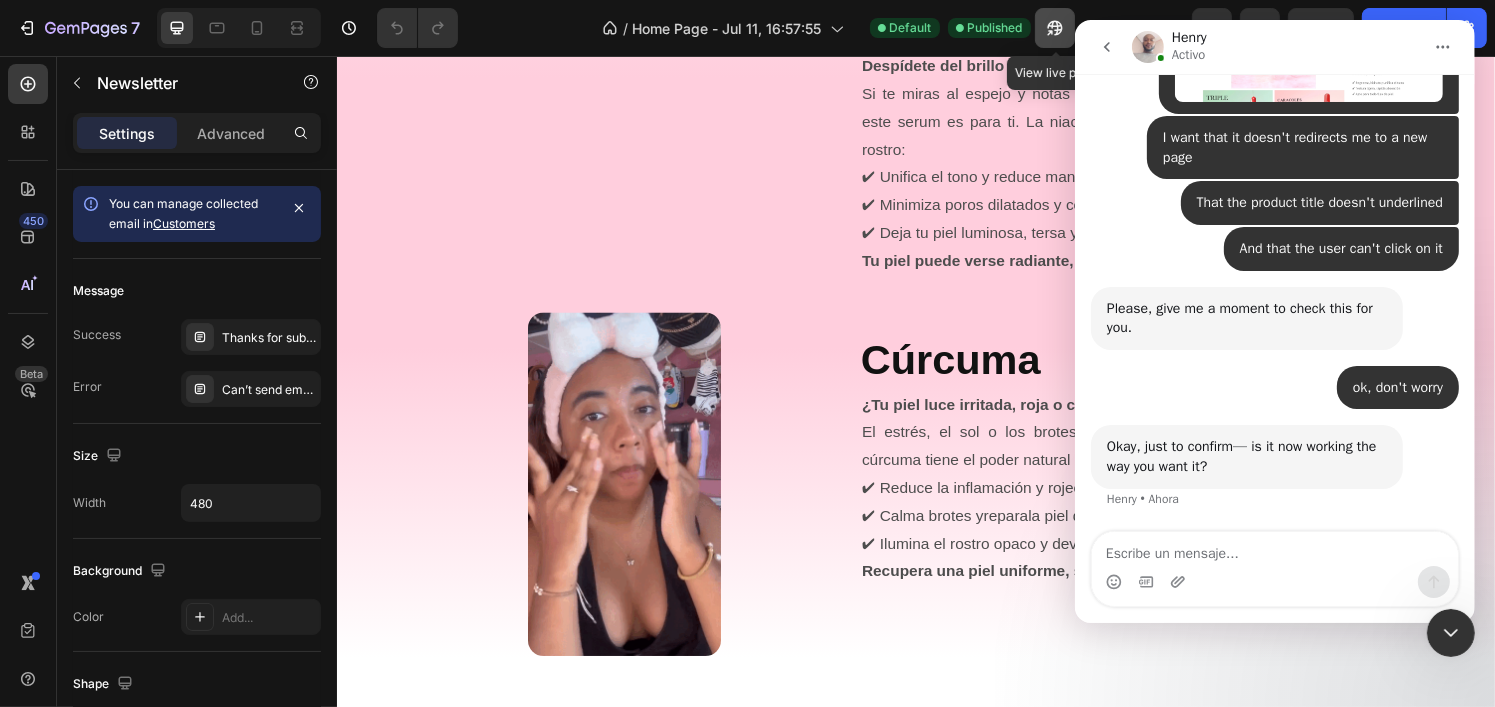 click 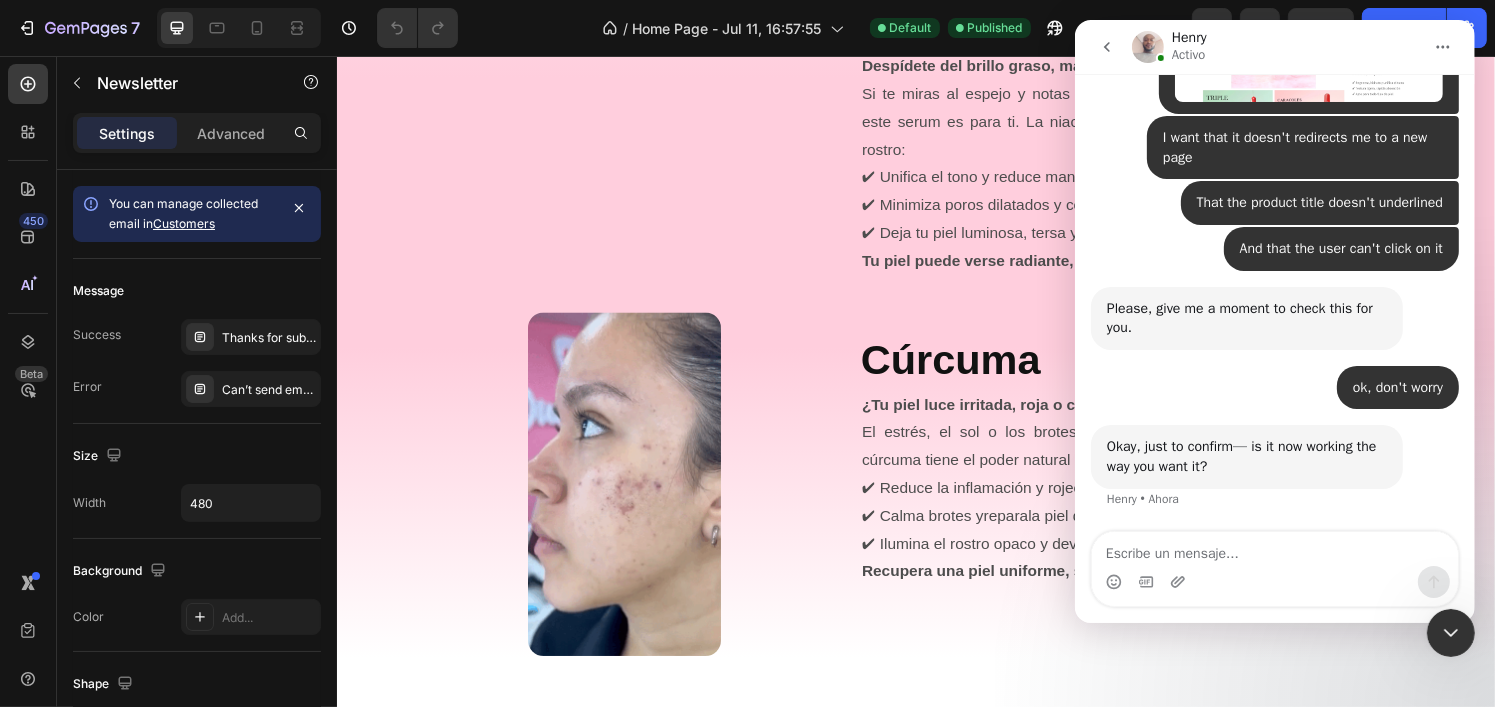 drag, startPoint x: 1454, startPoint y: 629, endPoint x: 2528, endPoint y: 786, distance: 1085.4147 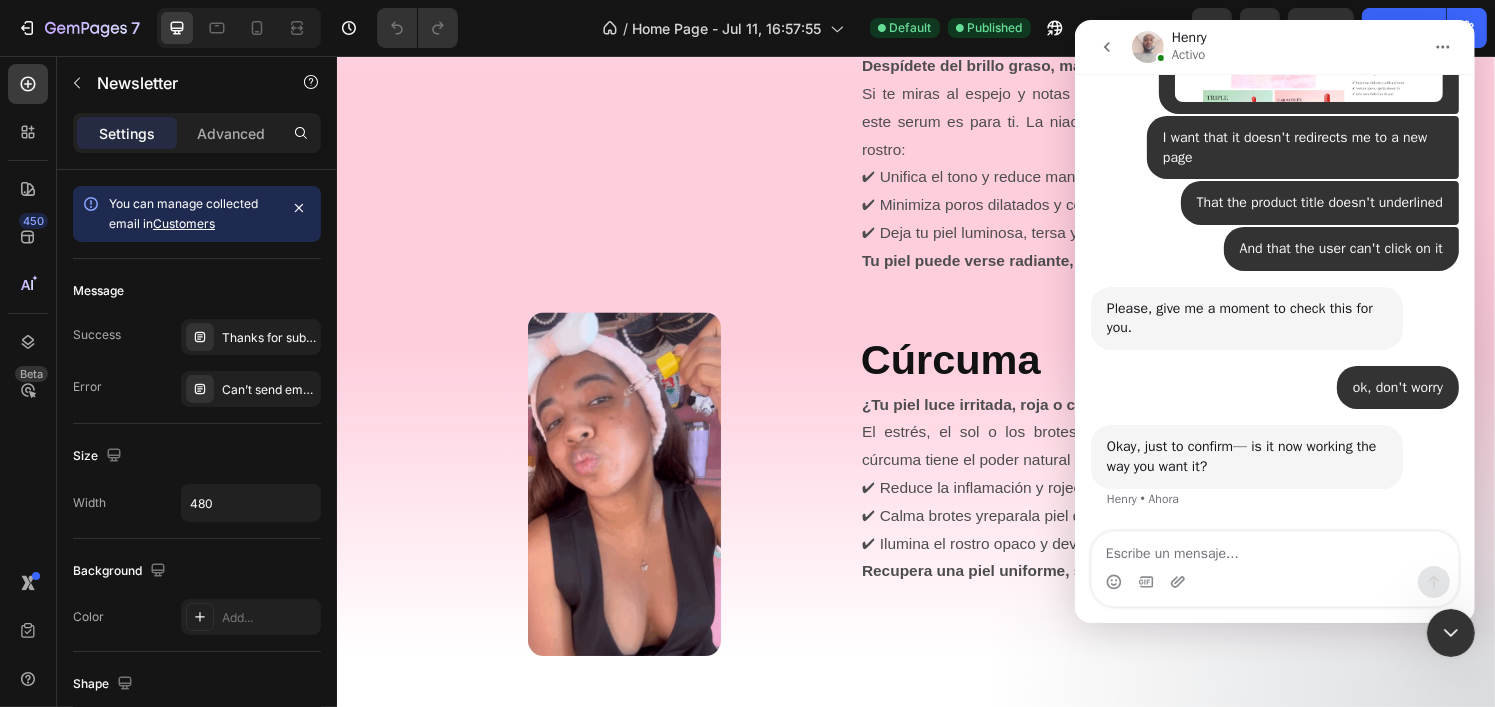 click 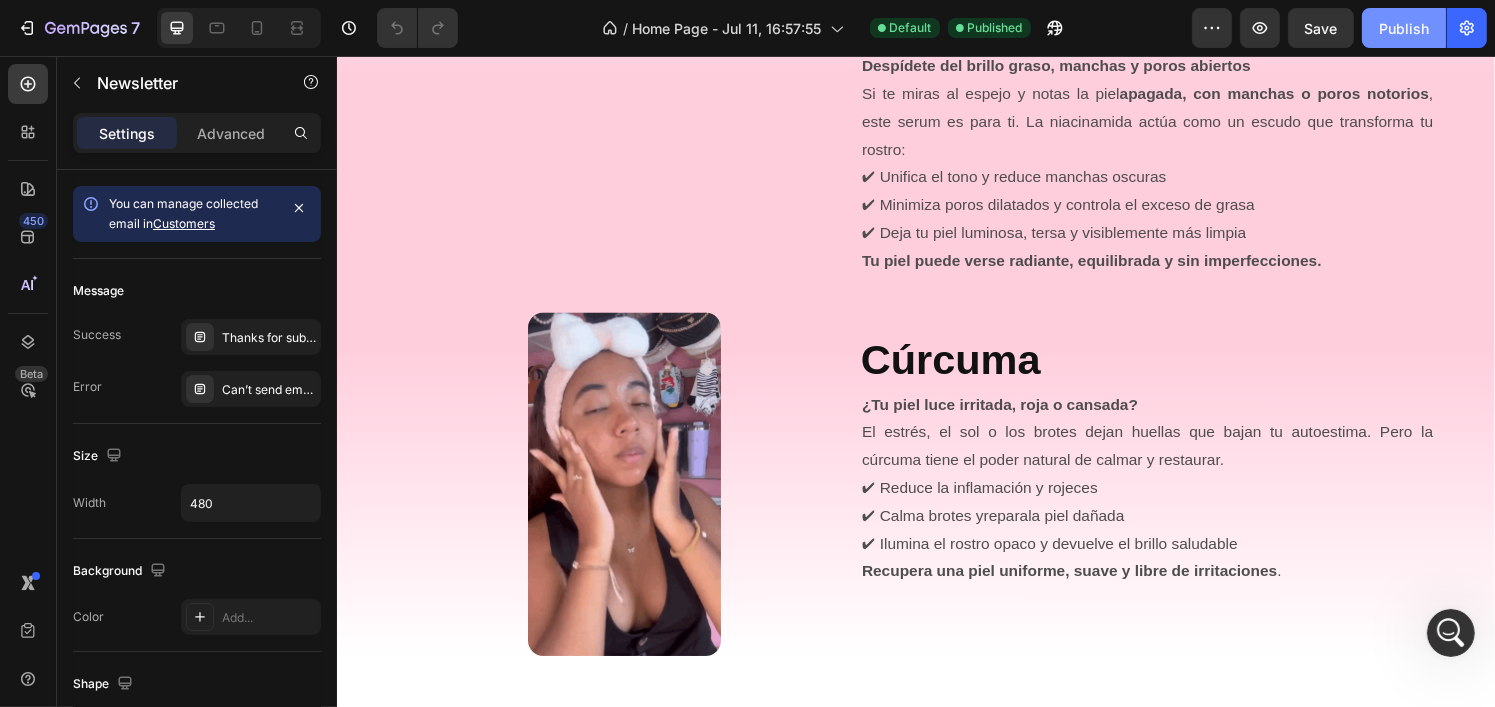 click on "Publish" at bounding box center [1404, 28] 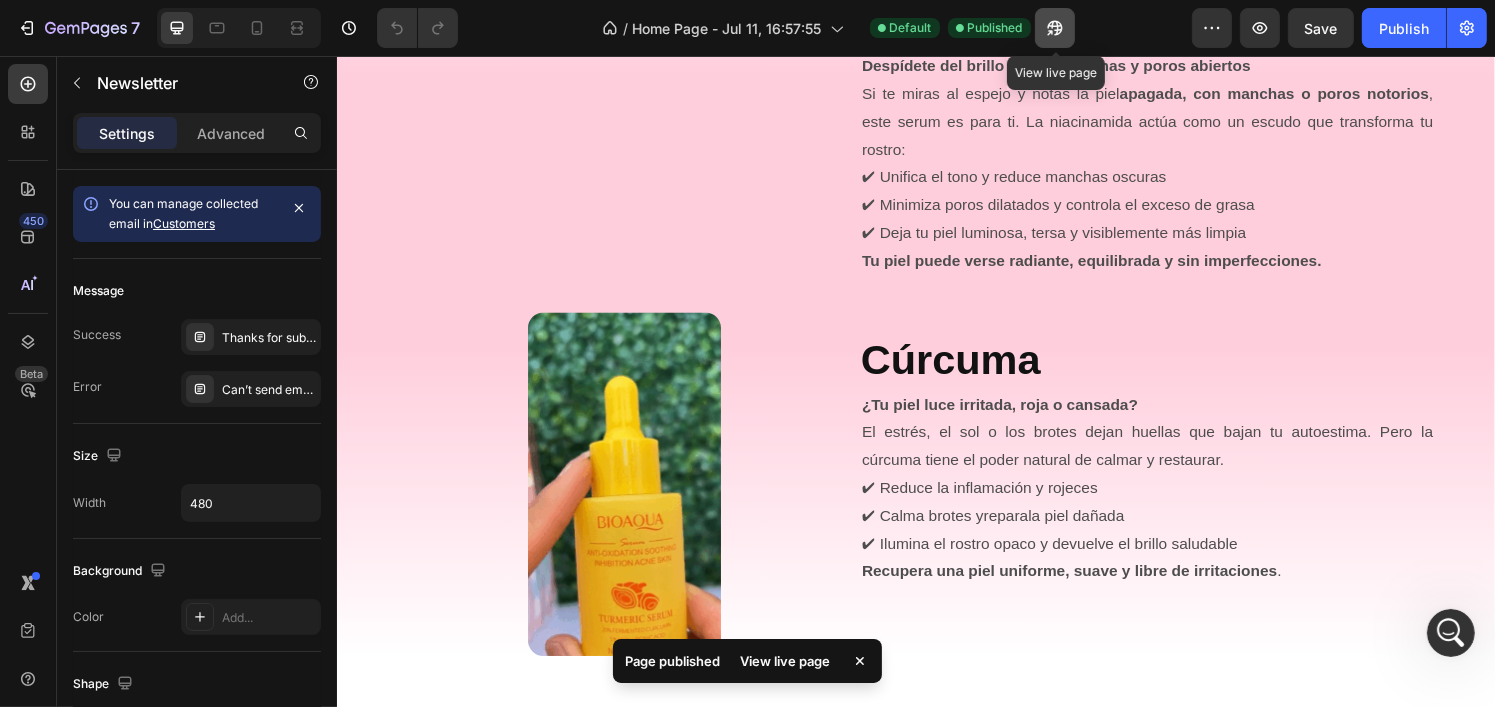 click 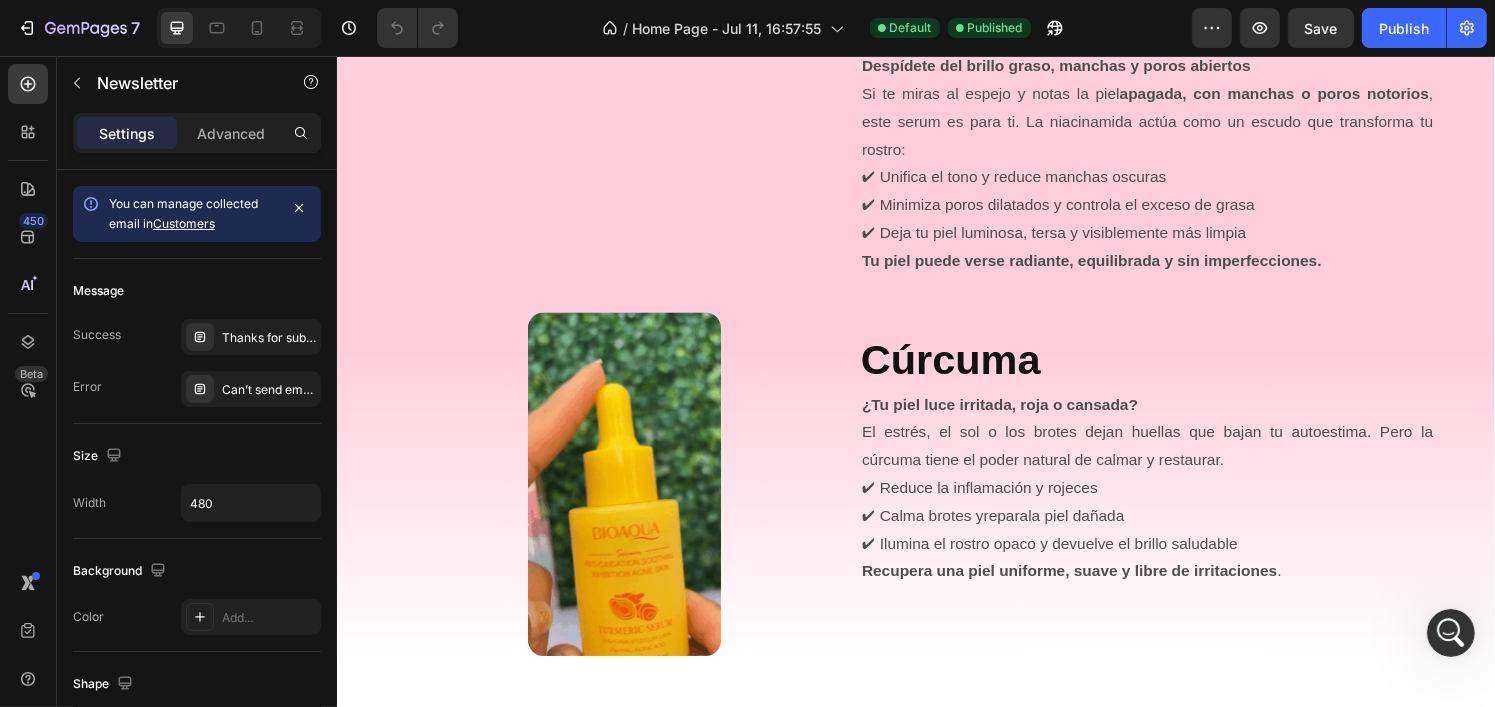 click 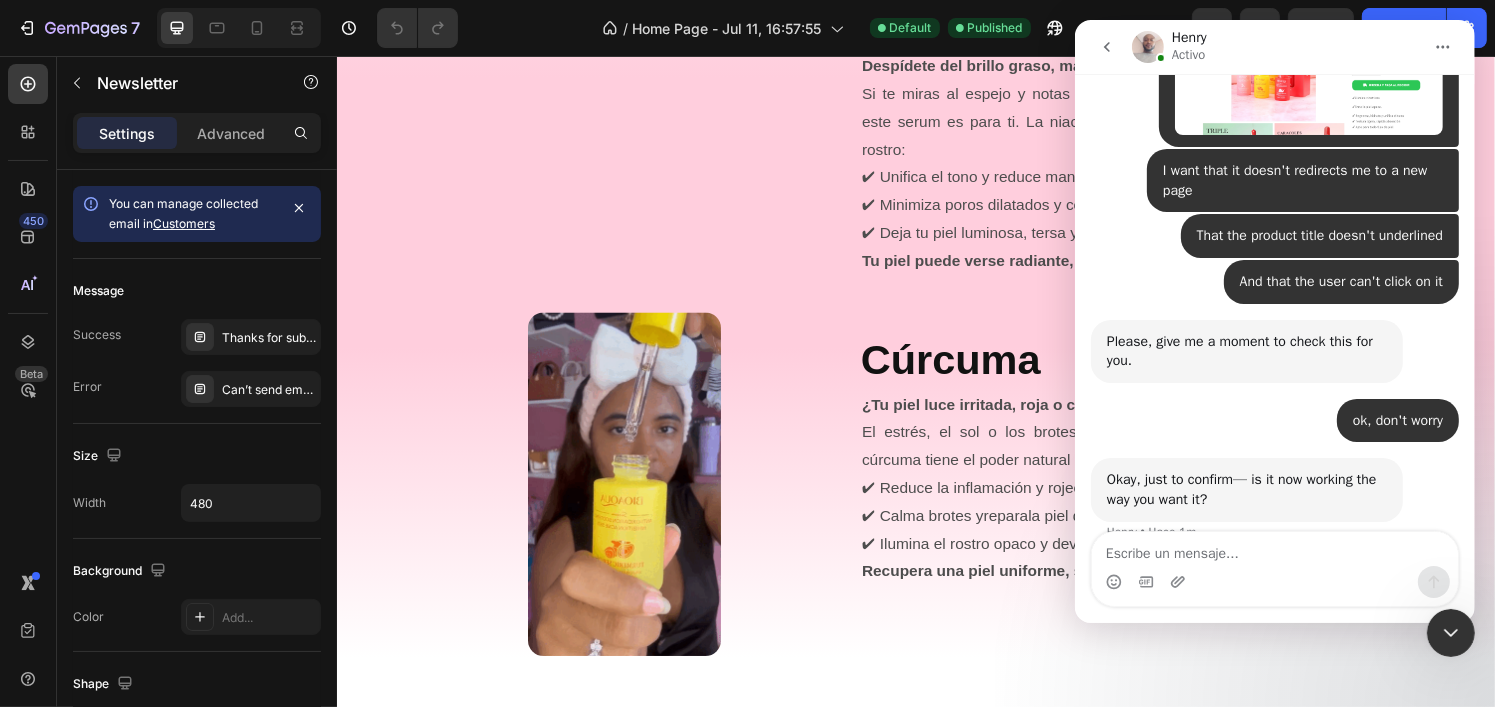scroll, scrollTop: 1671, scrollLeft: 0, axis: vertical 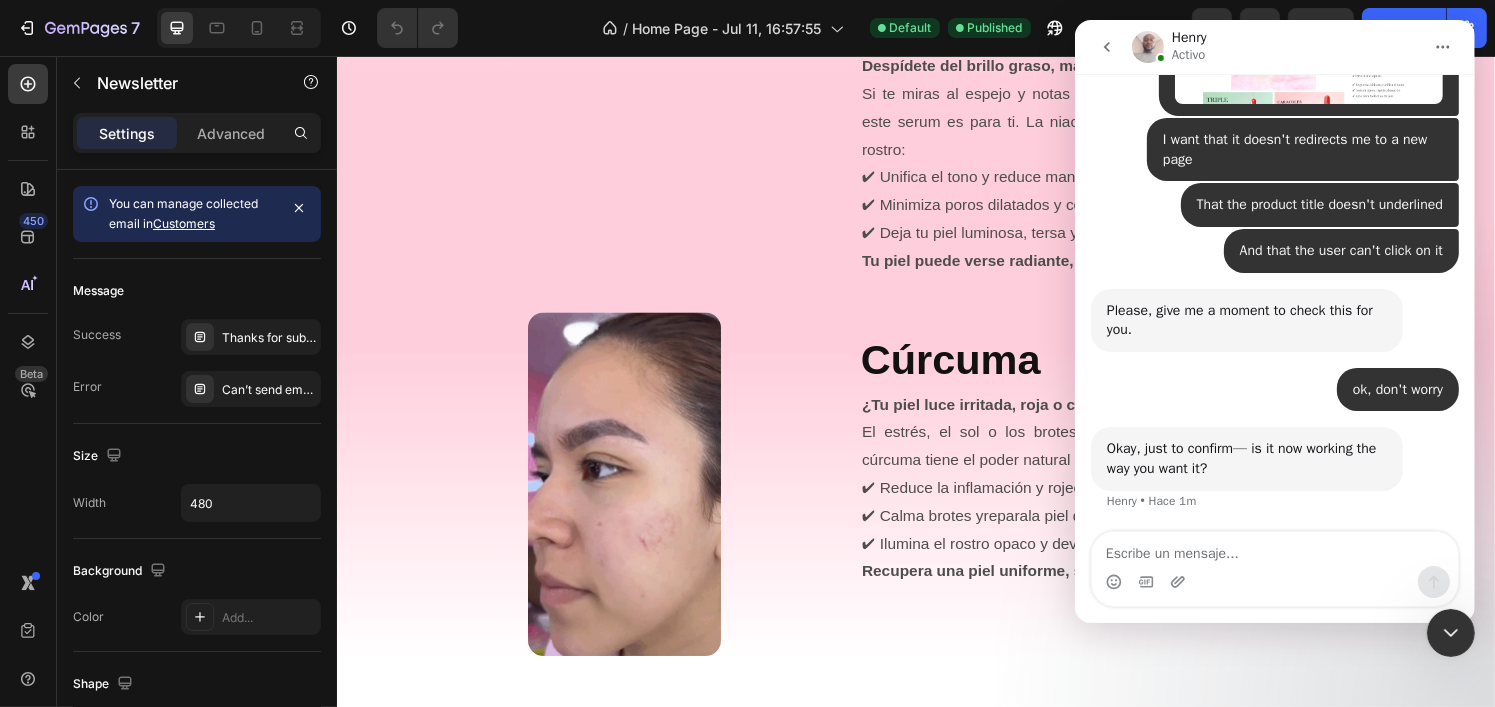 click at bounding box center [1274, 549] 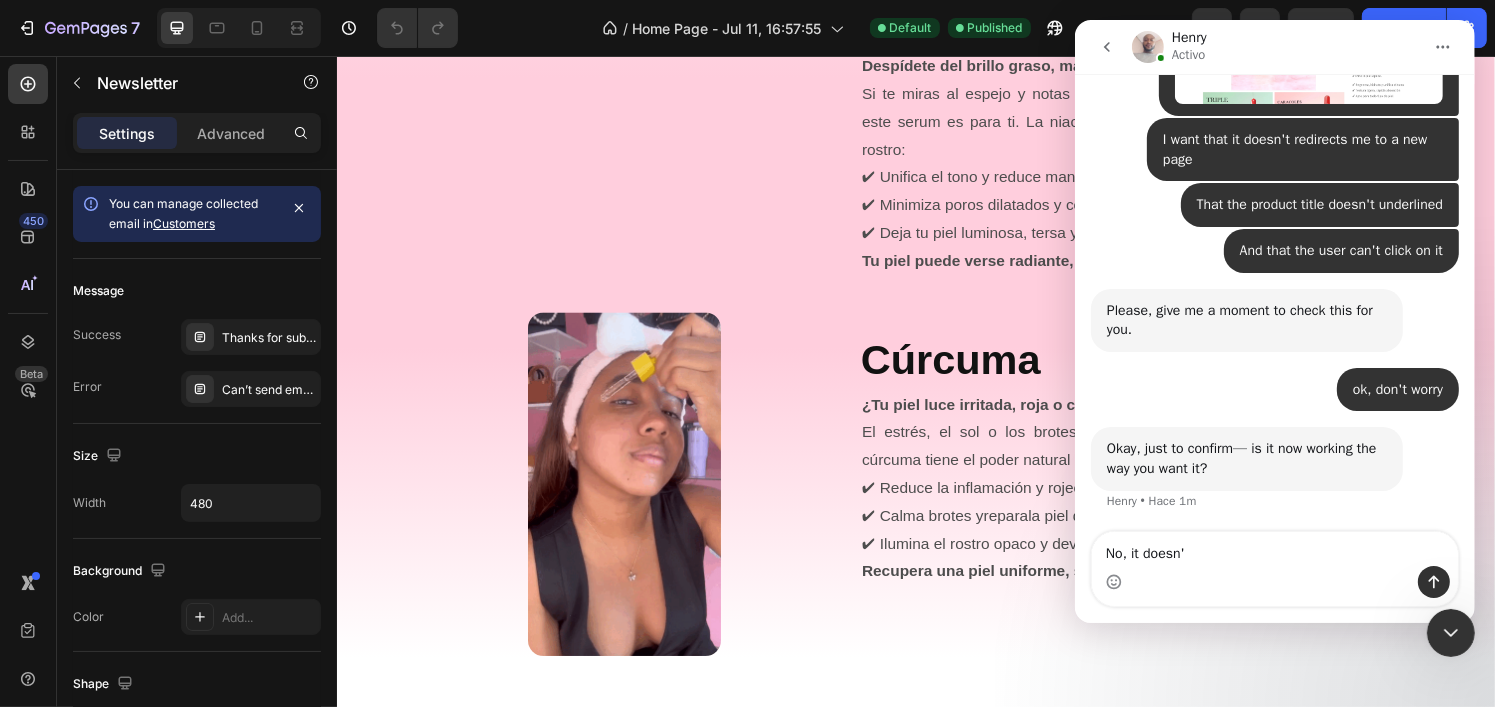type on "No, it doesn't" 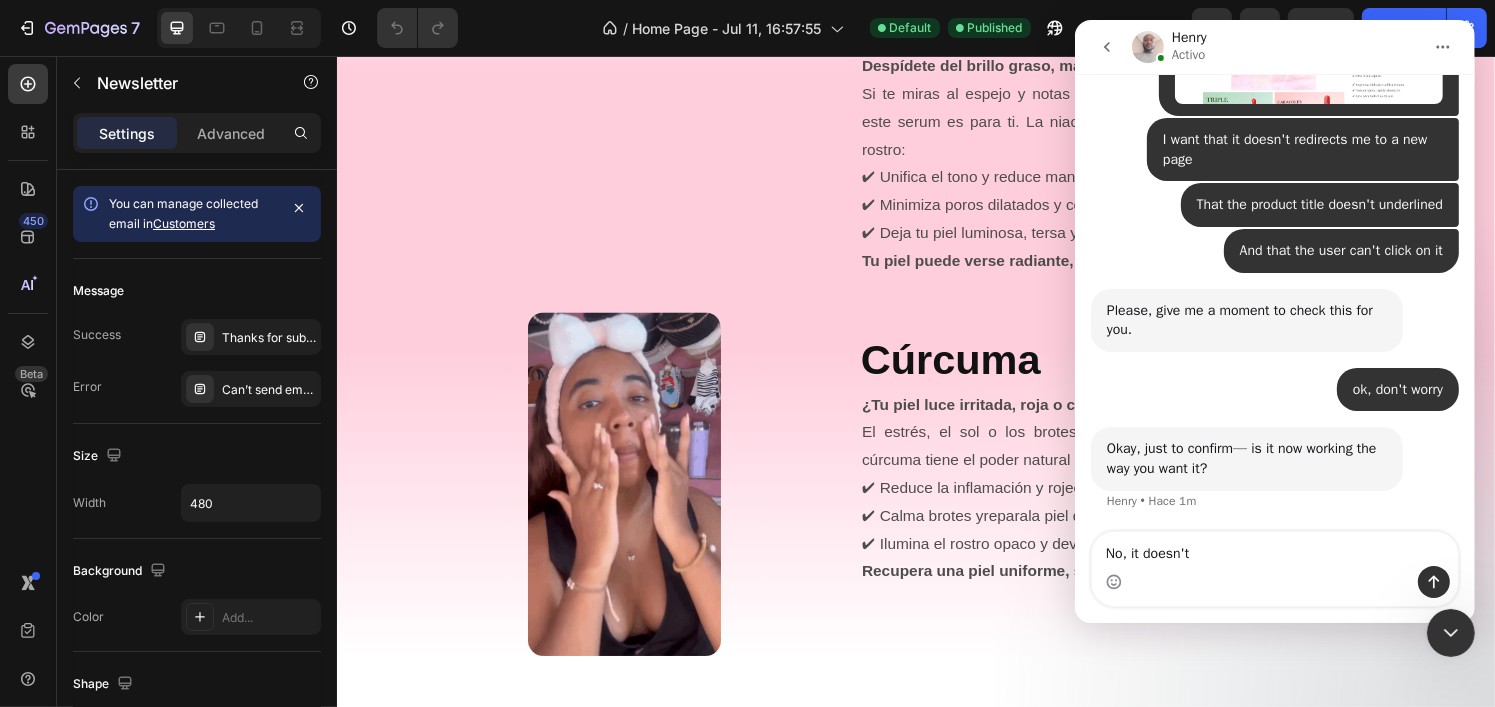 type 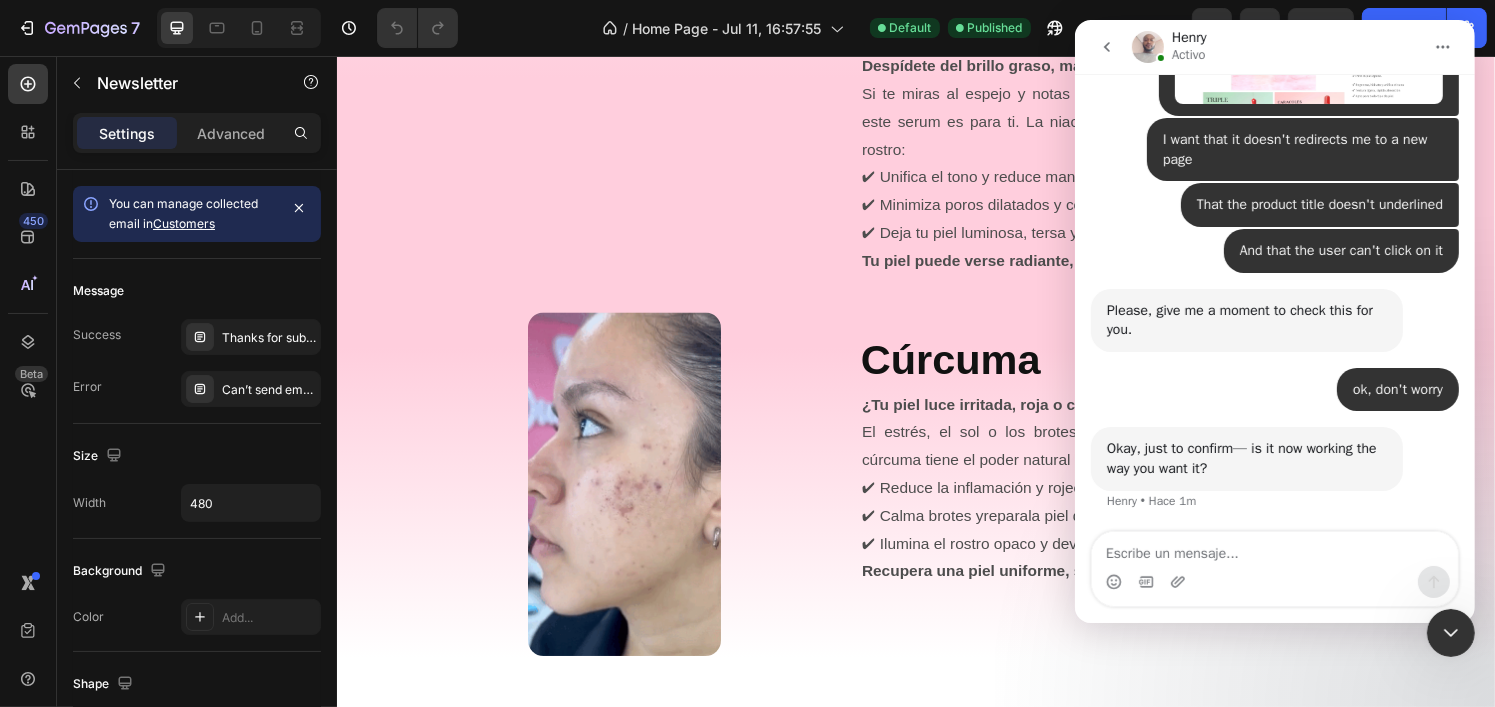 scroll, scrollTop: 1730, scrollLeft: 0, axis: vertical 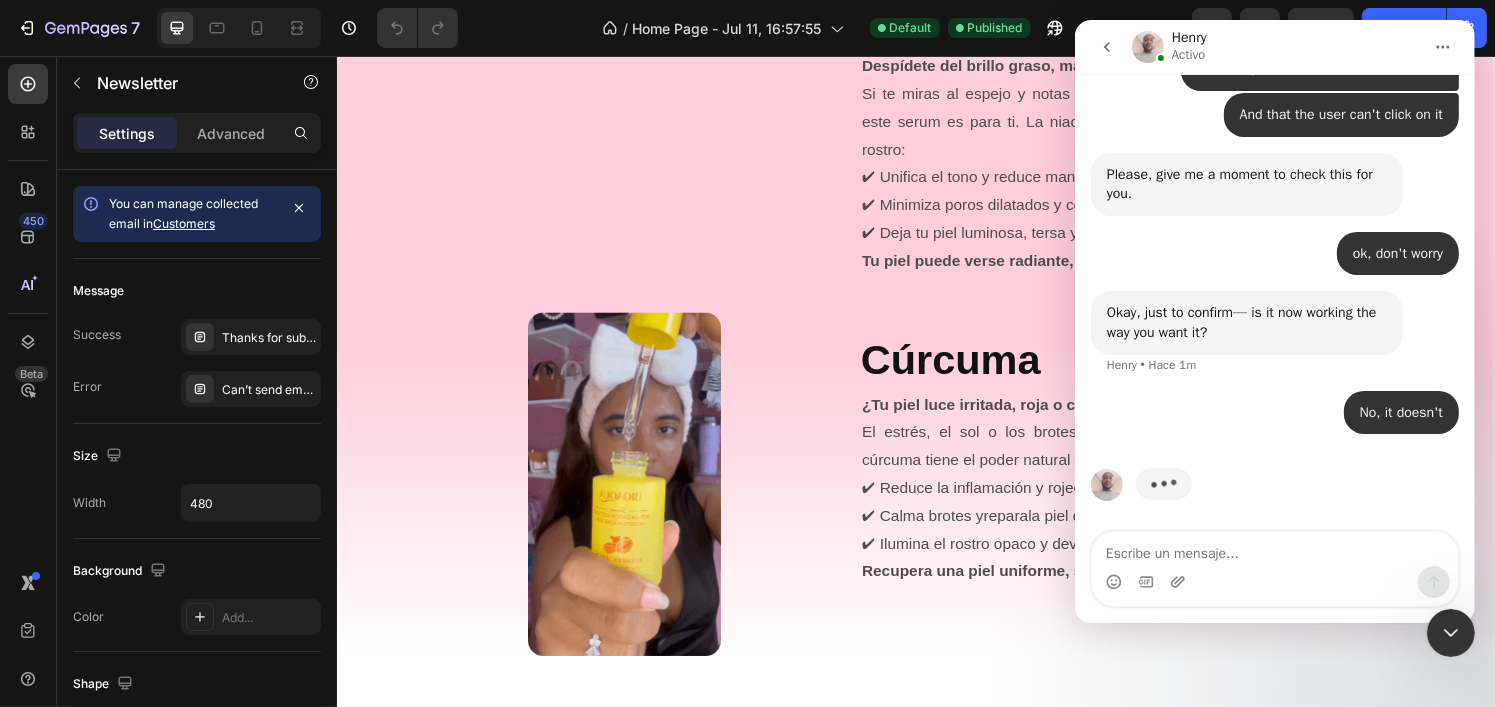 click 